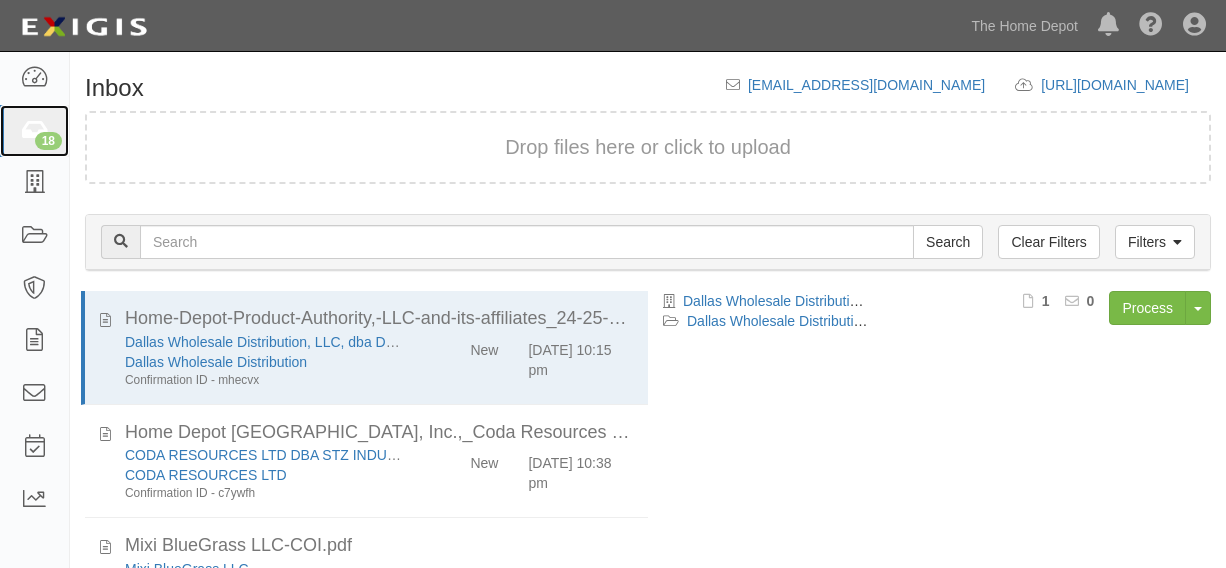 scroll, scrollTop: 0, scrollLeft: 0, axis: both 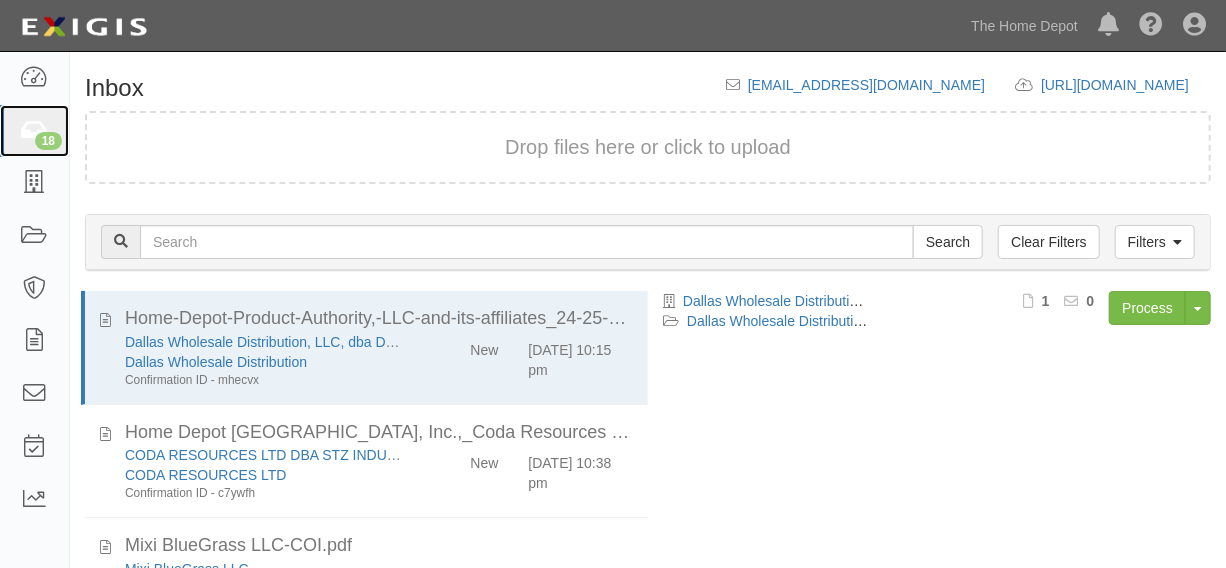 click on "18" at bounding box center (34, 131) 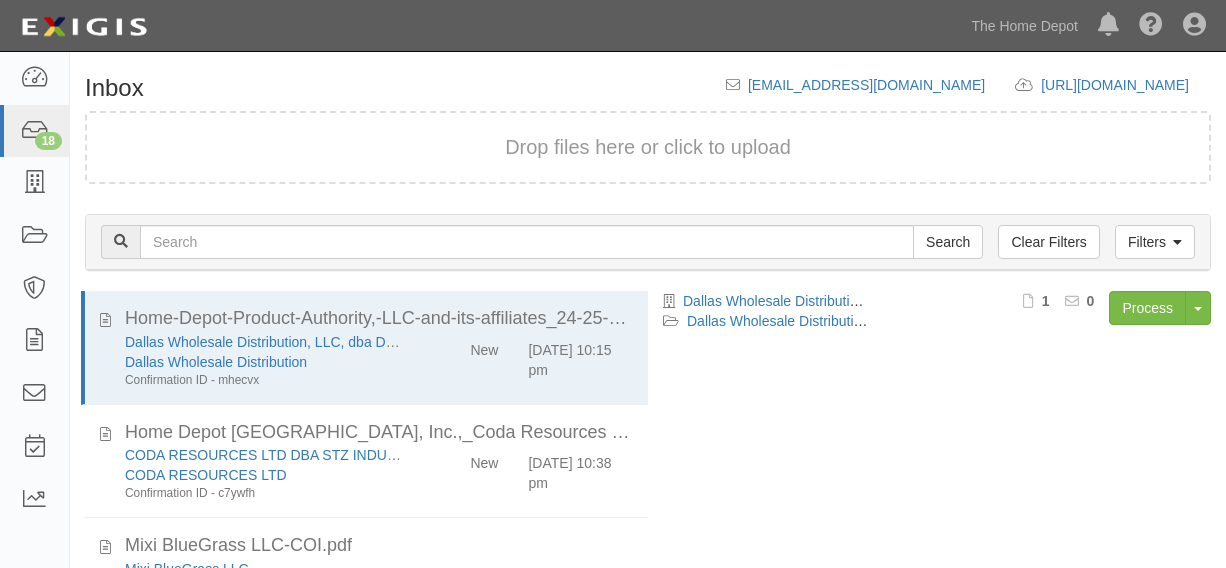 scroll, scrollTop: 84, scrollLeft: 0, axis: vertical 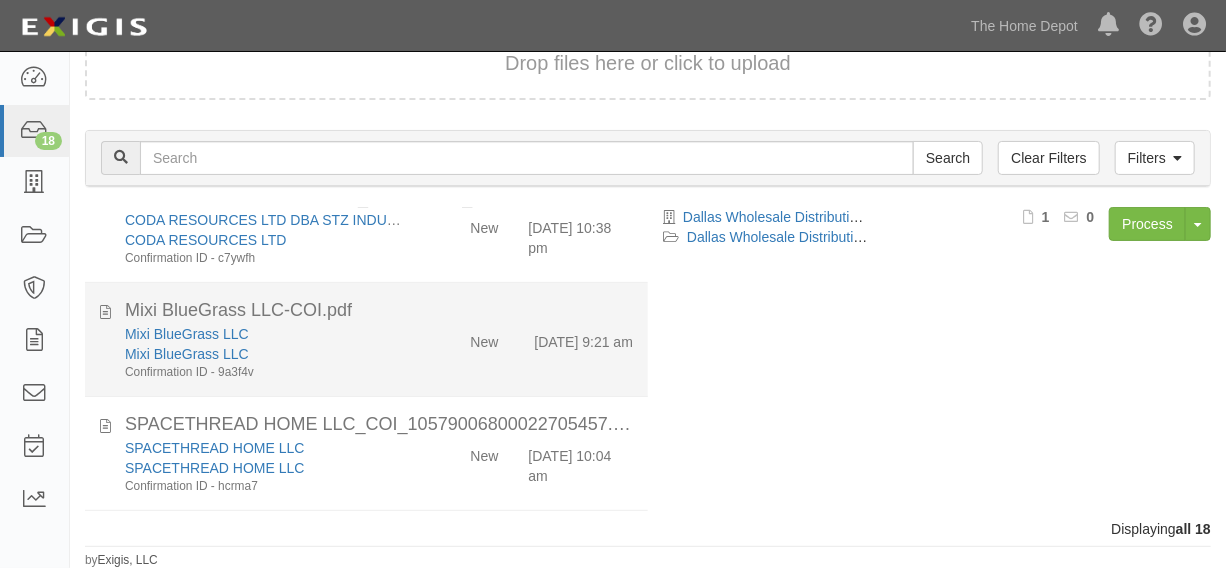 click on "New" at bounding box center [469, 565] 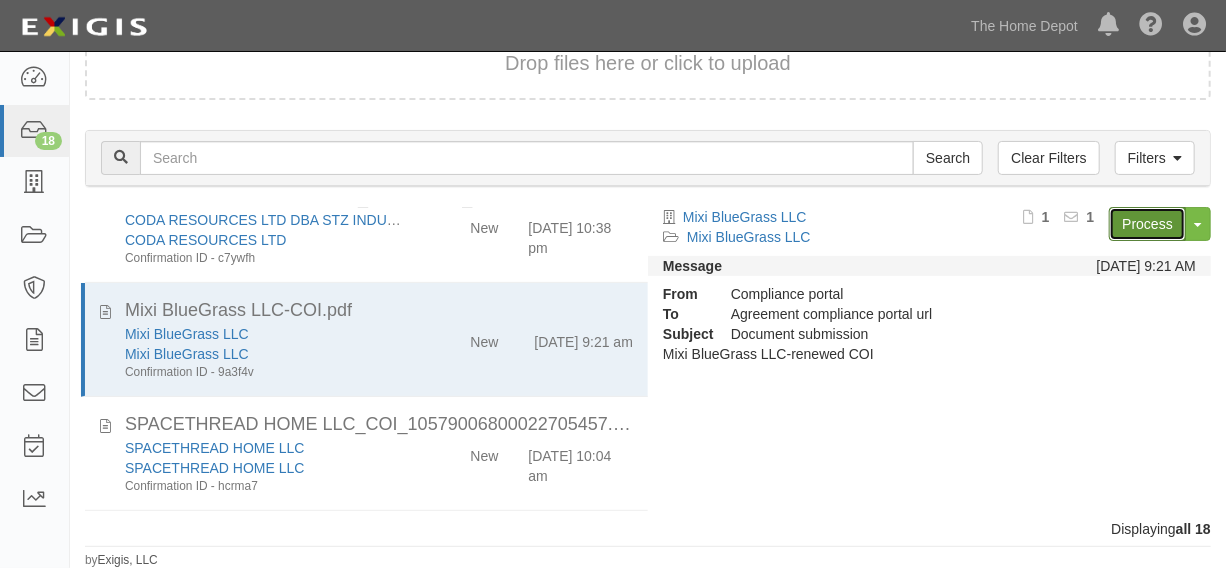 click on "Process" at bounding box center [1147, 224] 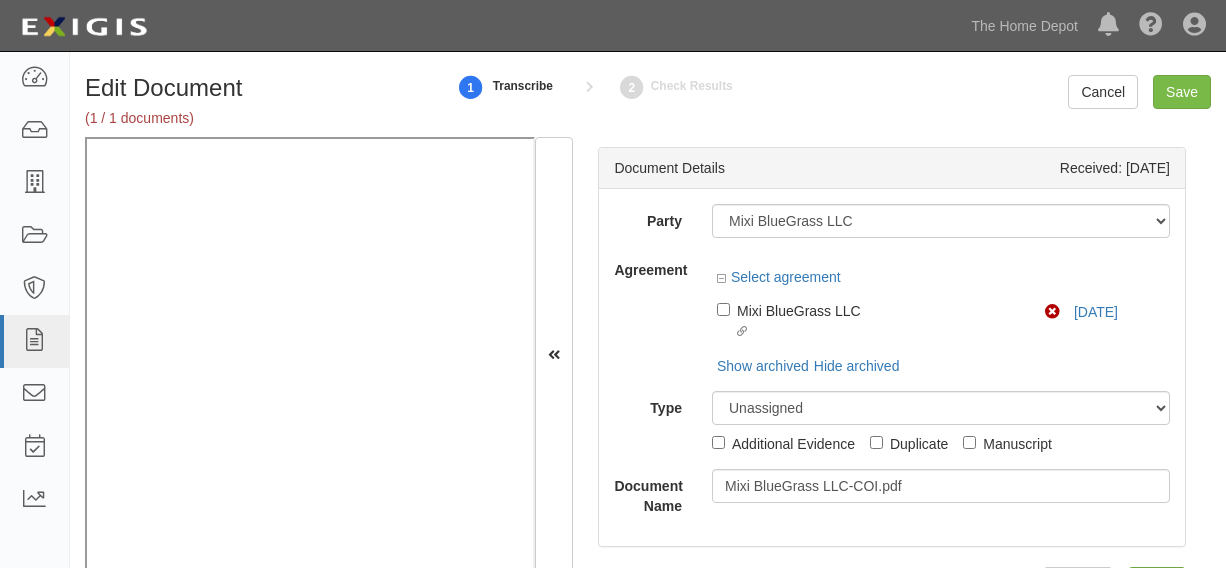 scroll, scrollTop: 0, scrollLeft: 0, axis: both 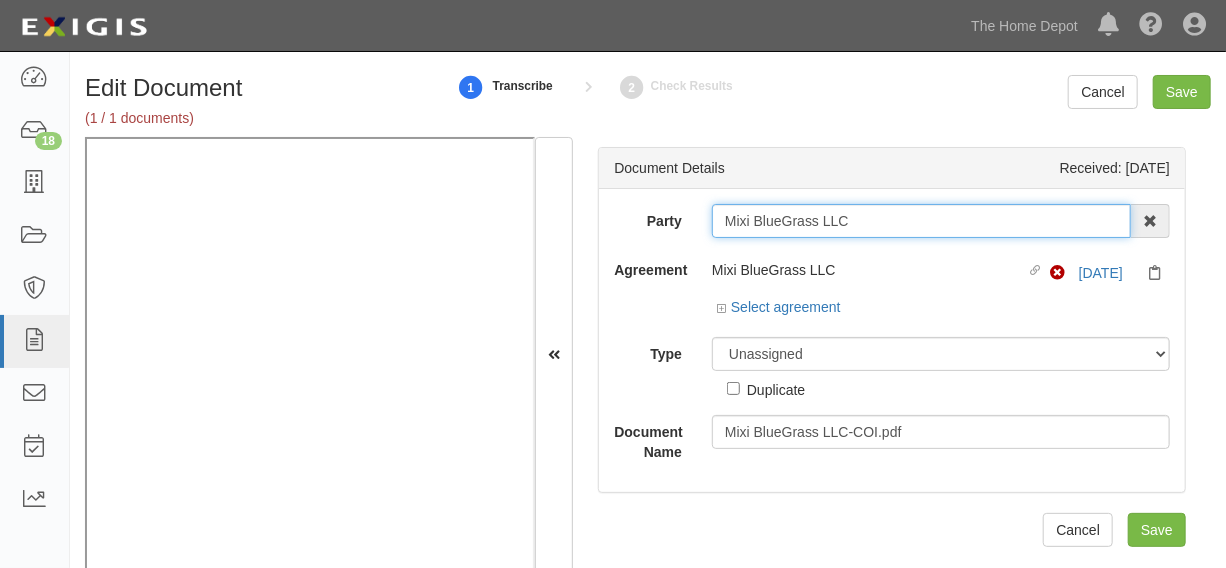 drag, startPoint x: 718, startPoint y: 220, endPoint x: 868, endPoint y: 220, distance: 150 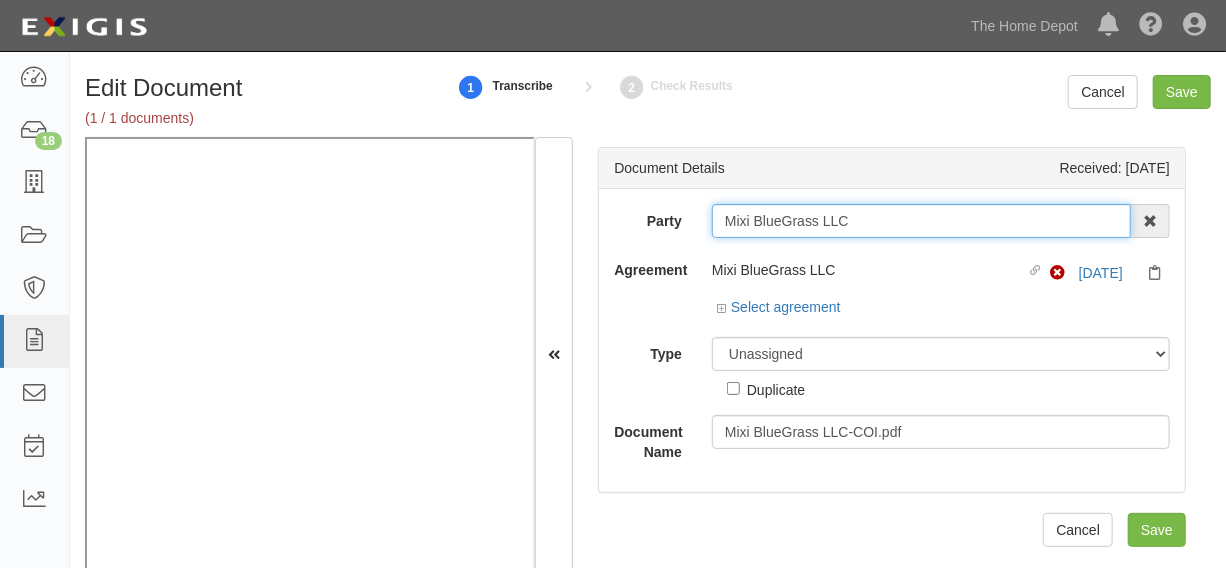 click on "Mixi BlueGrass LLC" at bounding box center (921, 221) 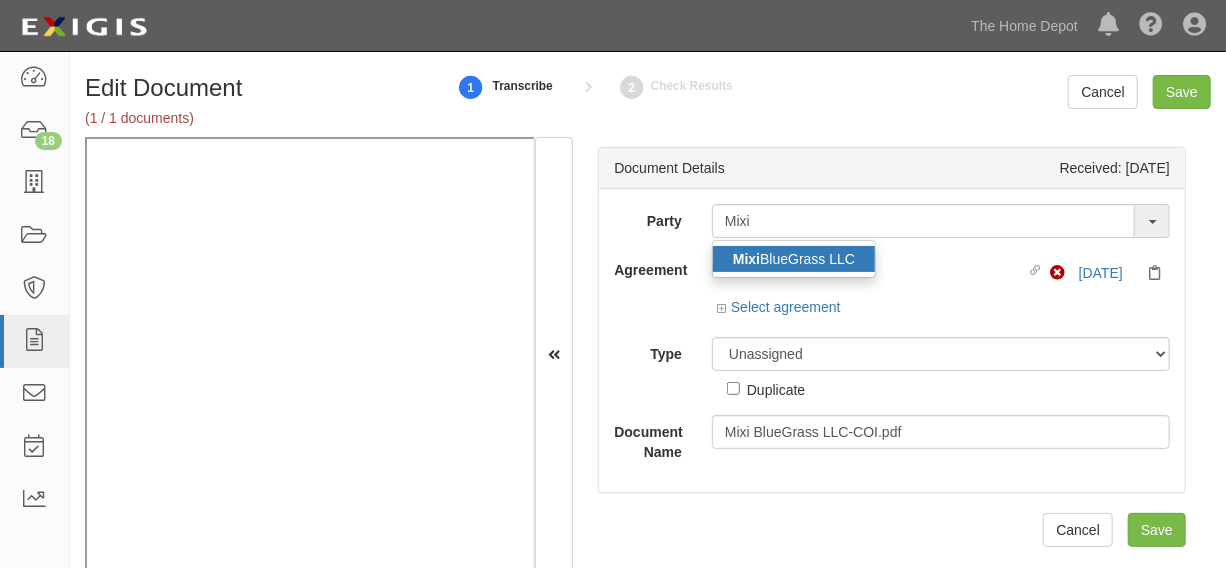click on "Mixi  BlueGrass LLC" at bounding box center (794, 259) 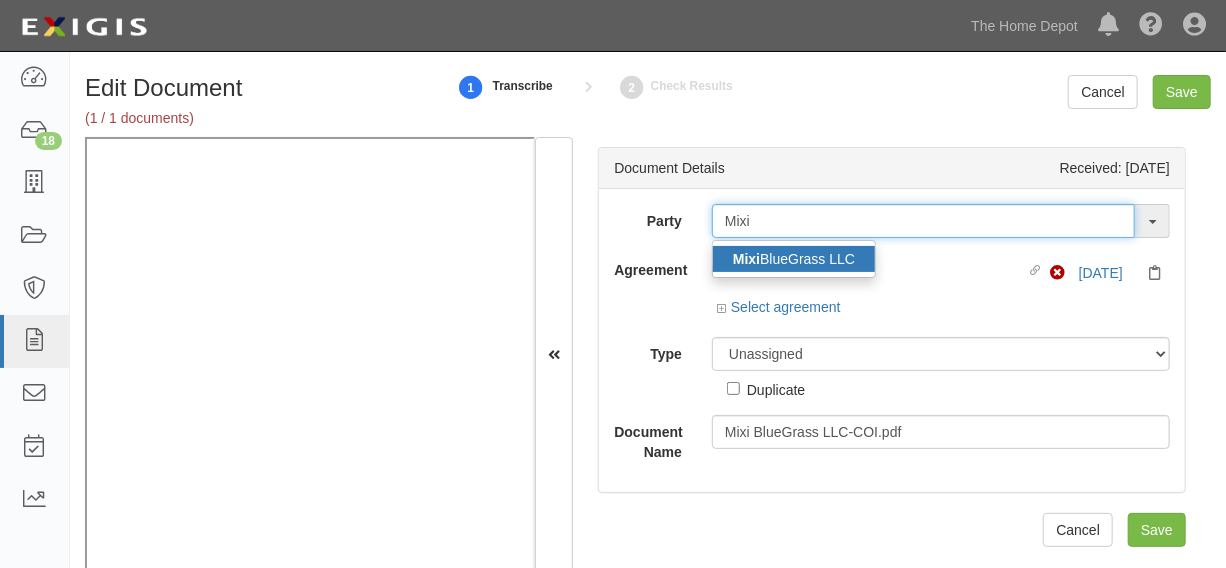 type on "Mixi BlueGrass LLC" 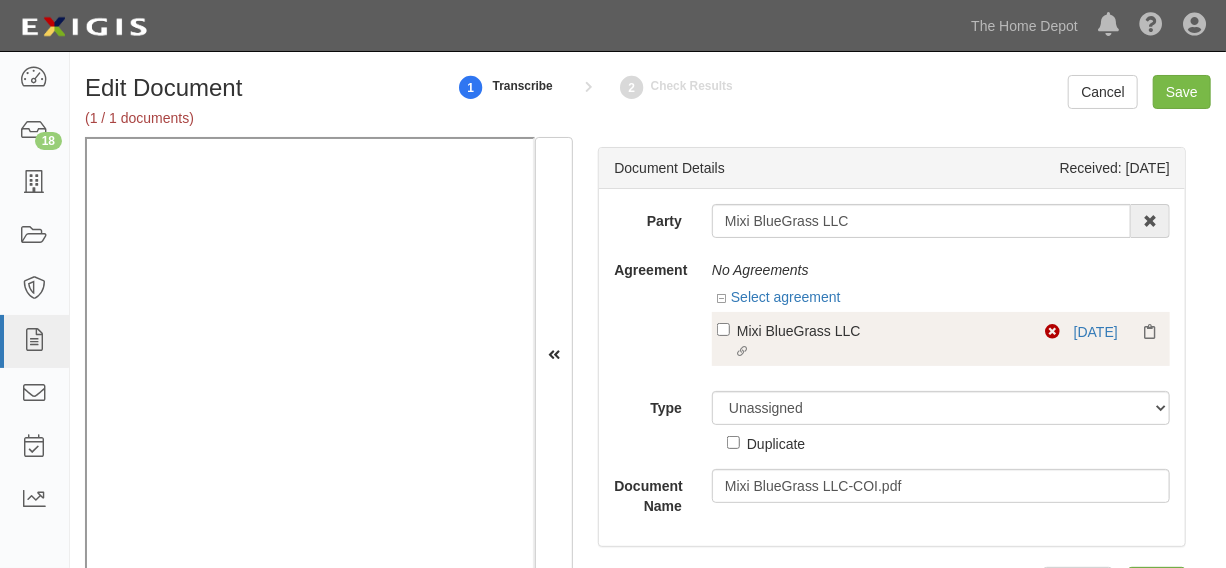 click on "Mixi BlueGrass LLC" at bounding box center [880, 330] 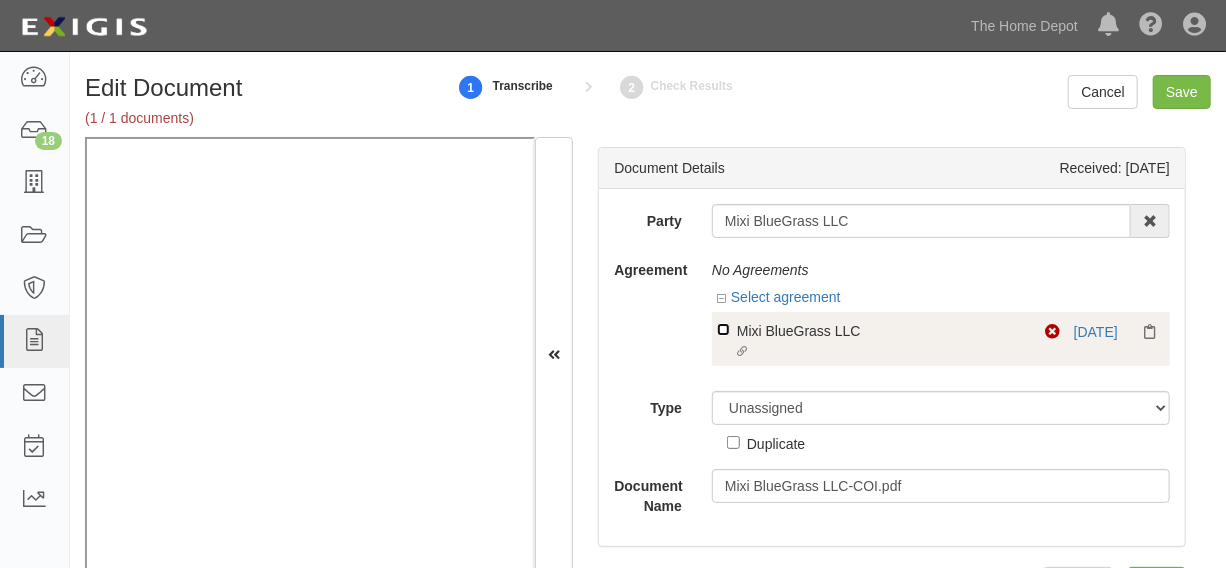click on "Linked agreement
Mixi BlueGrass LLC
Linked agreement" at bounding box center (723, 329) 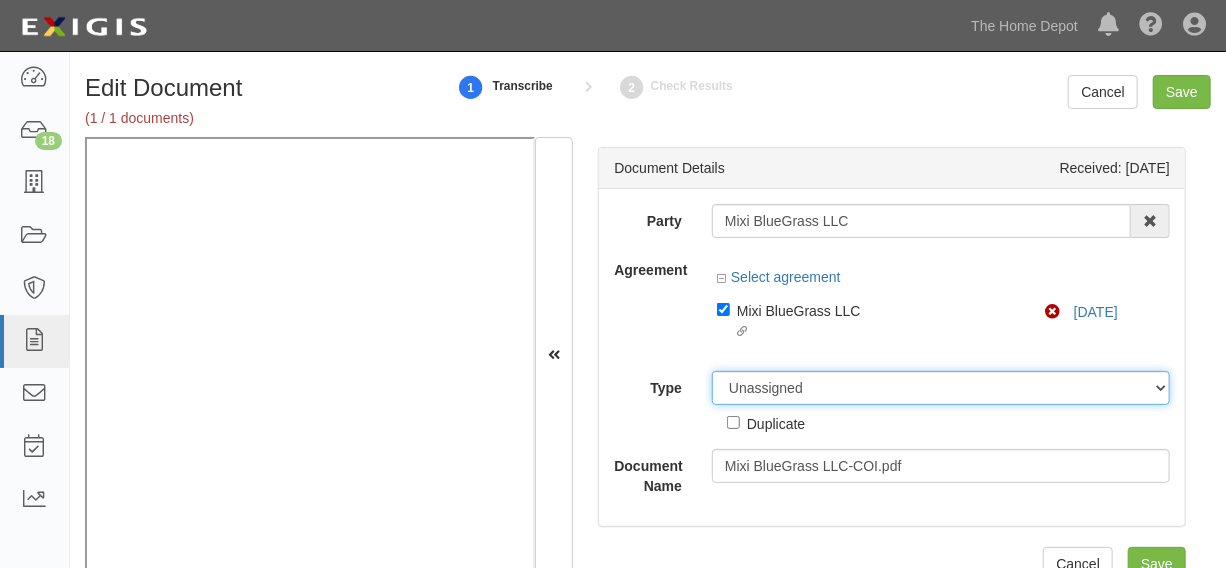 click on "Unassigned
Binder
Cancellation Notice
Certificate
Contract
Endorsement
Insurance Policy
Junk
Other Document
Policy Declarations
Reinstatement Notice
Requirements
Waiver Request" at bounding box center (941, 388) 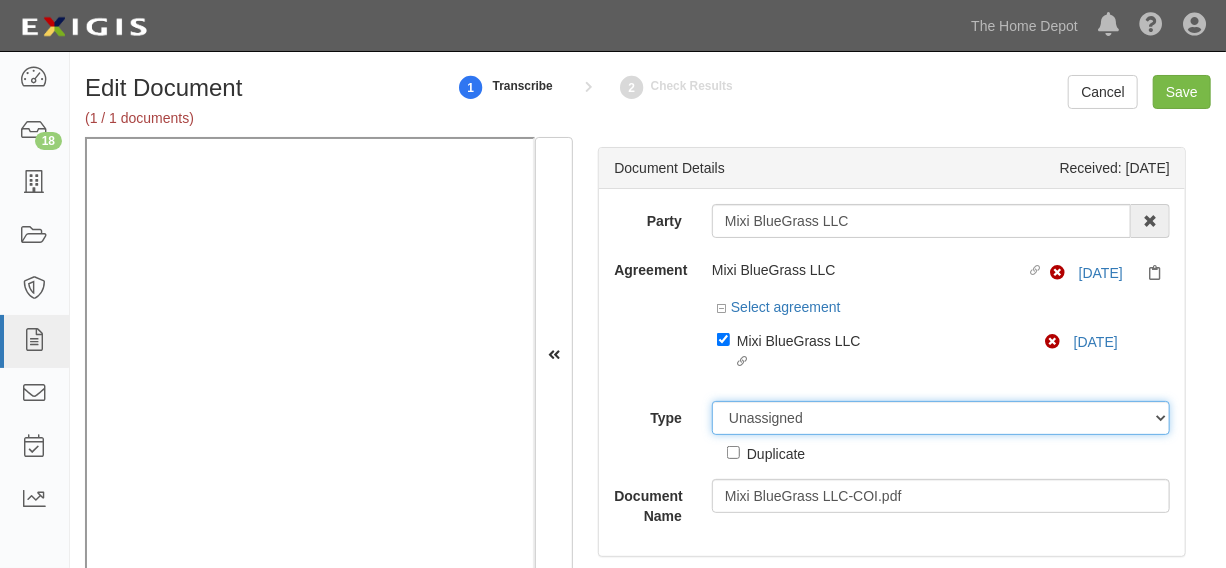 select on "CertificateDetail" 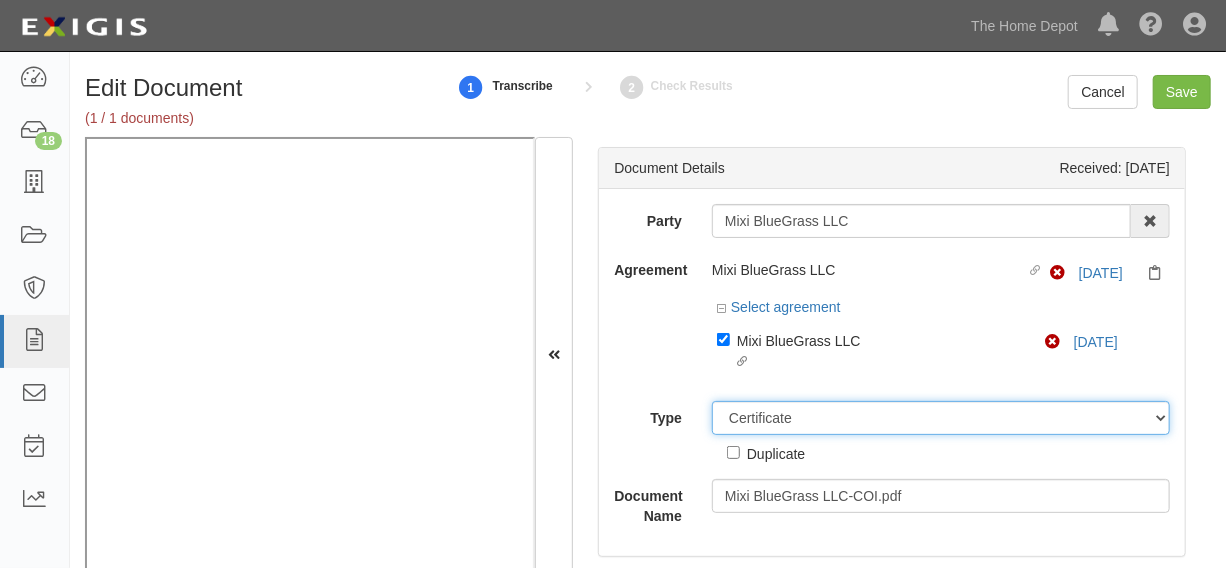 click on "Unassigned
Binder
Cancellation Notice
Certificate
Contract
Endorsement
Insurance Policy
Junk
Other Document
Policy Declarations
Reinstatement Notice
Requirements
Waiver Request" at bounding box center [941, 418] 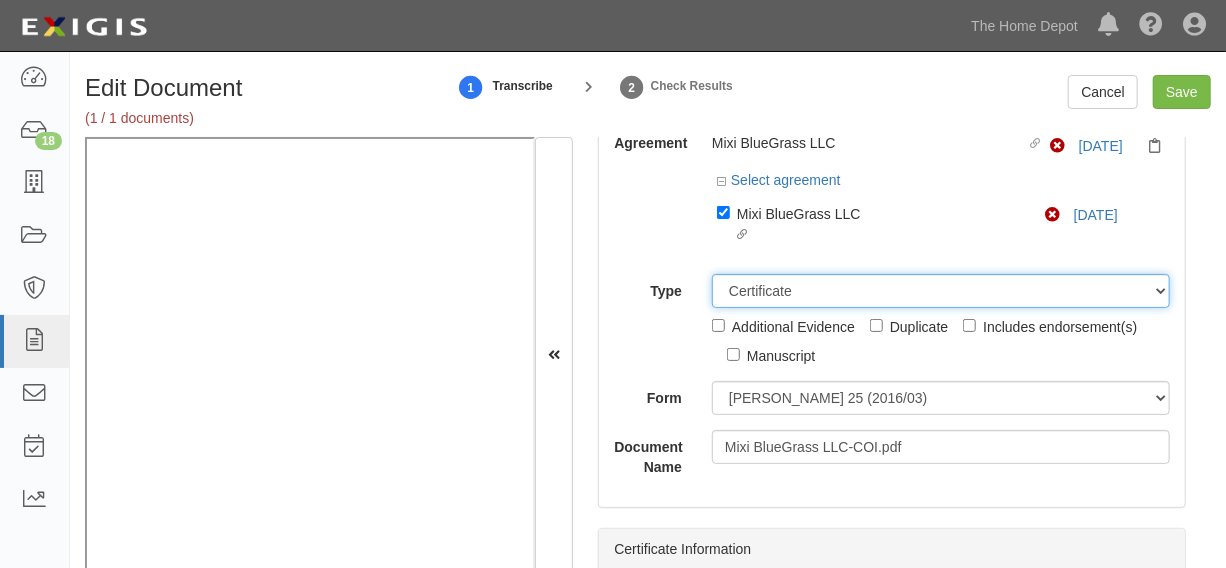 scroll, scrollTop: 151, scrollLeft: 0, axis: vertical 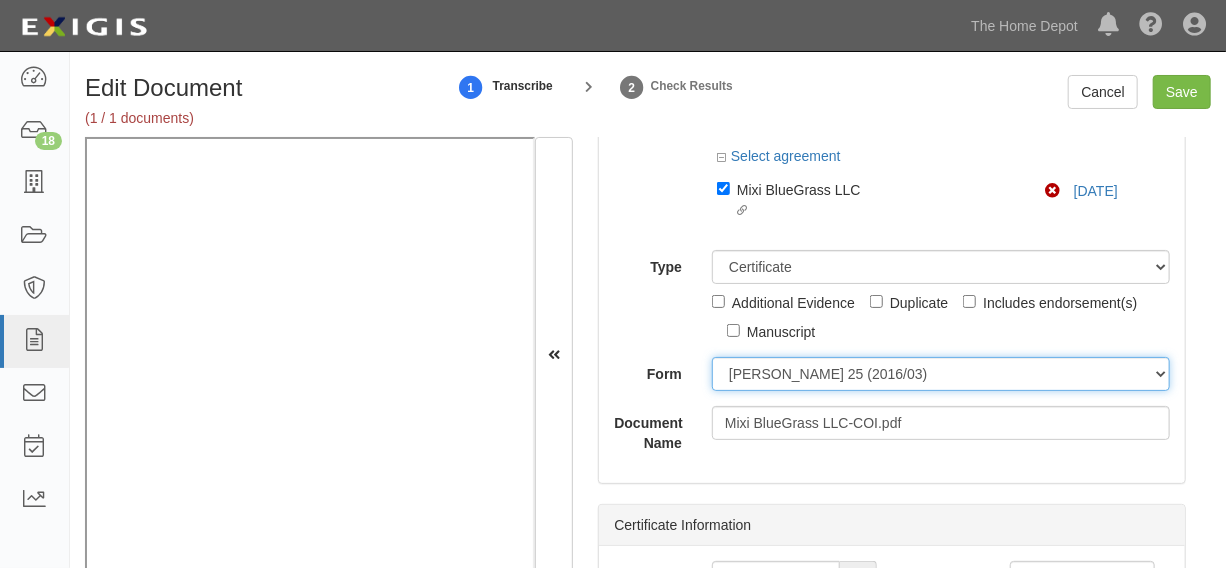 click on "ACORD 25 (2016/03)
ACORD 101
ACORD 855 NY (2014/05)
General" at bounding box center (941, 374) 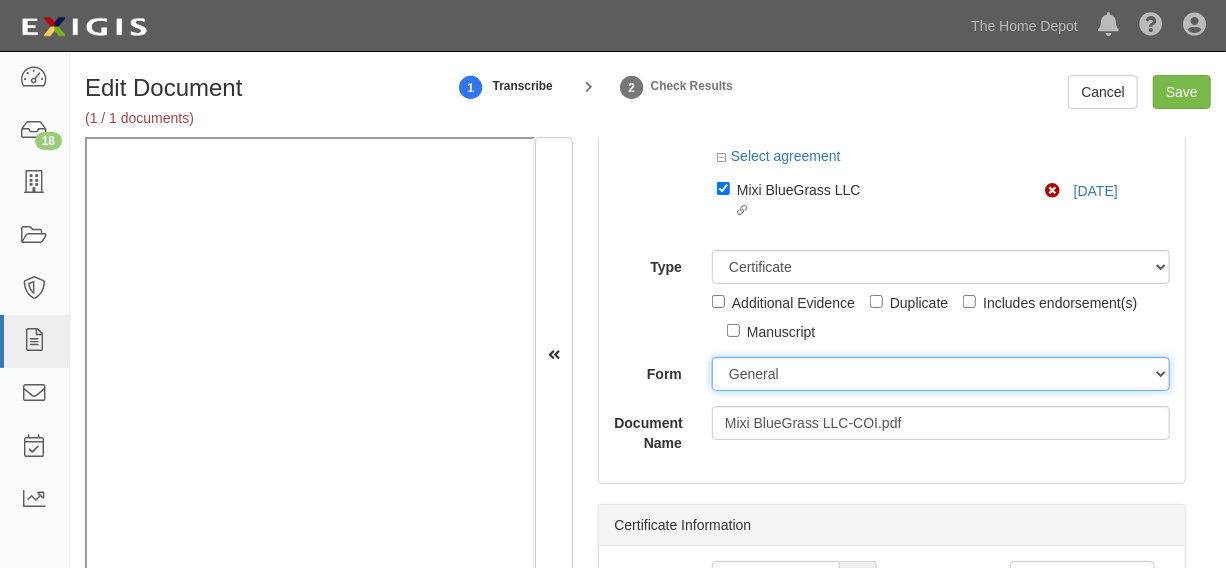 click on "ACORD 25 (2016/03)
ACORD 101
ACORD 855 NY (2014/05)
General" at bounding box center (941, 374) 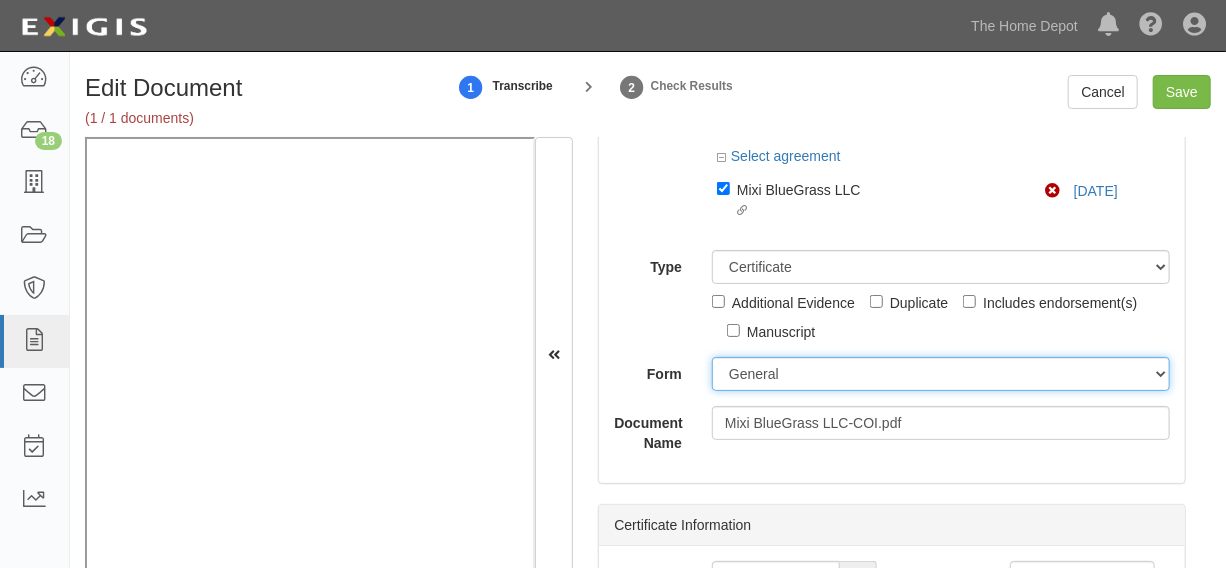 scroll, scrollTop: 302, scrollLeft: 0, axis: vertical 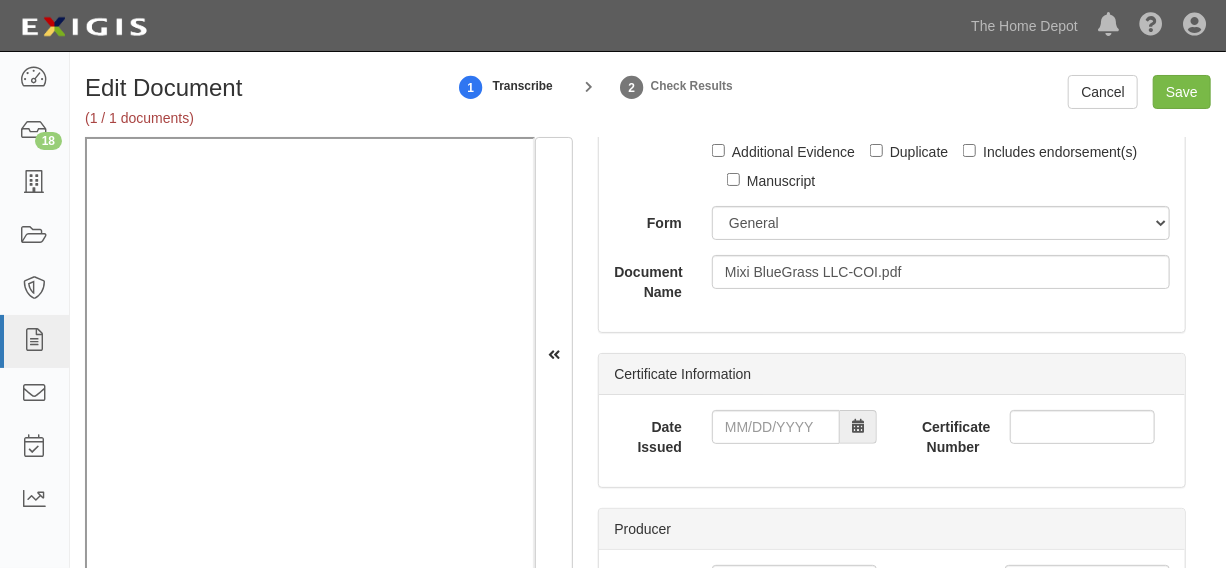 click on "Date Issued" at bounding box center (745, 433) 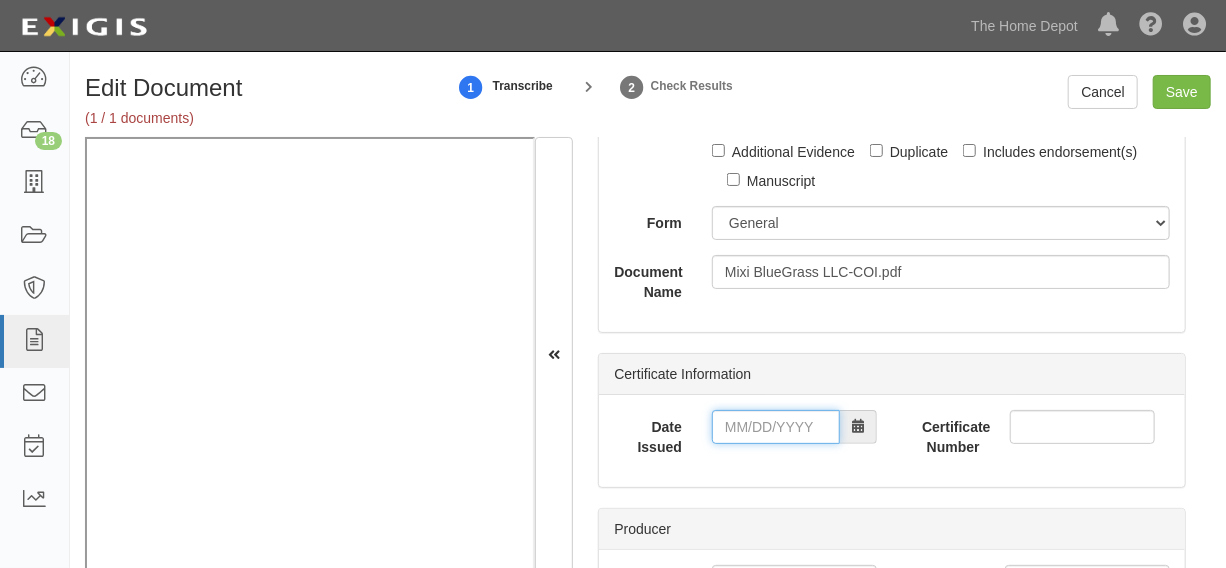 click on "Date Issued" at bounding box center (776, 427) 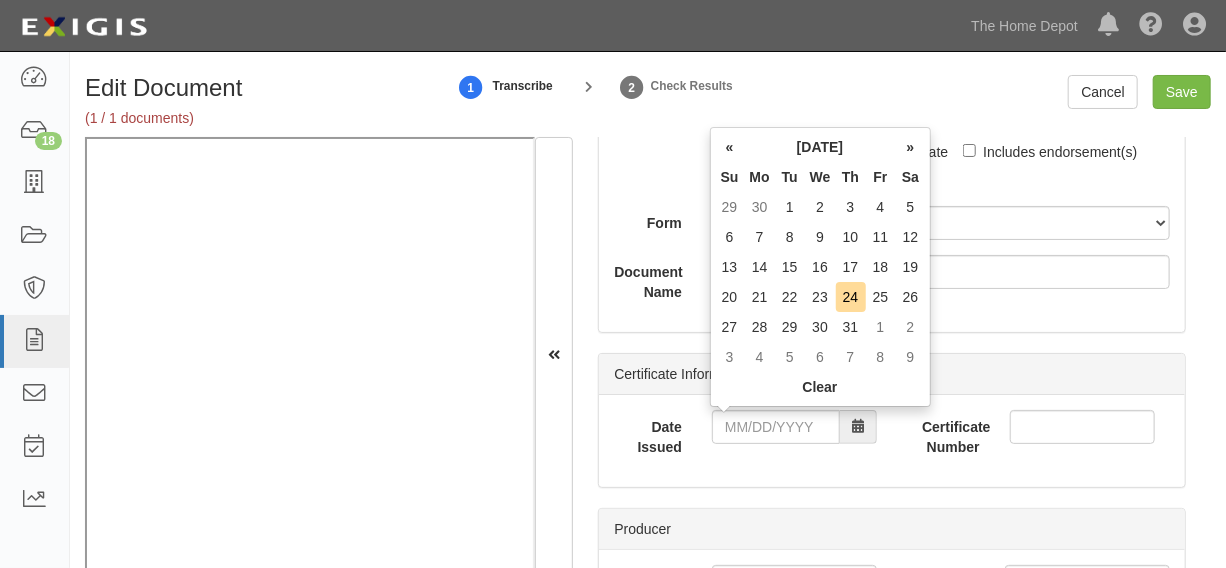 click on "Th" at bounding box center (851, 177) 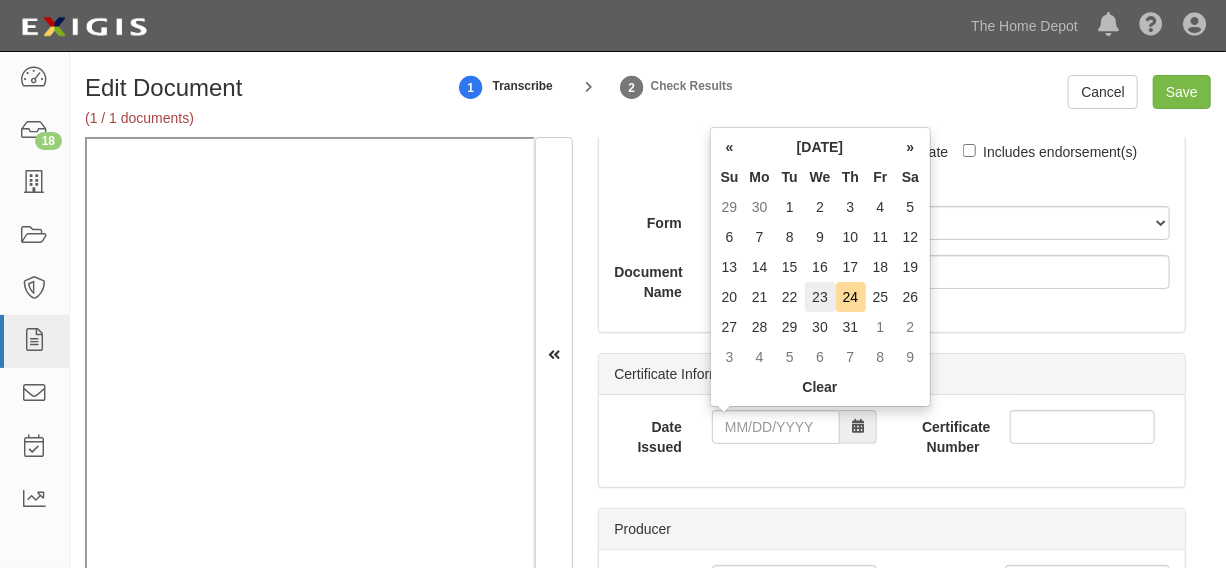 click on "23" at bounding box center (820, 297) 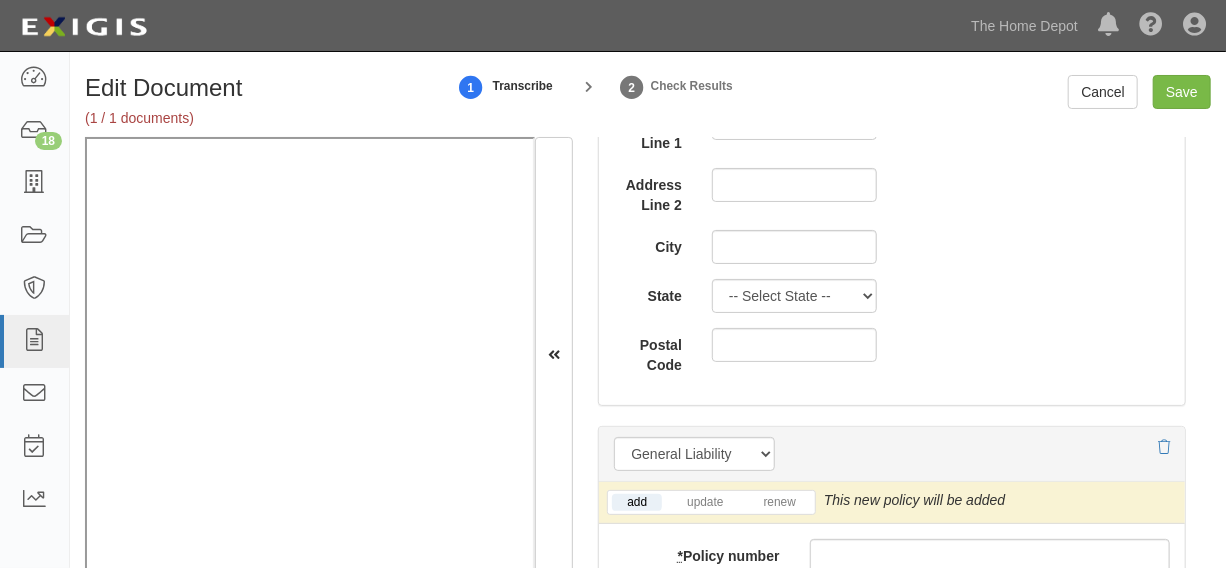 scroll, scrollTop: 1666, scrollLeft: 0, axis: vertical 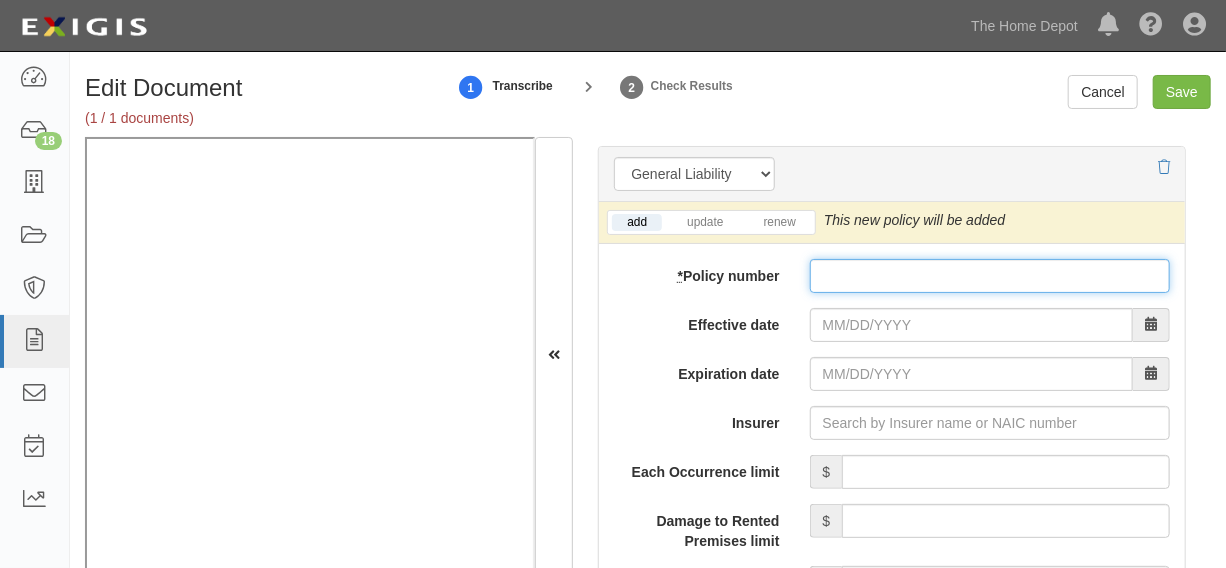 click on "*  Policy number" at bounding box center (990, 276) 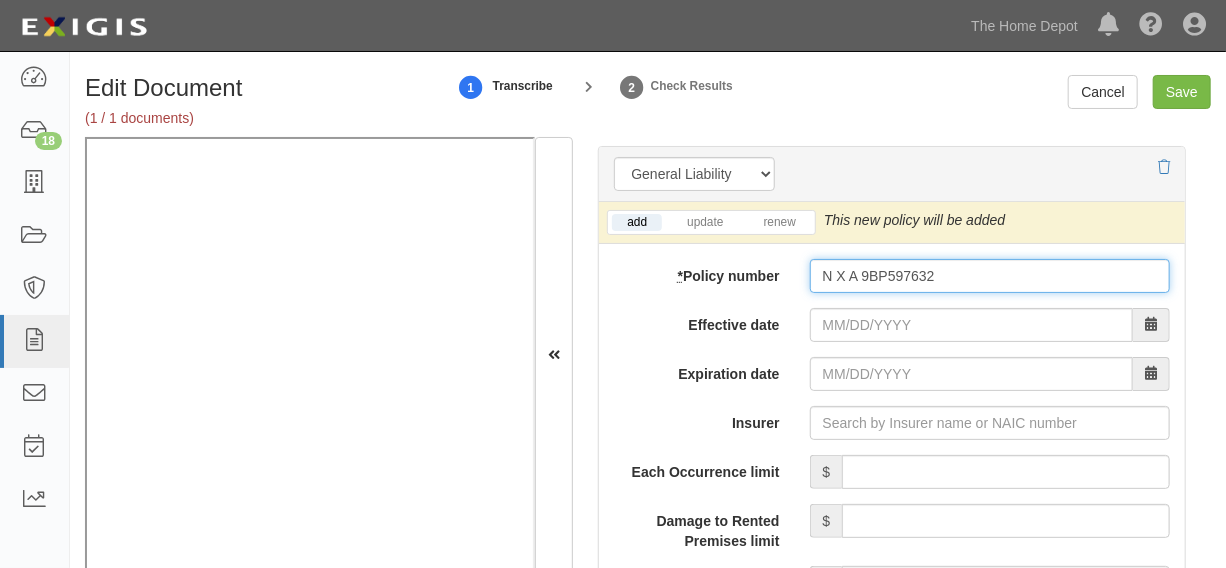 drag, startPoint x: 829, startPoint y: 271, endPoint x: 850, endPoint y: 271, distance: 21 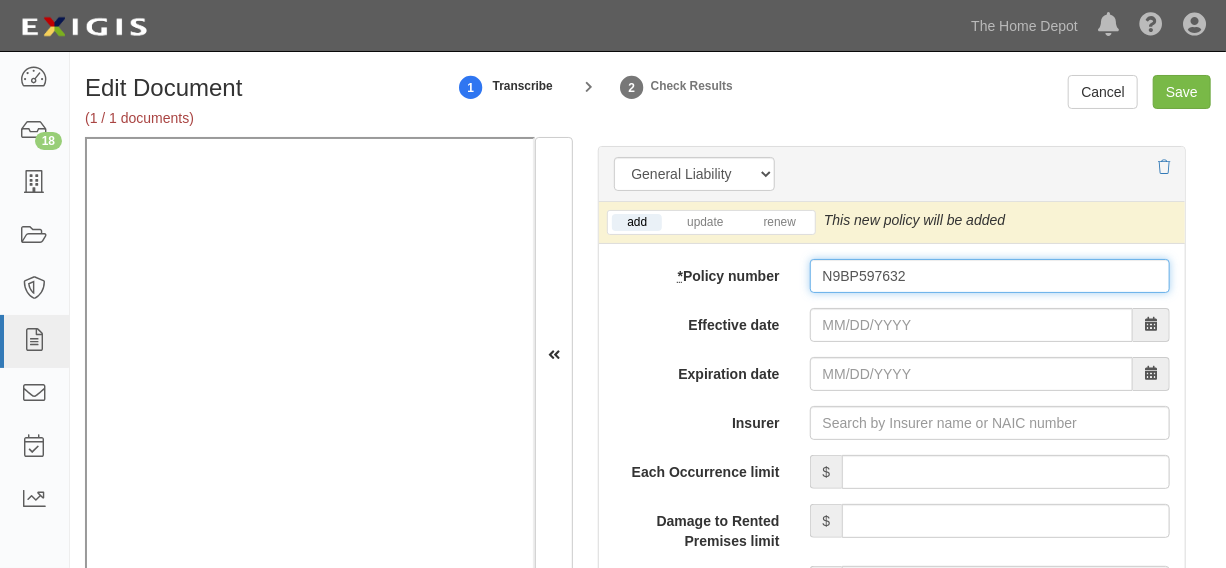 type on "N9BP597632" 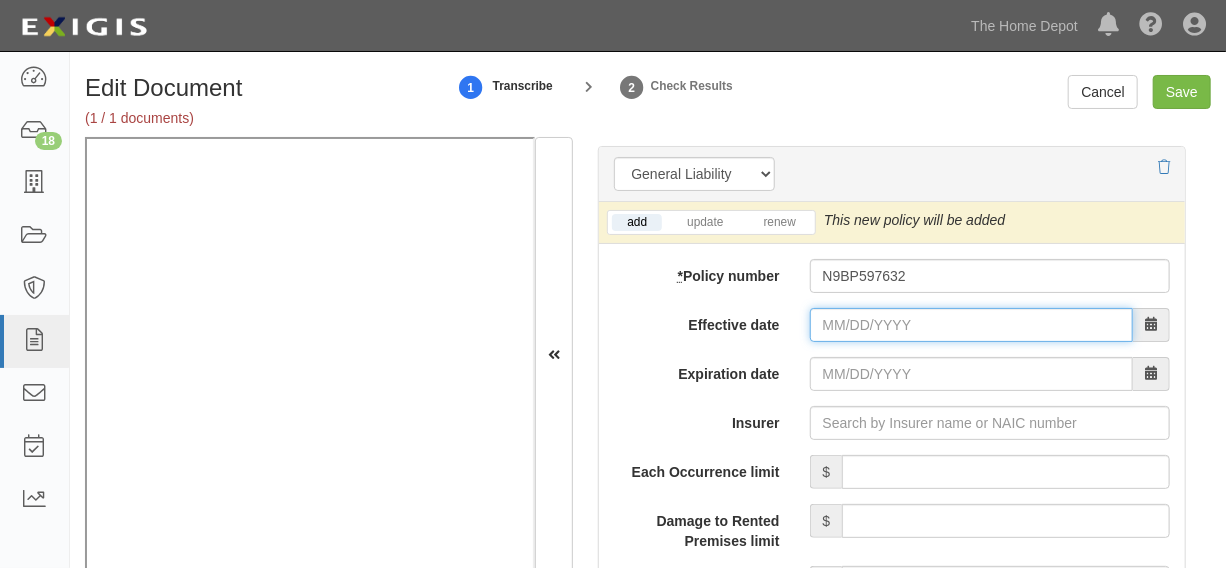 click on "Effective date" at bounding box center [971, 325] 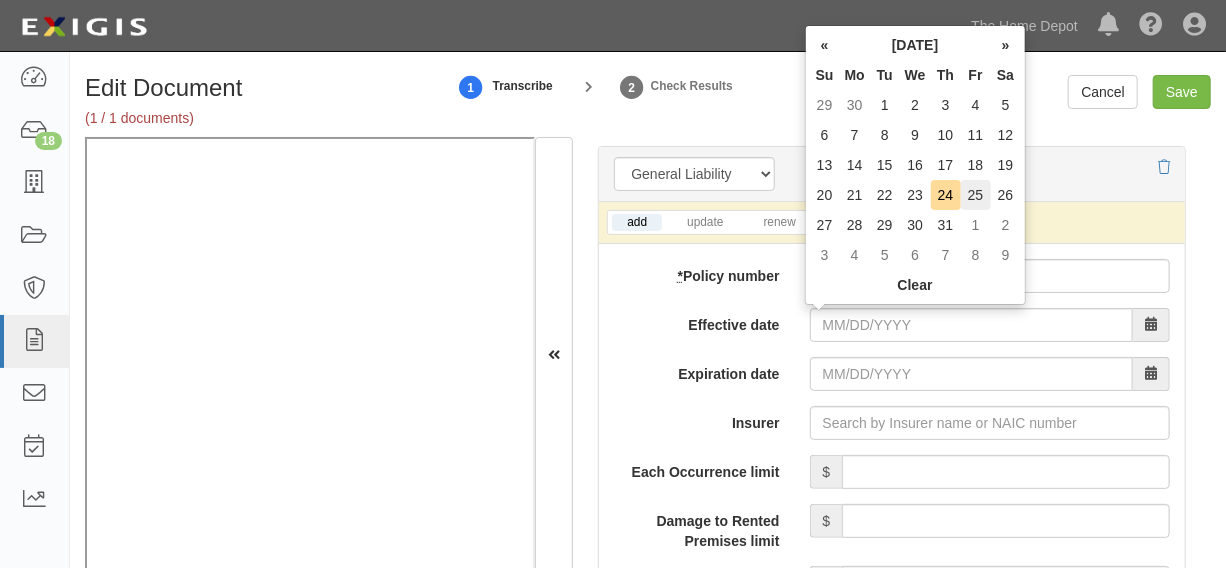 click on "25" at bounding box center (976, 195) 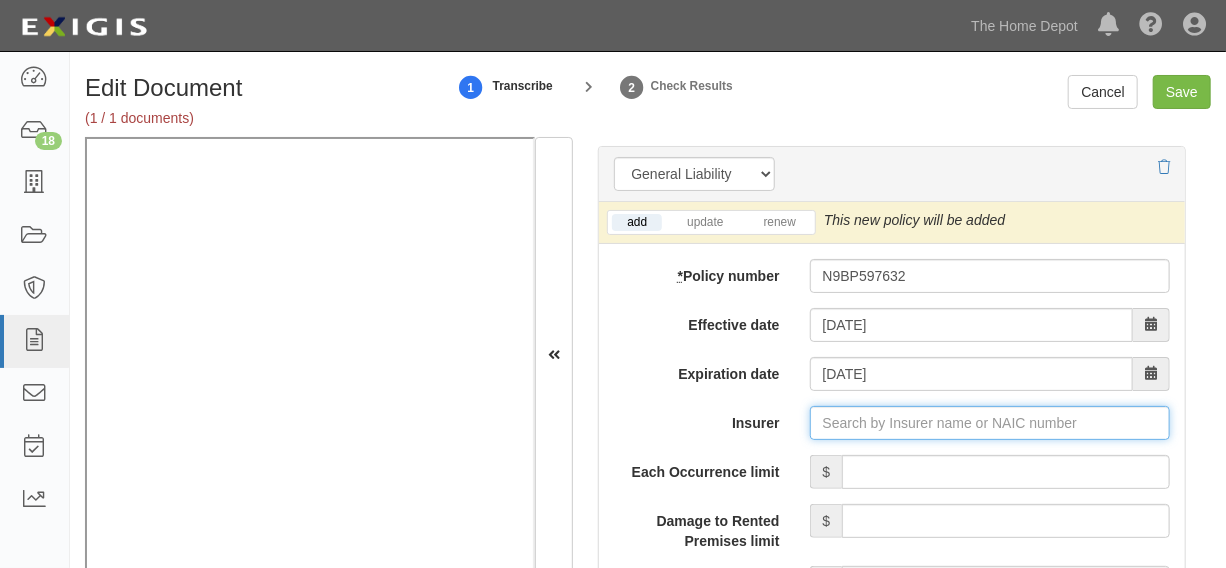click on "Insurer" at bounding box center [990, 423] 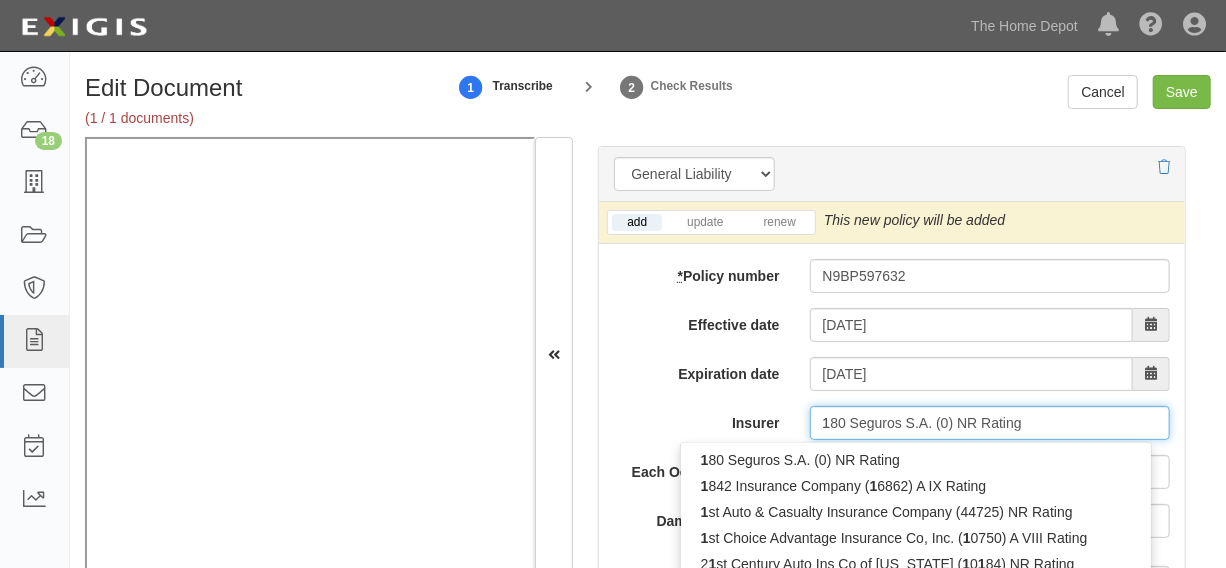 type 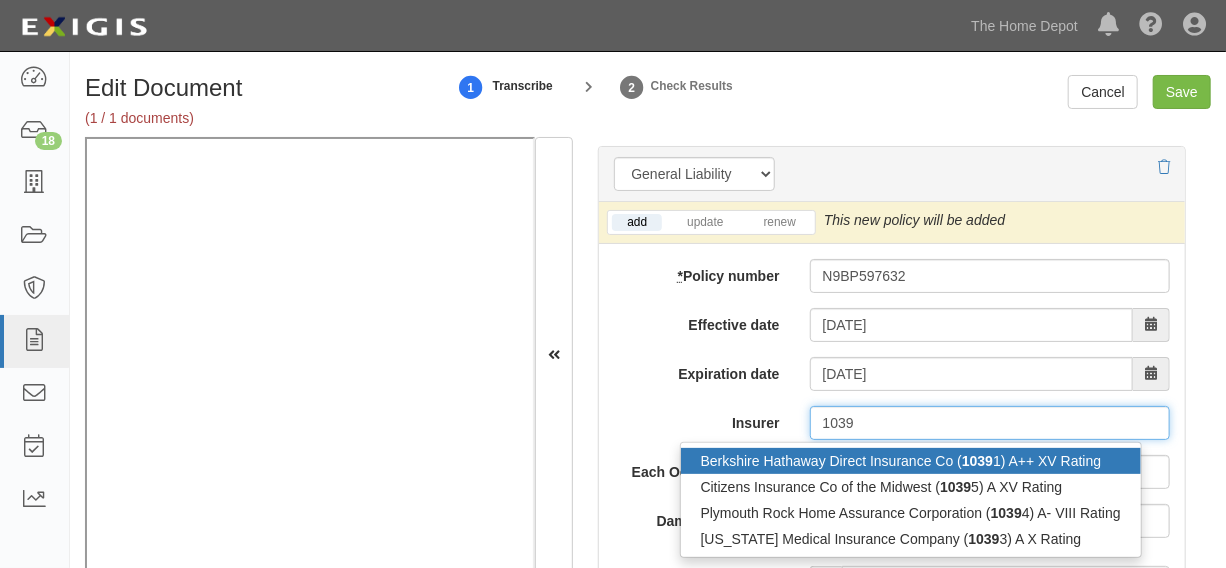 click on "Berkshire Hathaway Direct Insurance Co ( 1039 1) A++ XV Rating" at bounding box center [911, 461] 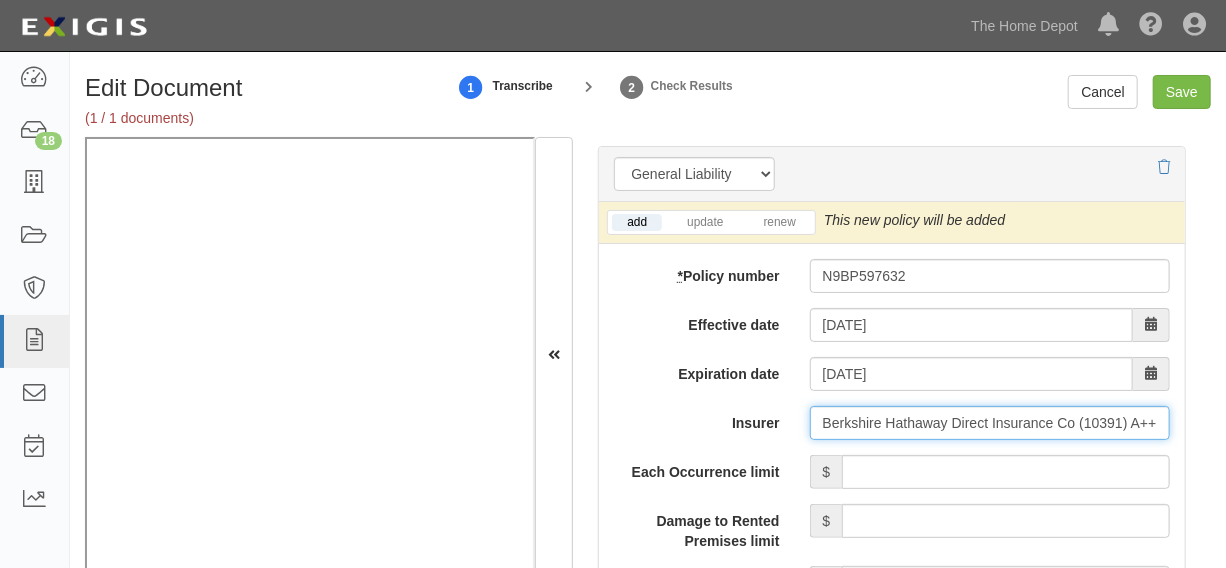 type on "Berkshire Hathaway Direct Insurance Co (10391) A++ XV Rating" 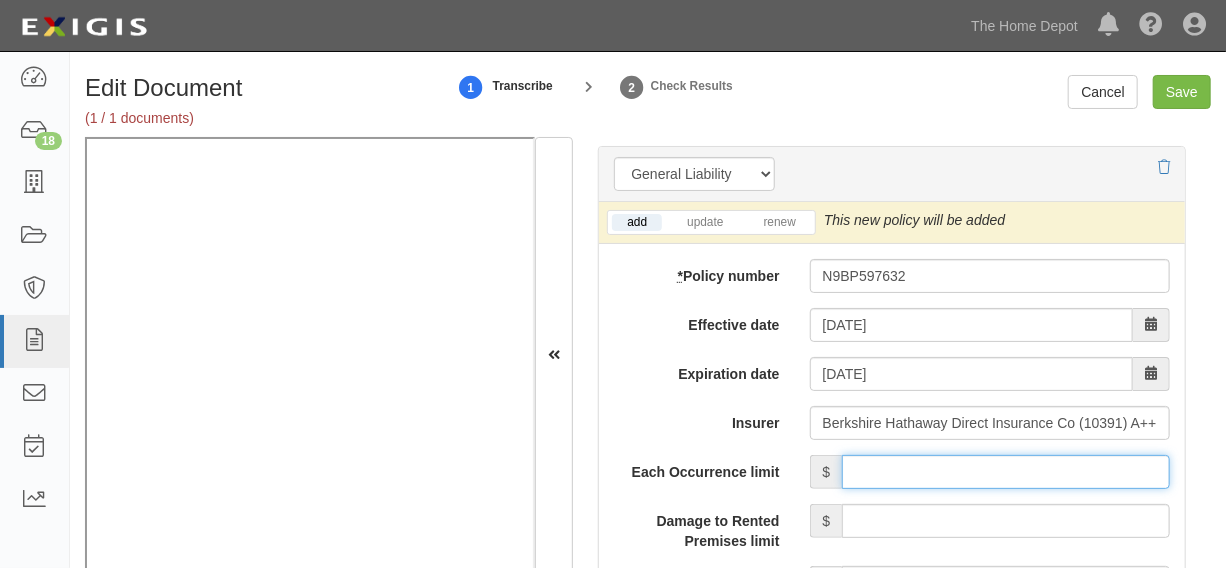 click on "Each Occurrence limit" at bounding box center (1006, 472) 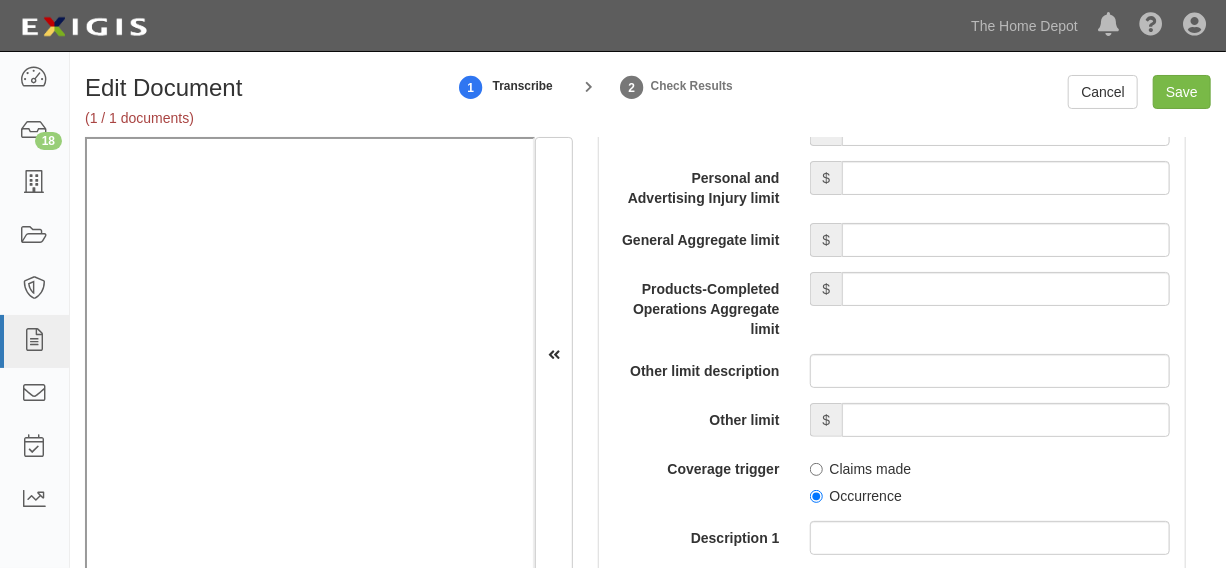 scroll, scrollTop: 2120, scrollLeft: 0, axis: vertical 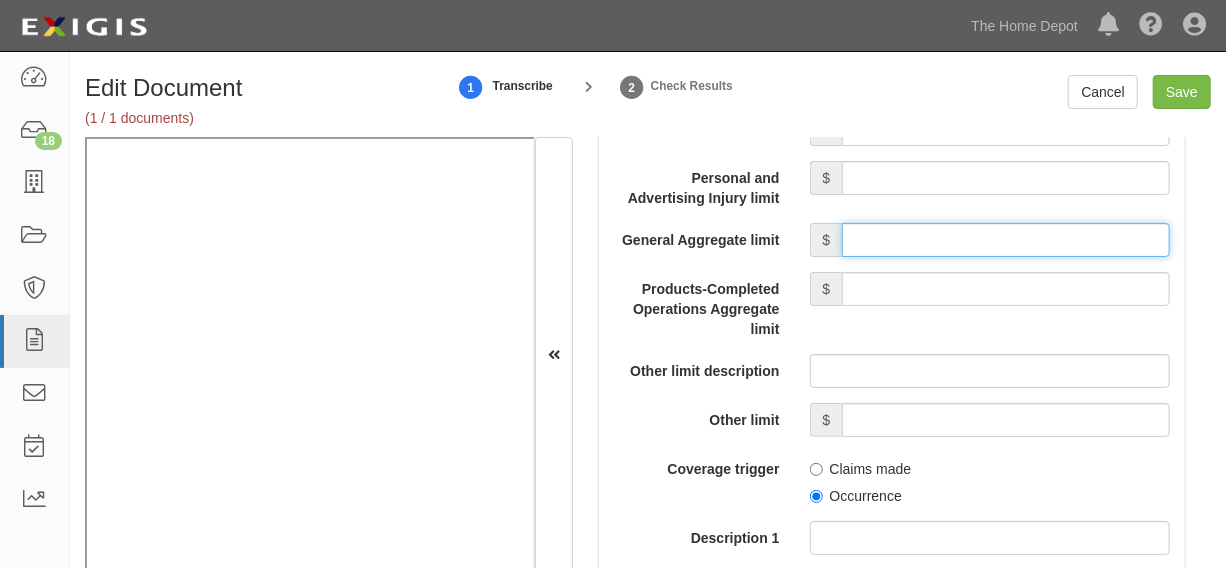 click on "General Aggregate limit" at bounding box center [1006, 240] 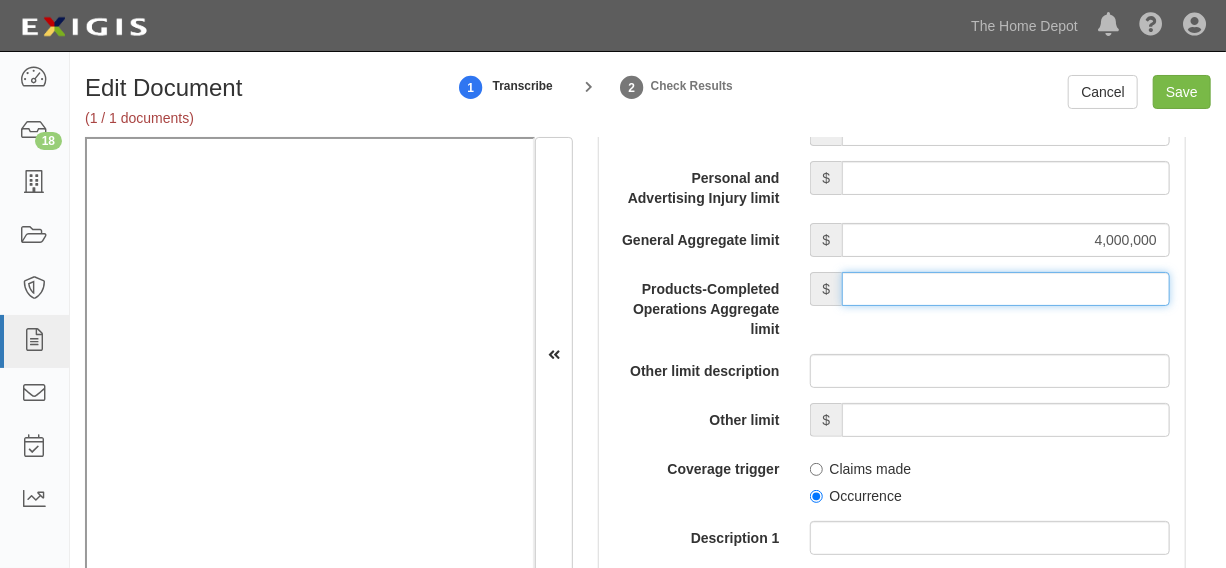click on "Products-Completed Operations Aggregate limit" at bounding box center (1006, 289) 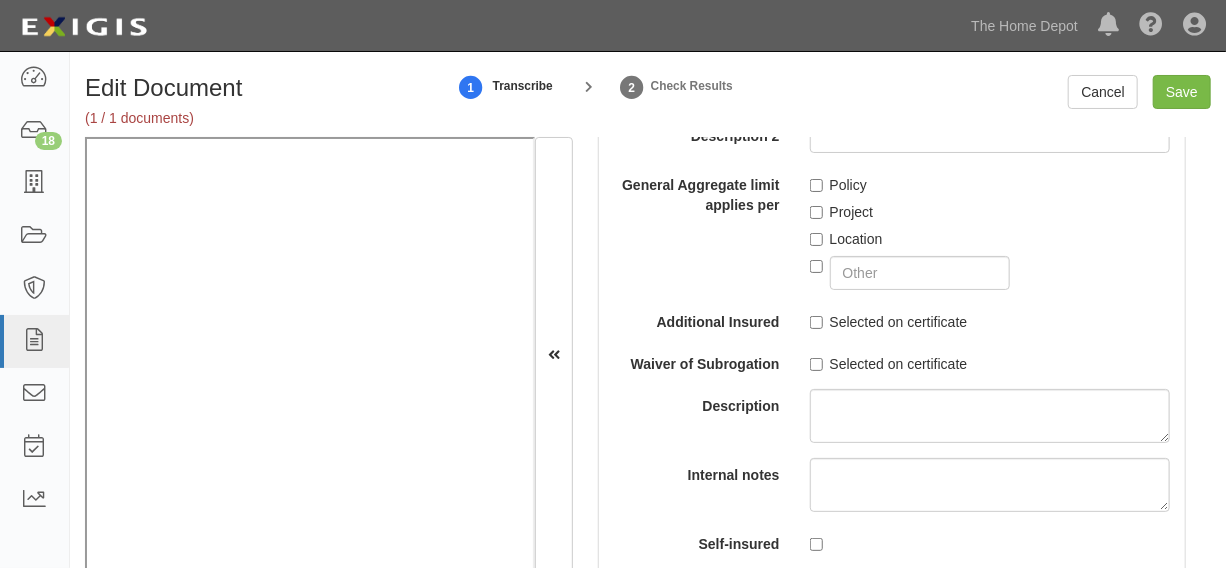 scroll, scrollTop: 2575, scrollLeft: 0, axis: vertical 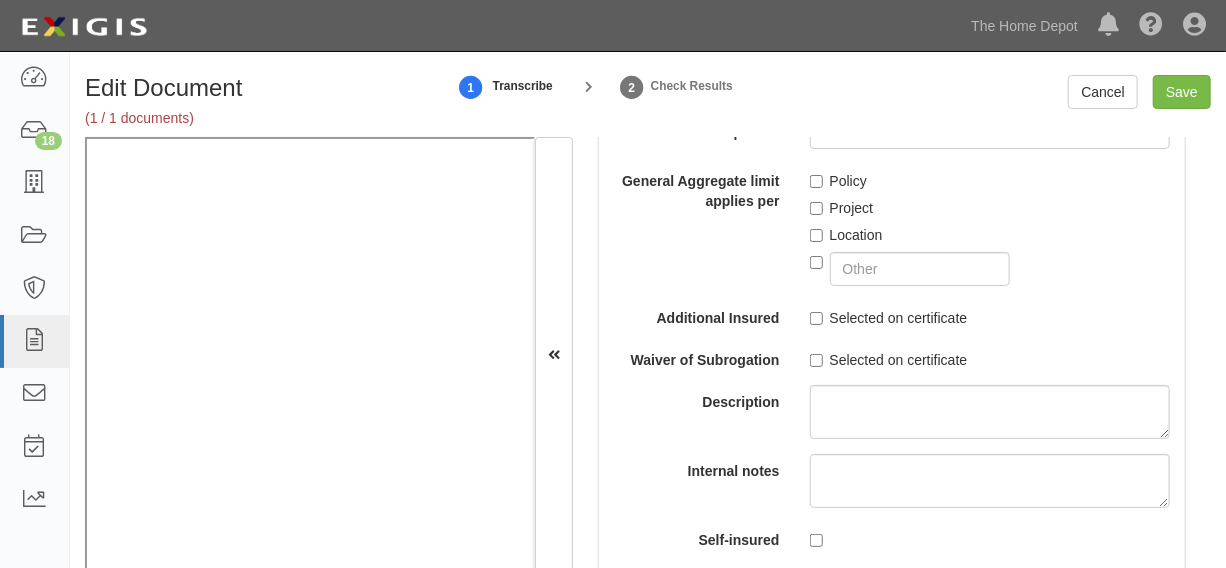 click on "Policy" at bounding box center [838, 181] 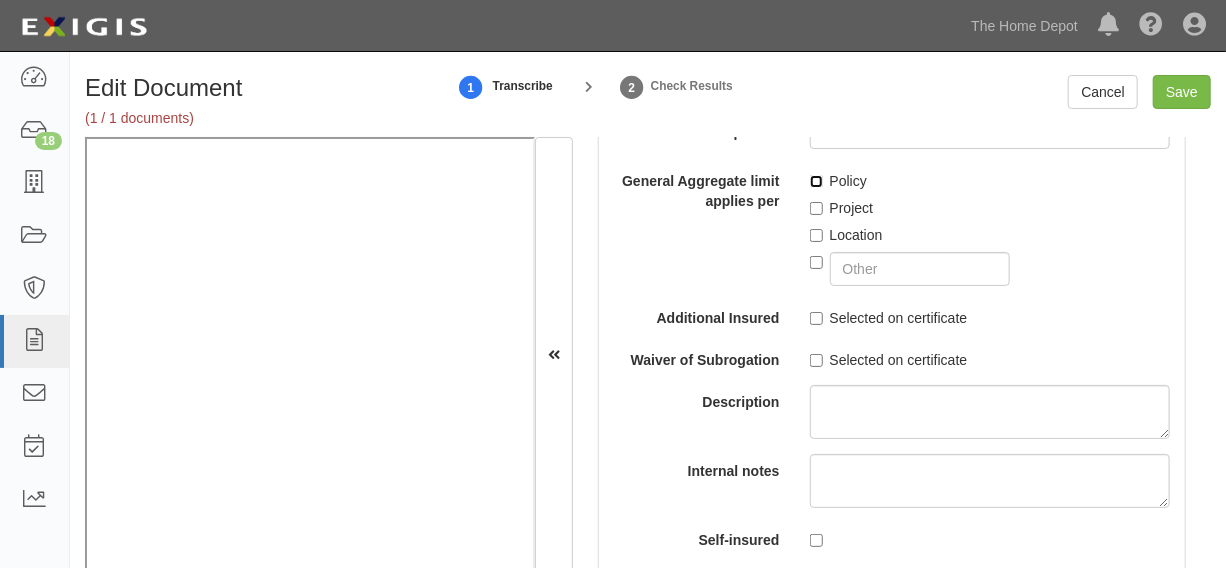 click on "Policy" at bounding box center [816, 181] 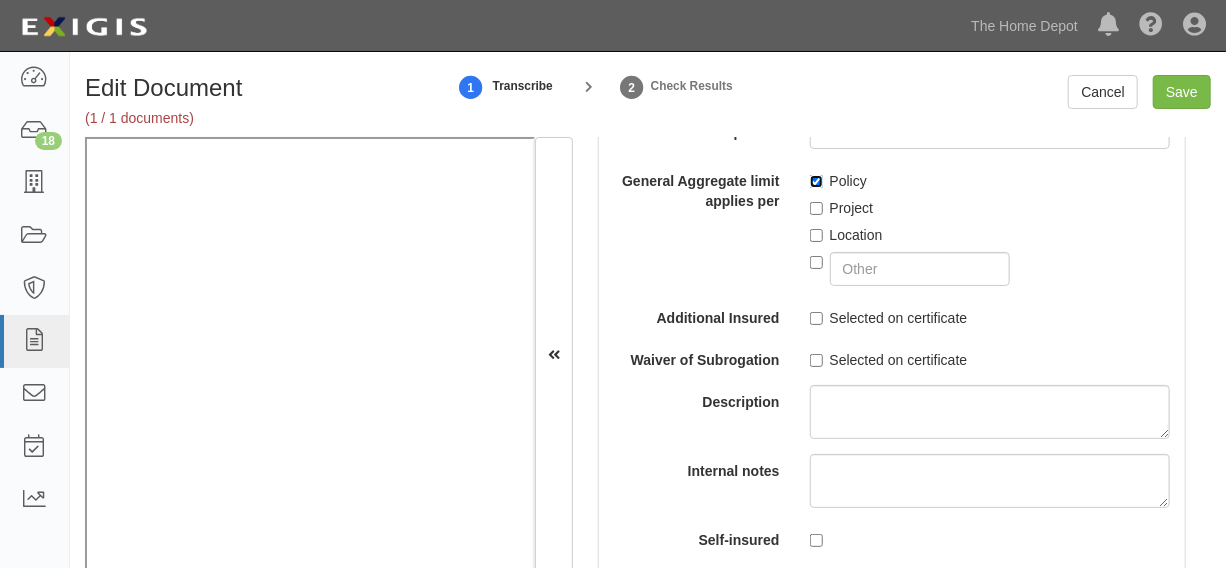 scroll, scrollTop: 2424, scrollLeft: 0, axis: vertical 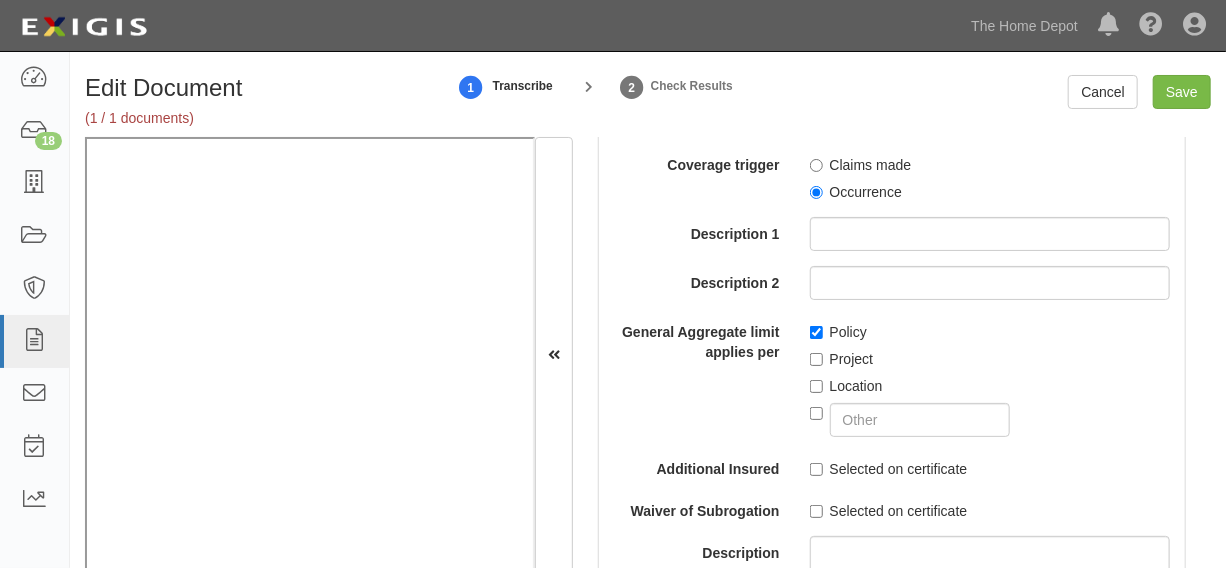 click on "Occurrence" at bounding box center [856, 192] 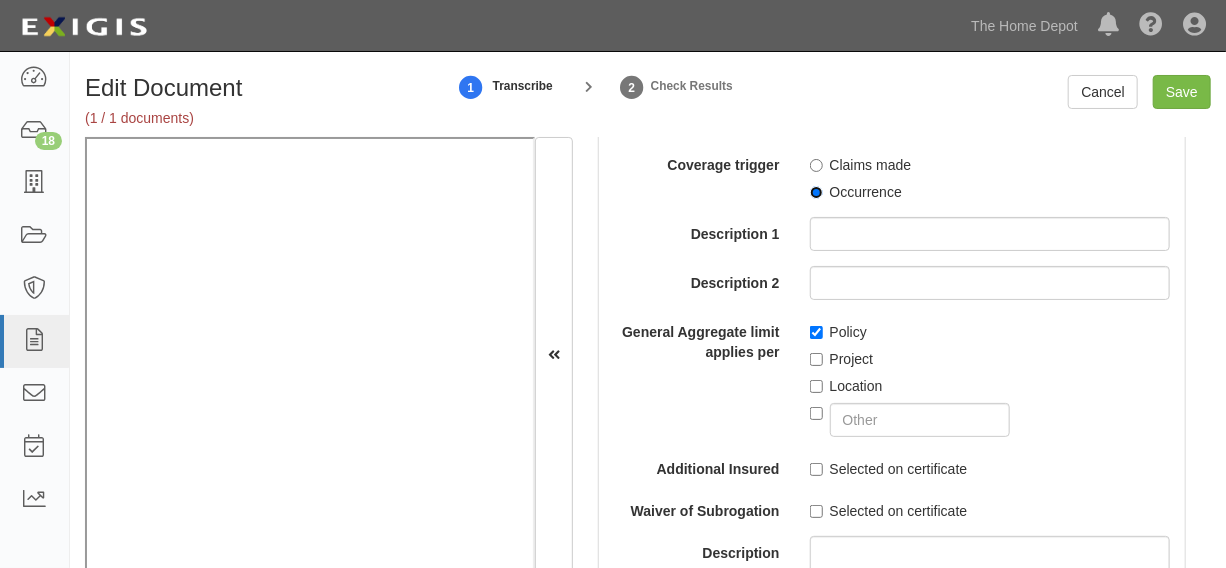 click on "Occurrence" at bounding box center (816, 192) 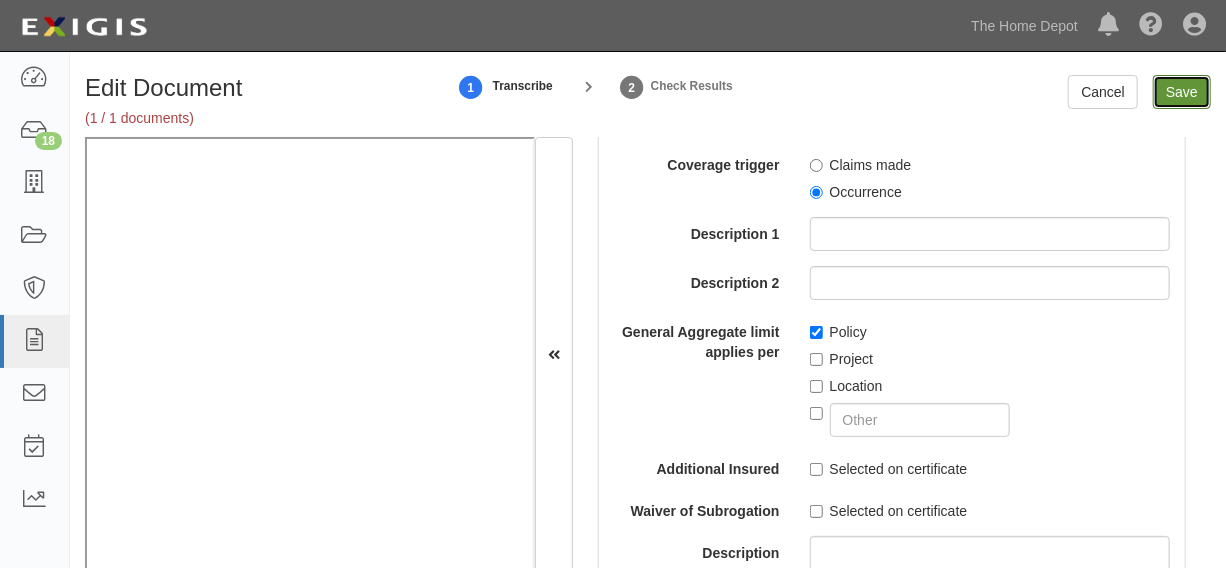 click on "Save" at bounding box center [1182, 92] 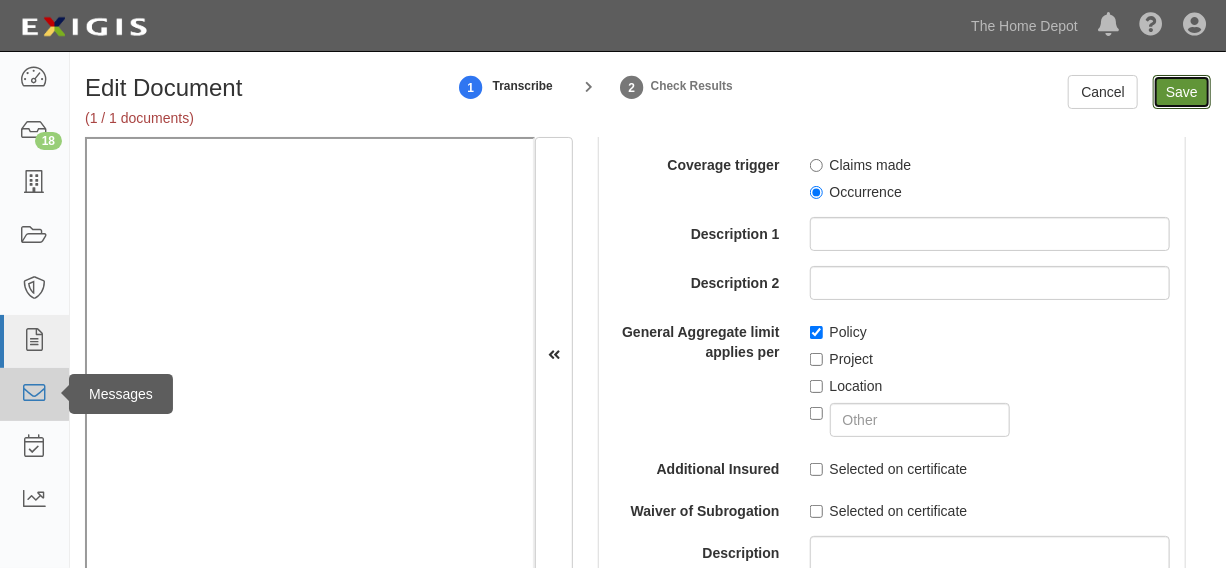 type on "2000000" 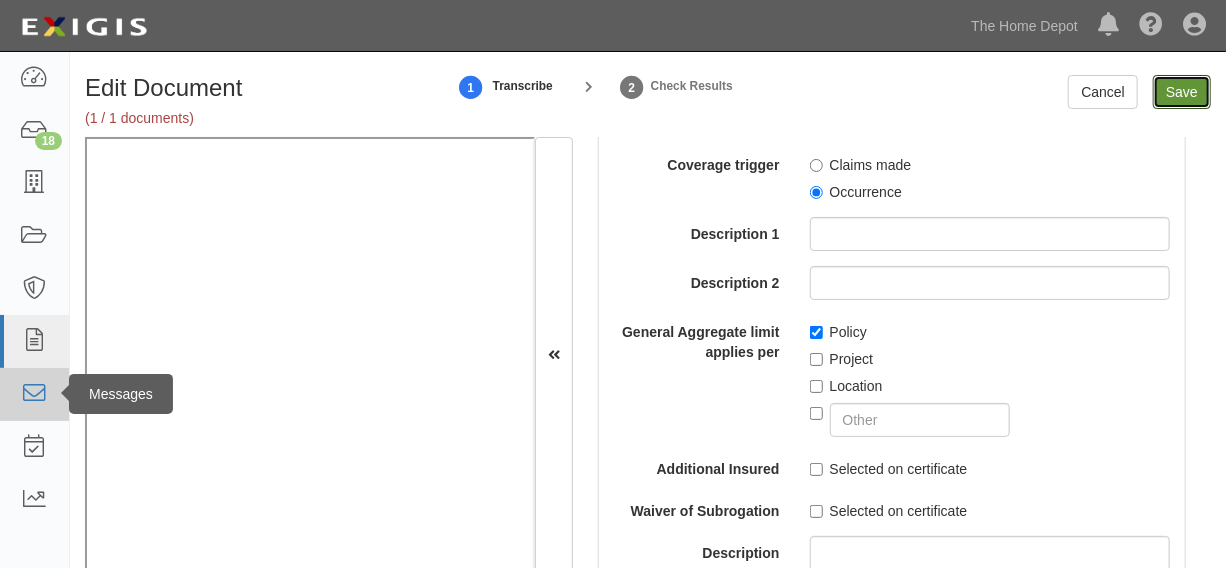 type on "4000000" 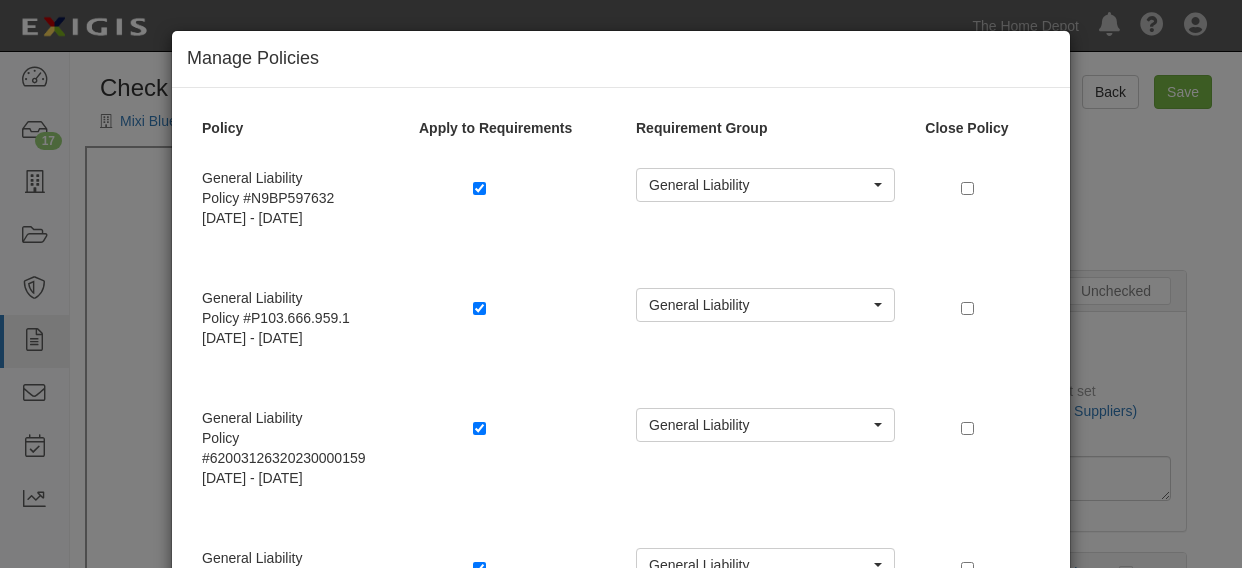 select 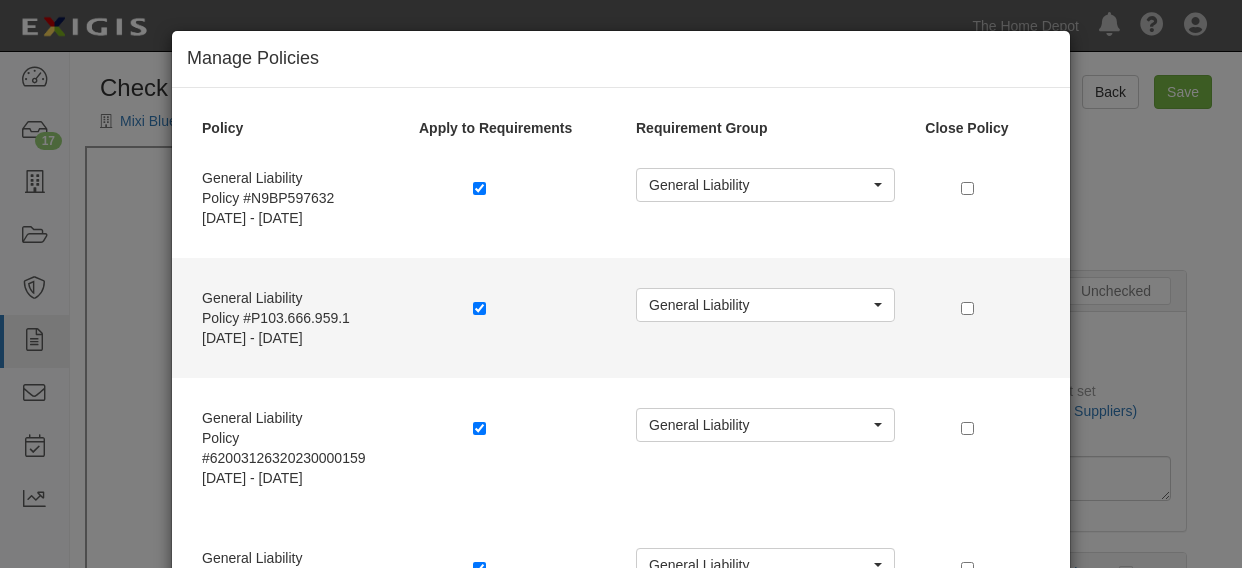 scroll, scrollTop: 0, scrollLeft: 0, axis: both 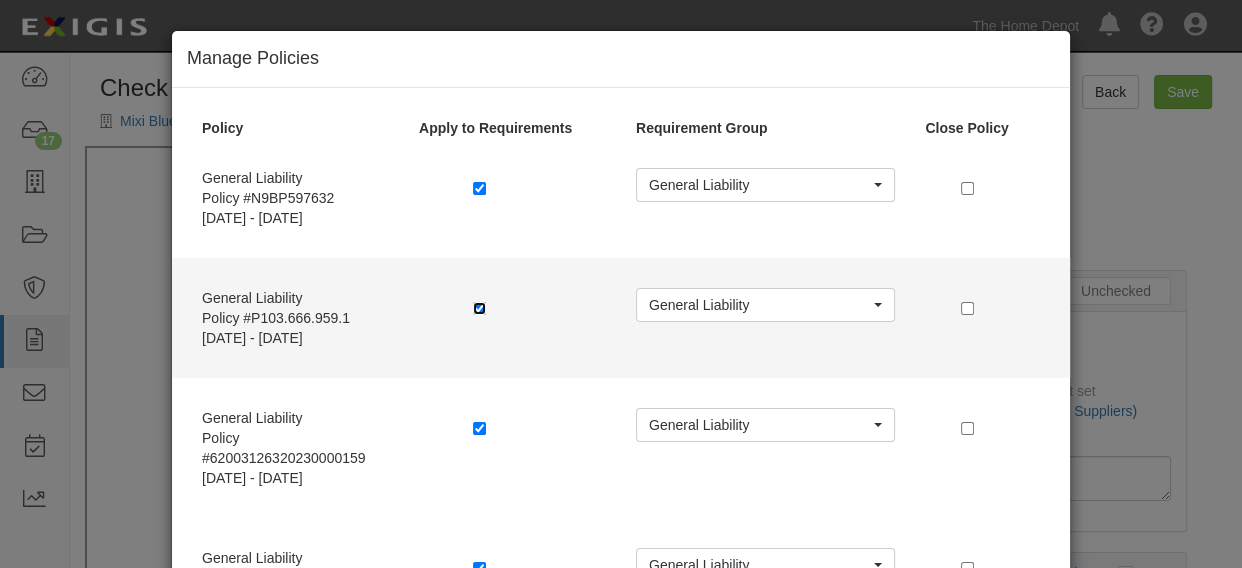 click at bounding box center [479, 308] 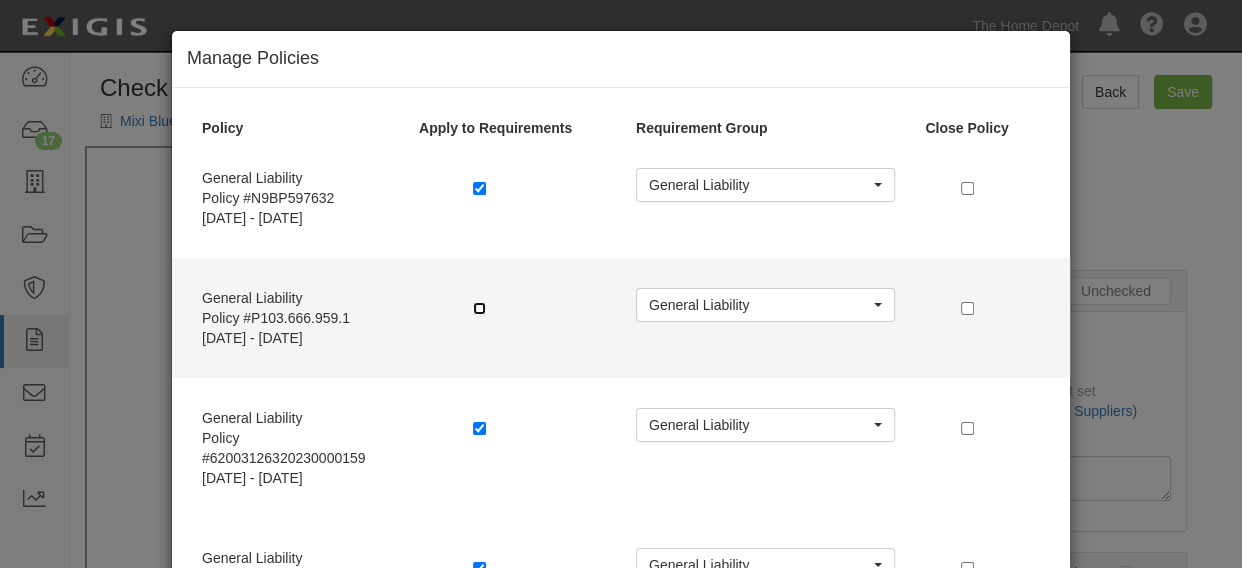 scroll, scrollTop: 151, scrollLeft: 0, axis: vertical 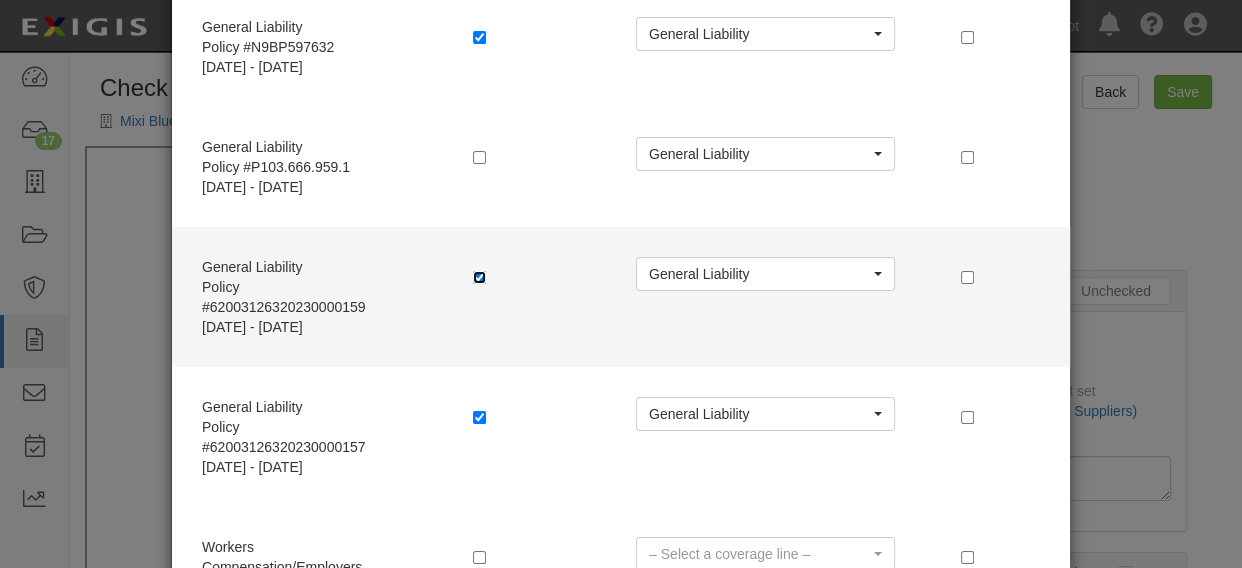 click at bounding box center [479, 277] 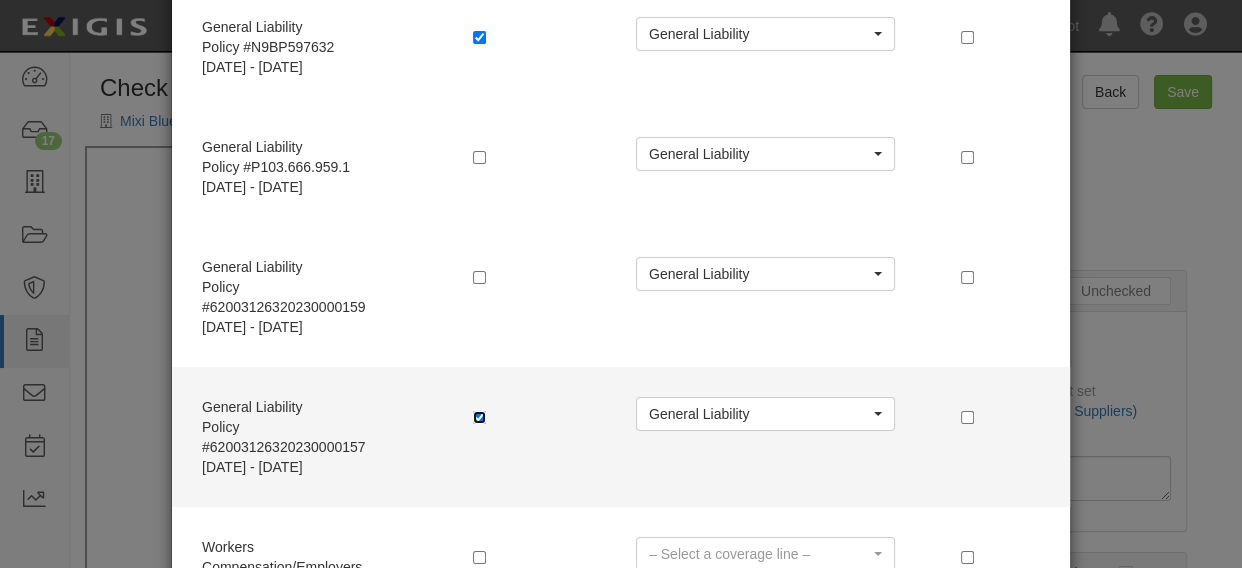 click at bounding box center [479, 417] 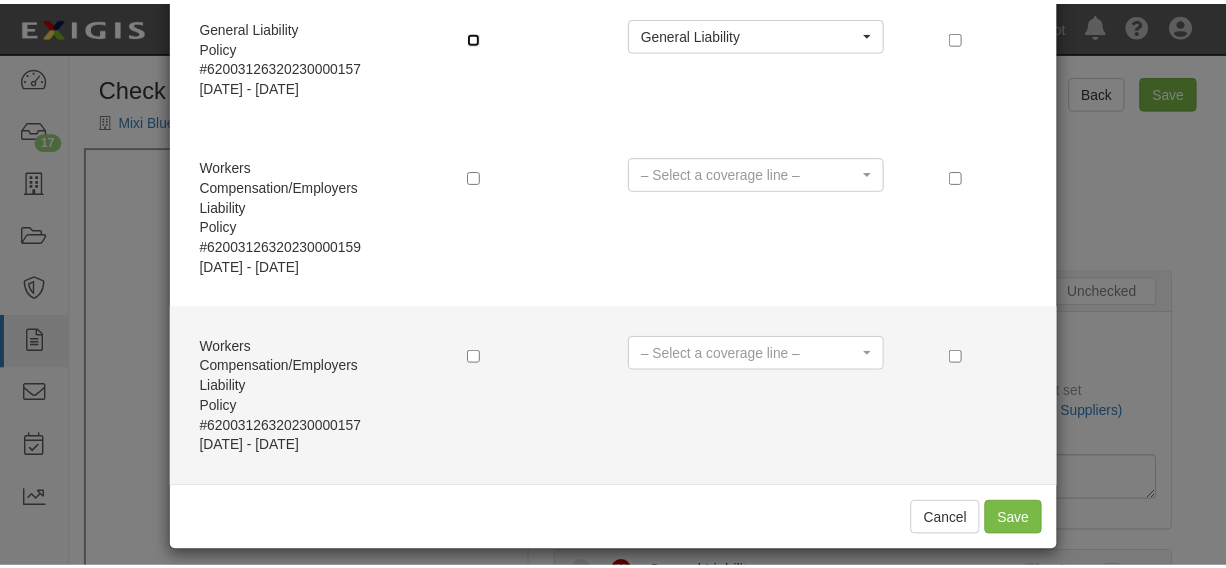 scroll, scrollTop: 544, scrollLeft: 0, axis: vertical 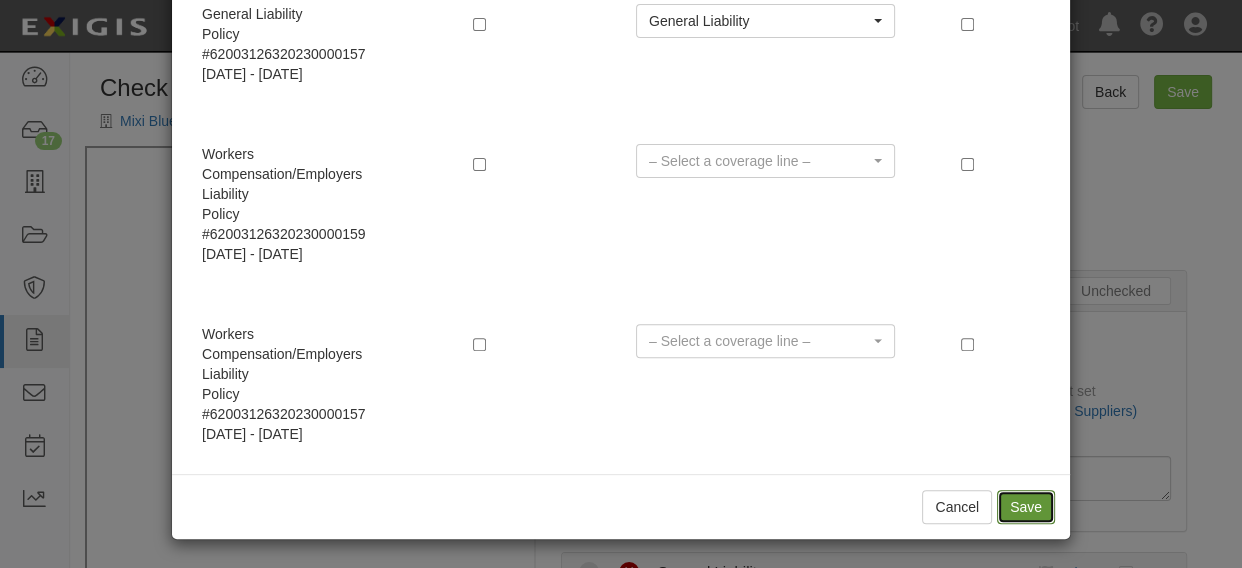 click on "Save" at bounding box center [1026, 507] 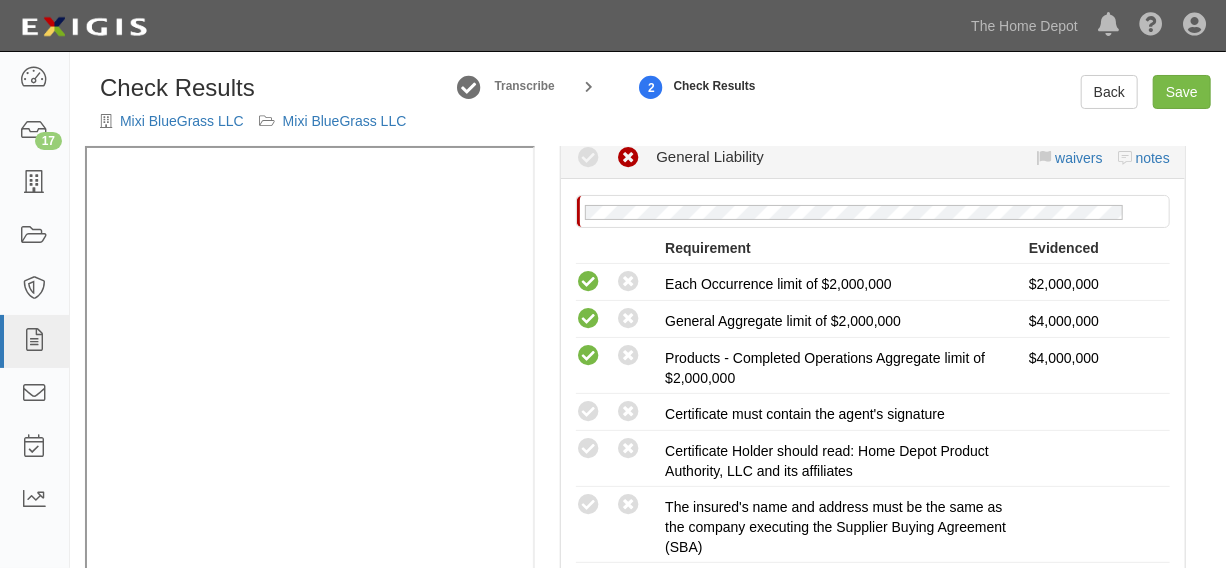 scroll, scrollTop: 454, scrollLeft: 0, axis: vertical 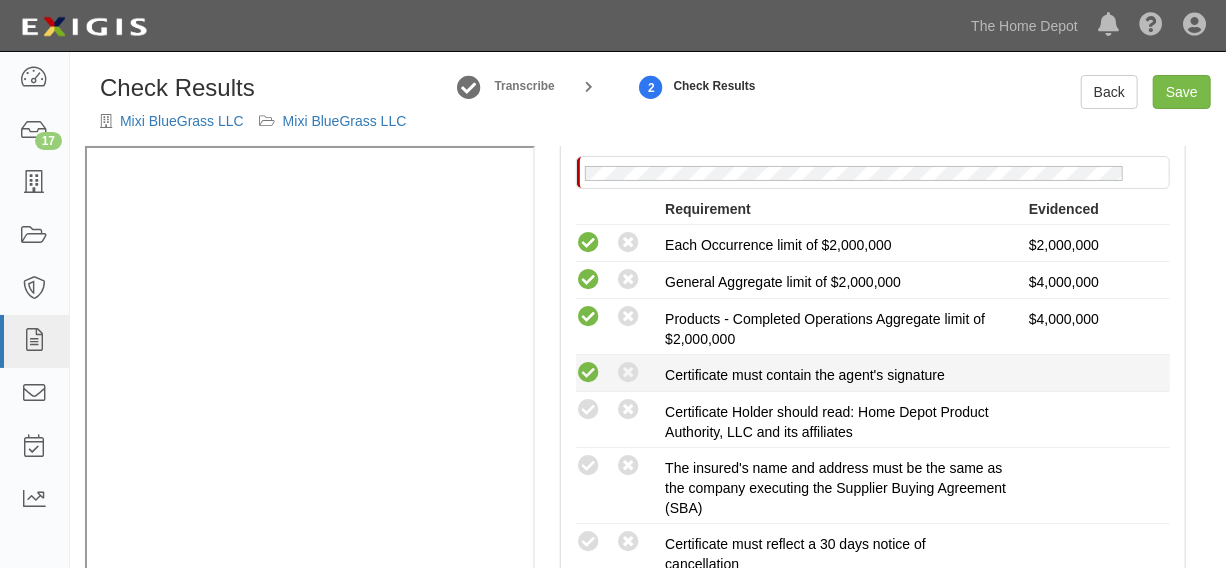 click at bounding box center [588, 373] 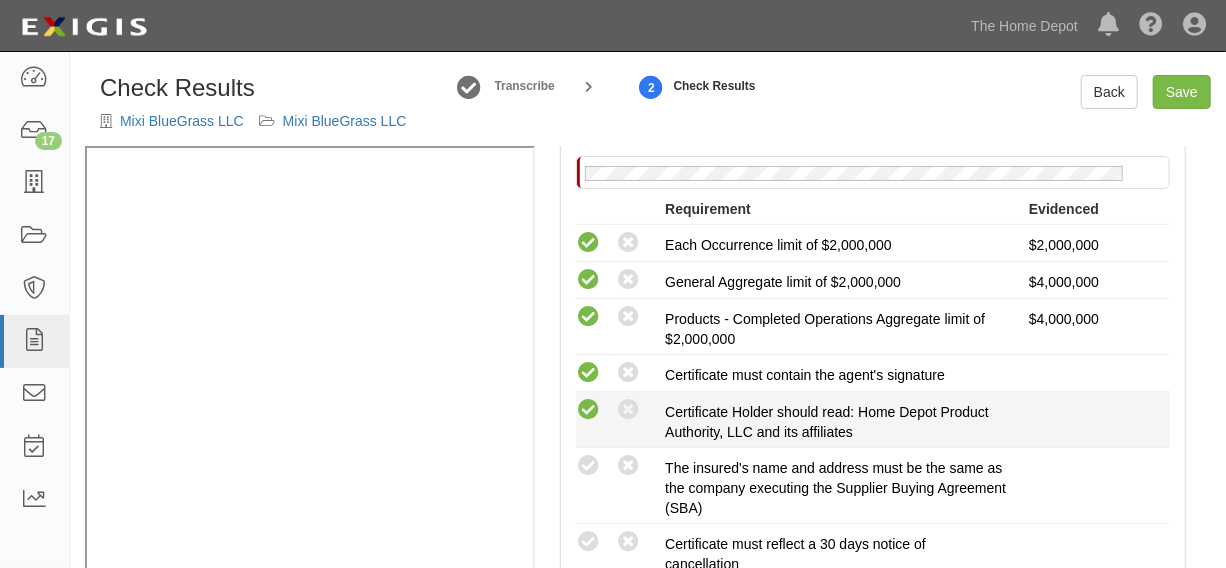 click at bounding box center [588, 410] 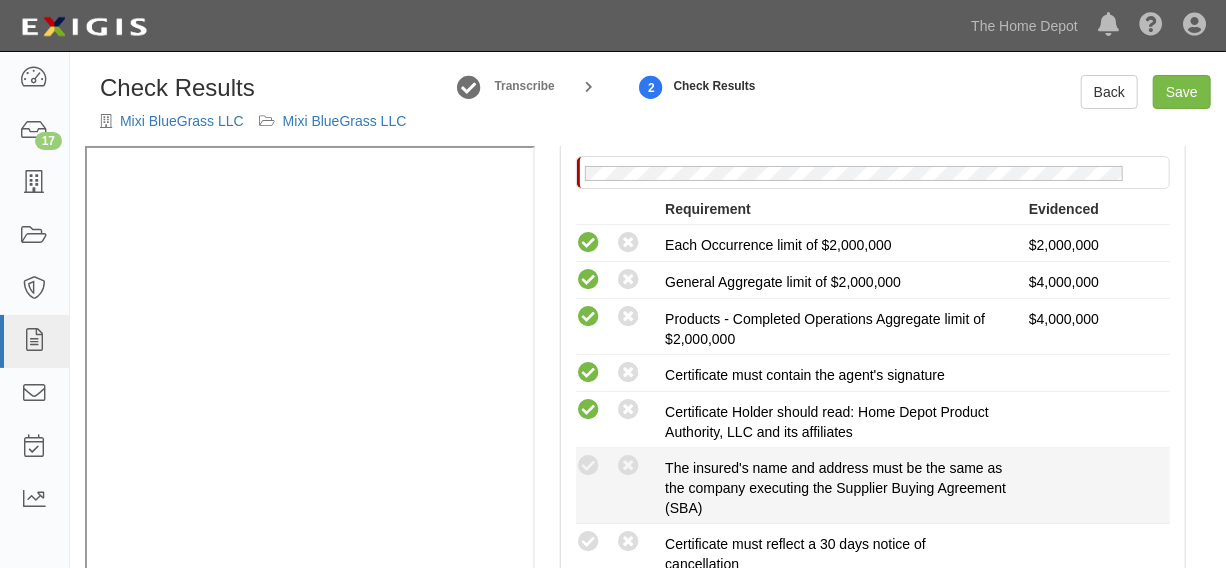 click on "Compliant Waived:  Non-Compliant" at bounding box center [620, 466] 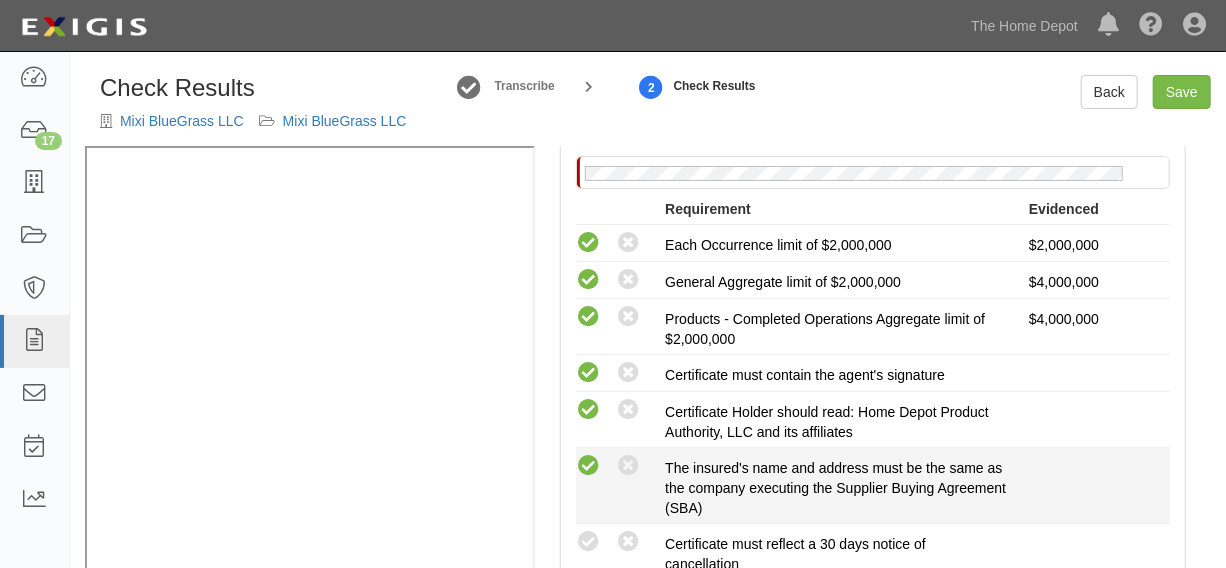 click at bounding box center [588, 466] 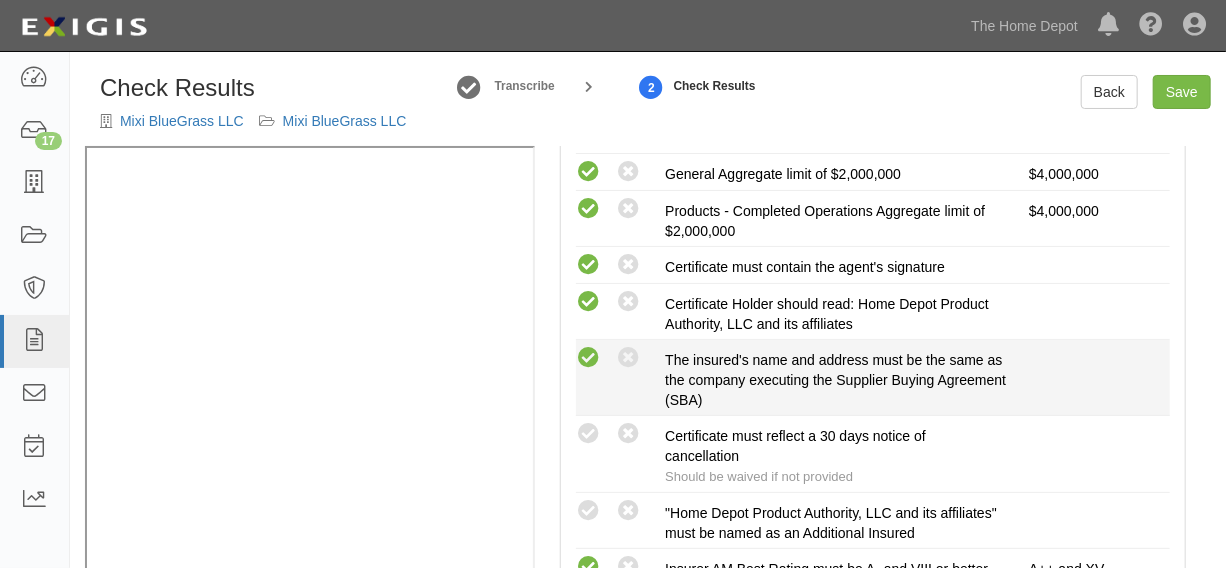 scroll, scrollTop: 606, scrollLeft: 0, axis: vertical 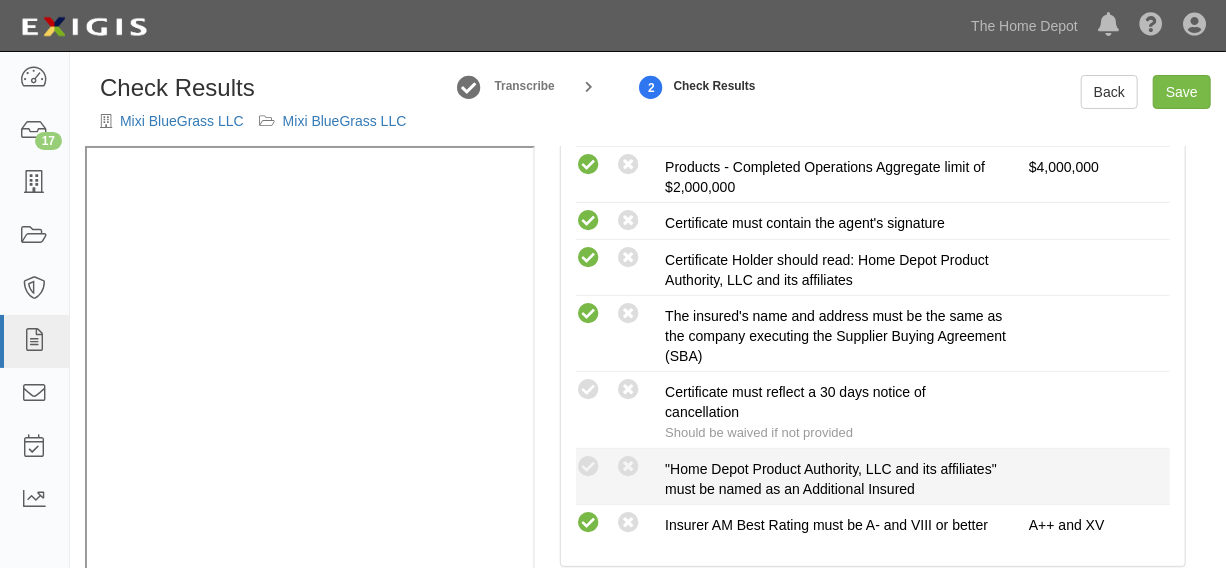 click on "Compliant Waived:  Non-Compliant "Home Depot Product Authority, LLC and its affiliates" must be named as an Additional Insured" at bounding box center (873, 477) 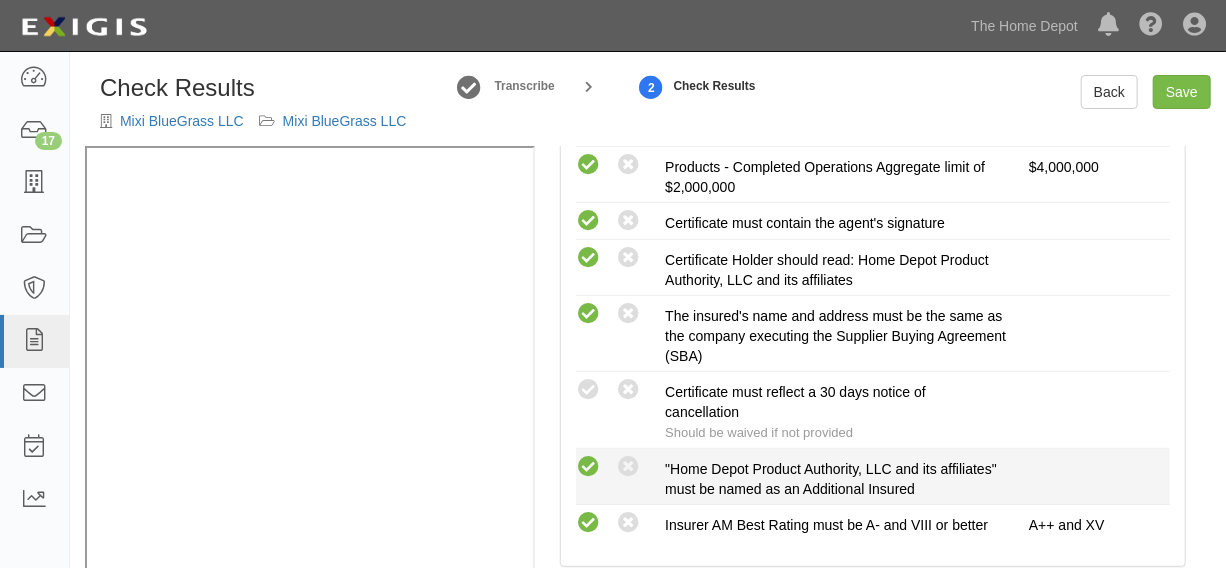 click at bounding box center [588, 467] 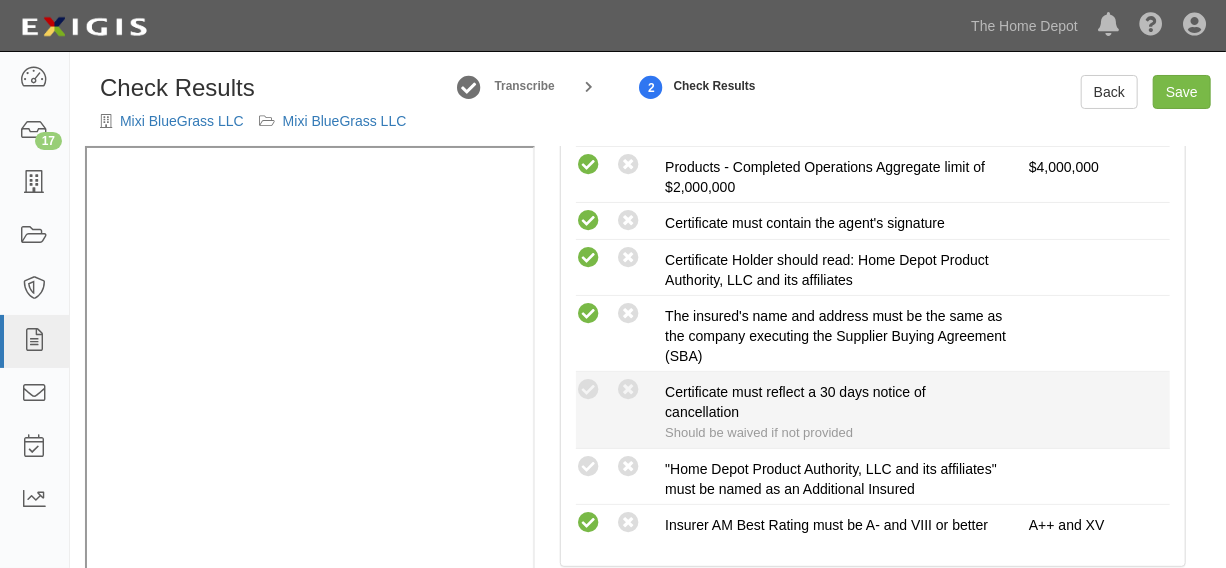 radio on "true" 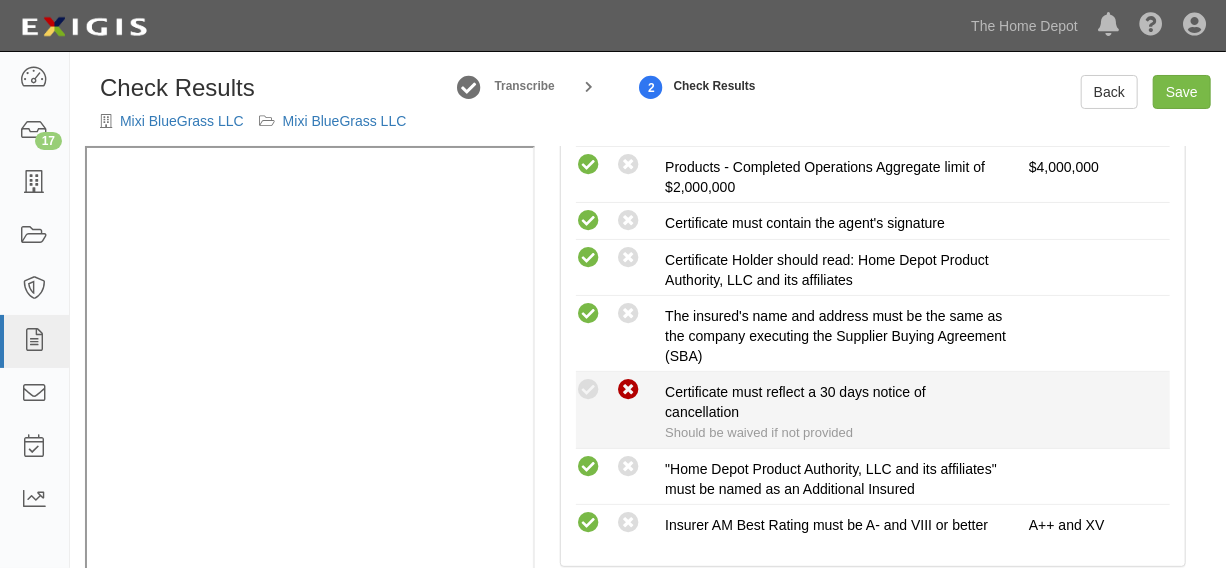 click at bounding box center (628, 390) 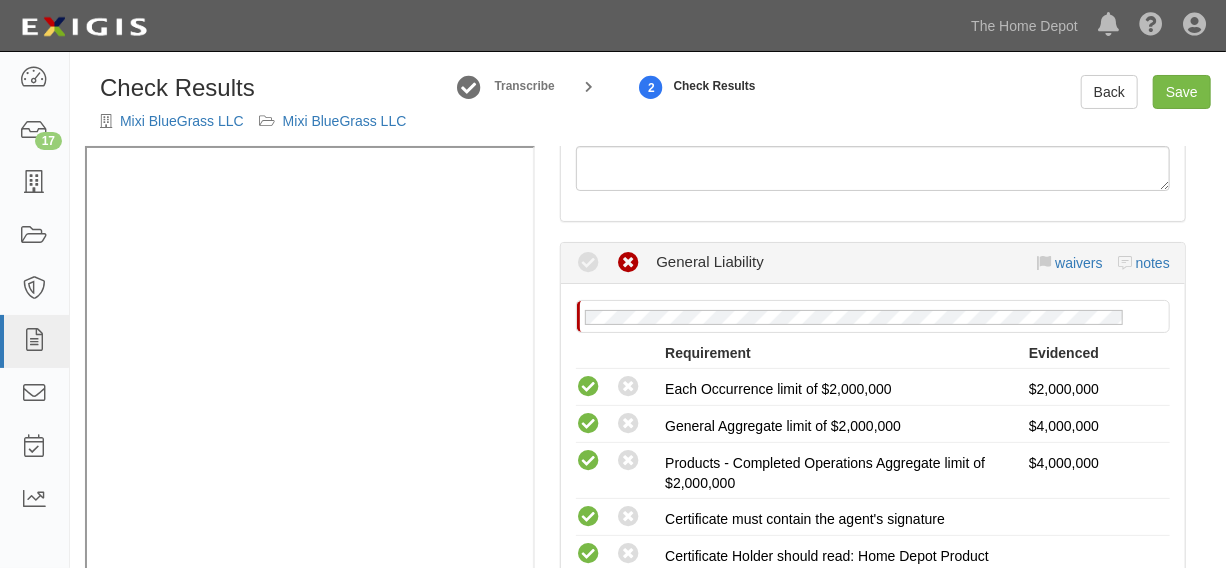 scroll, scrollTop: 302, scrollLeft: 0, axis: vertical 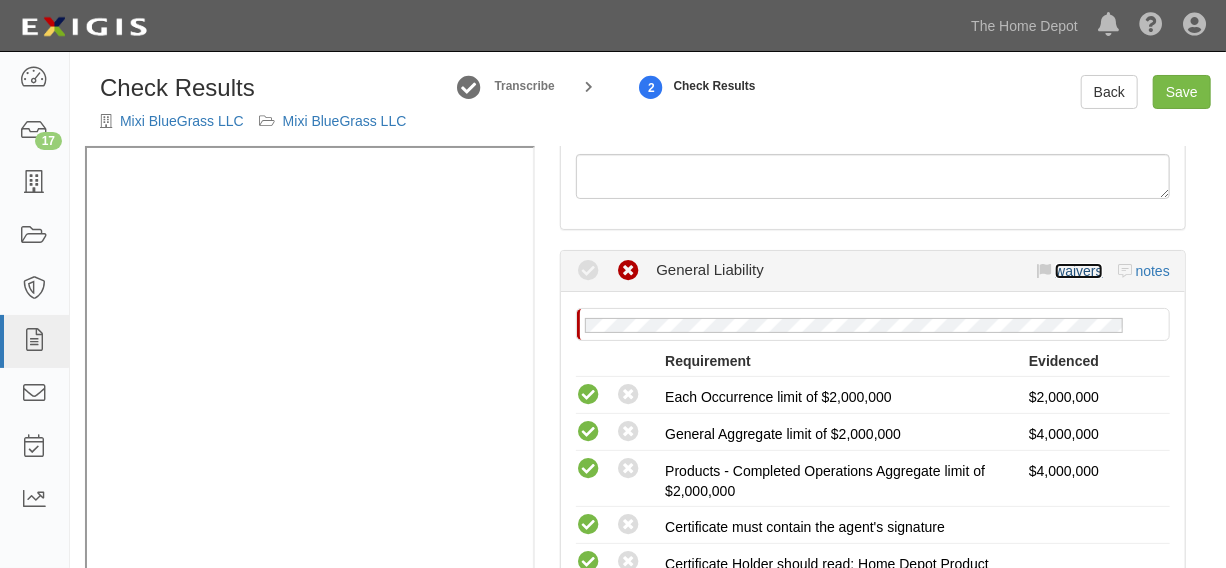 click on "waivers" at bounding box center [1078, 271] 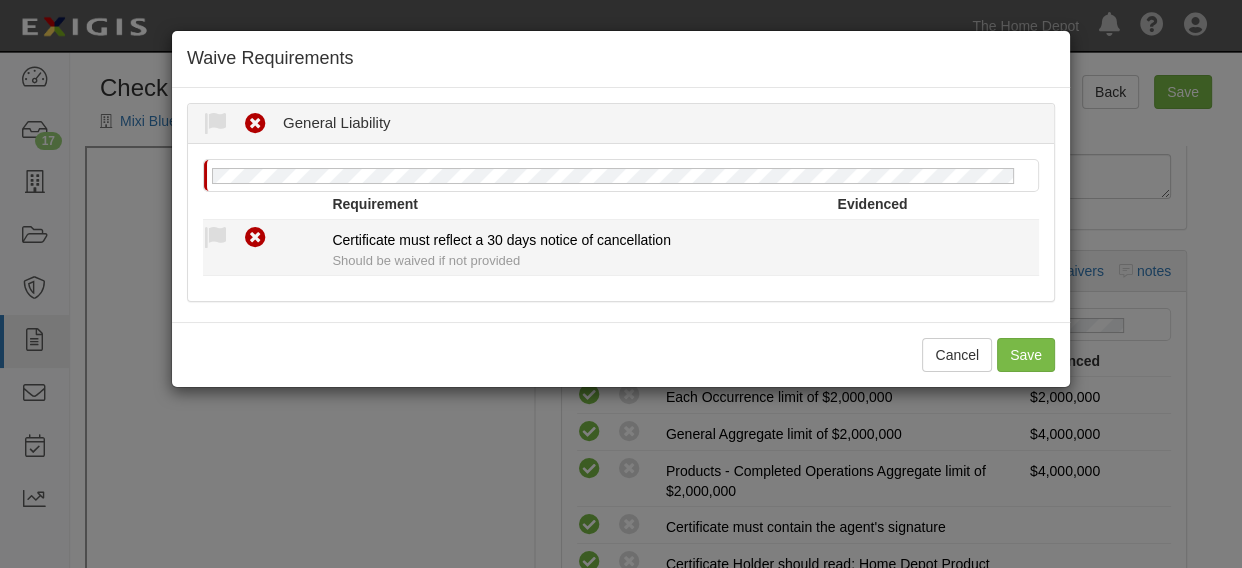 drag, startPoint x: 219, startPoint y: 227, endPoint x: 244, endPoint y: 305, distance: 81.908485 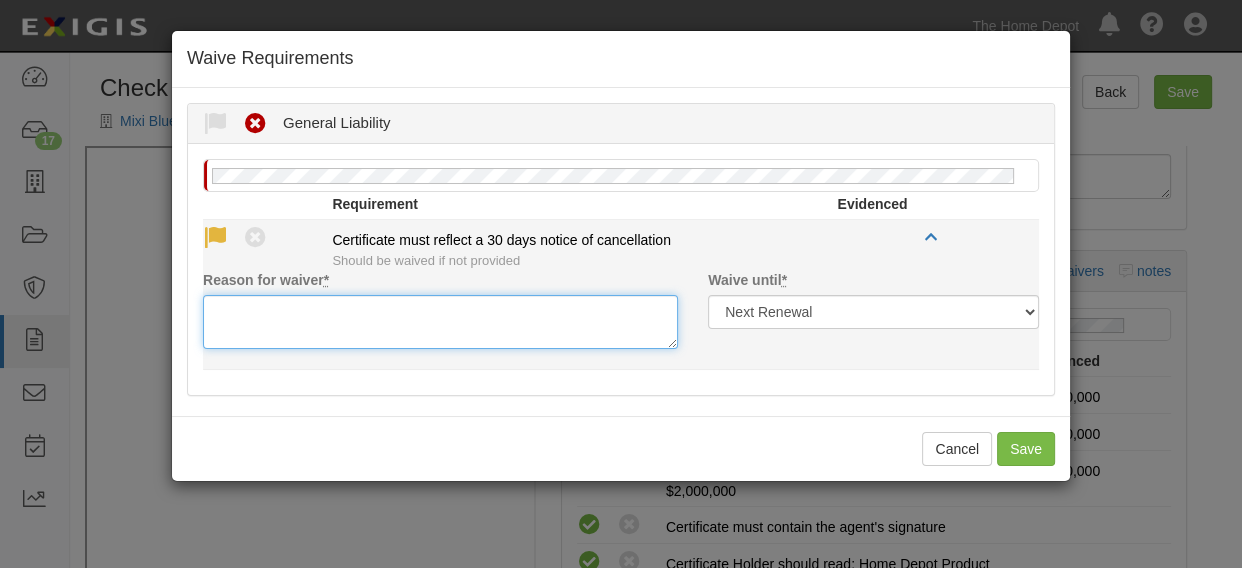 click on "Reason for waiver  *" at bounding box center [440, 322] 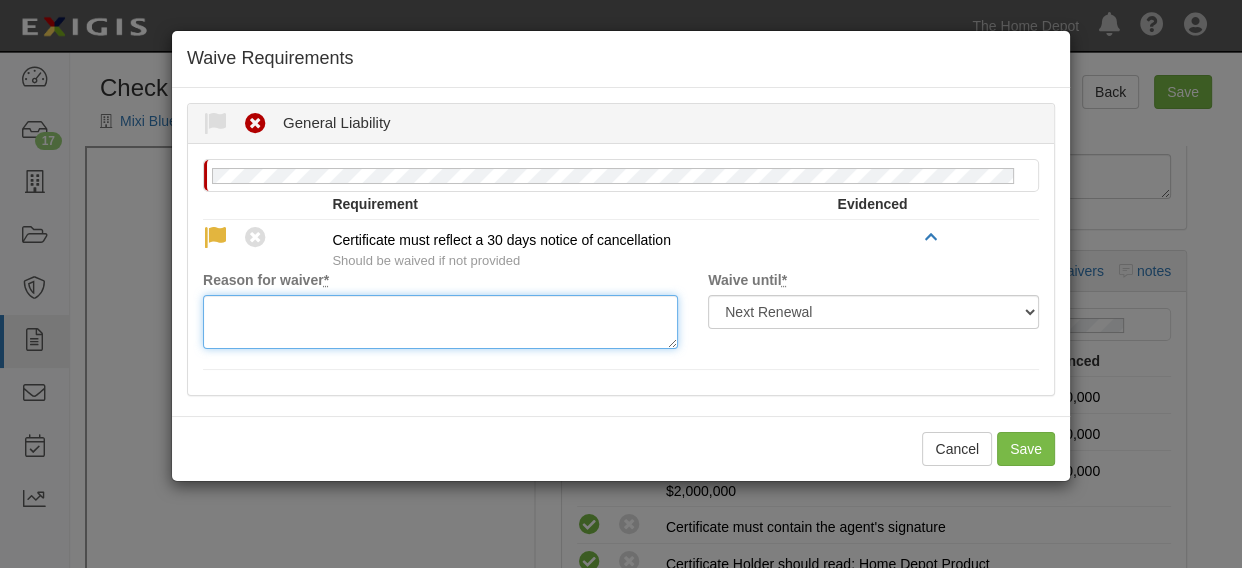 paste on "waived per client" 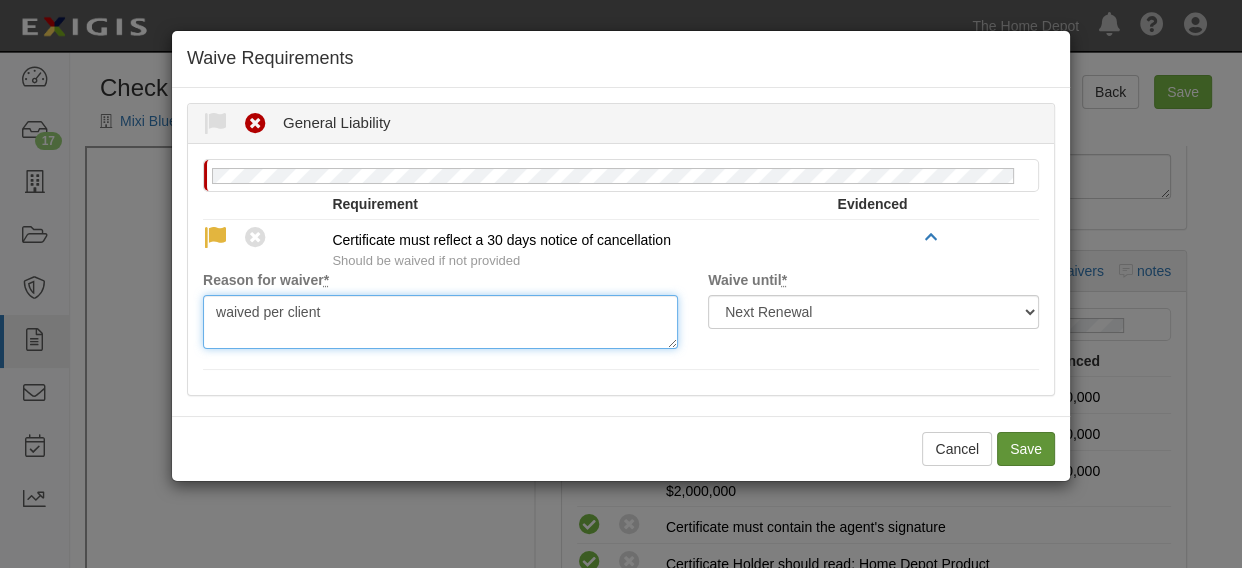 type on "waived per client" 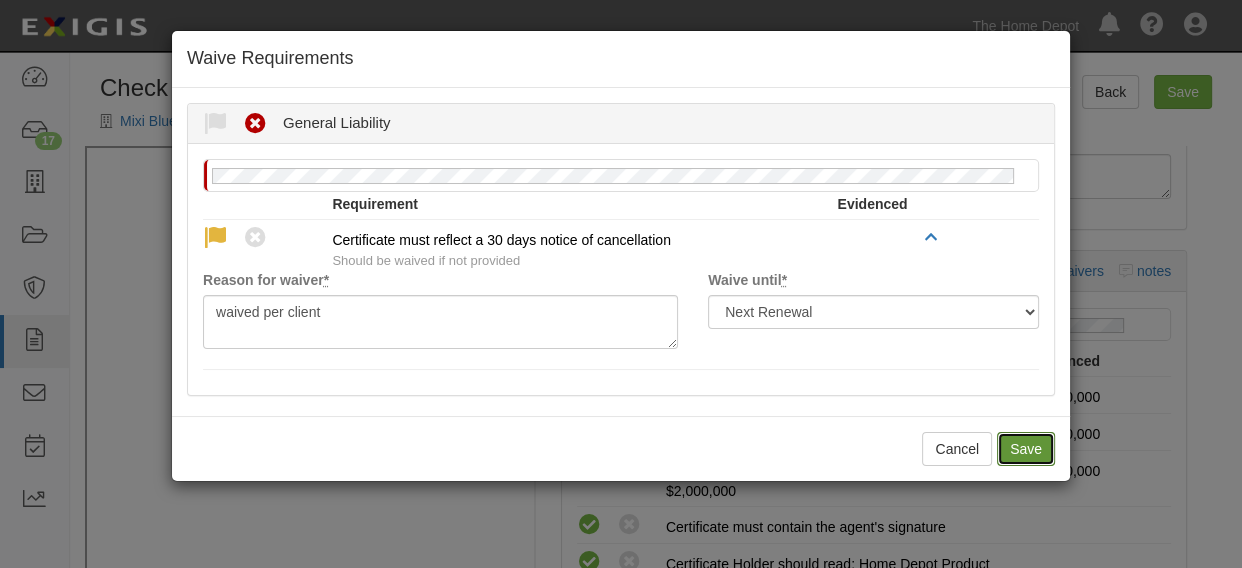 click on "Save" at bounding box center [1026, 449] 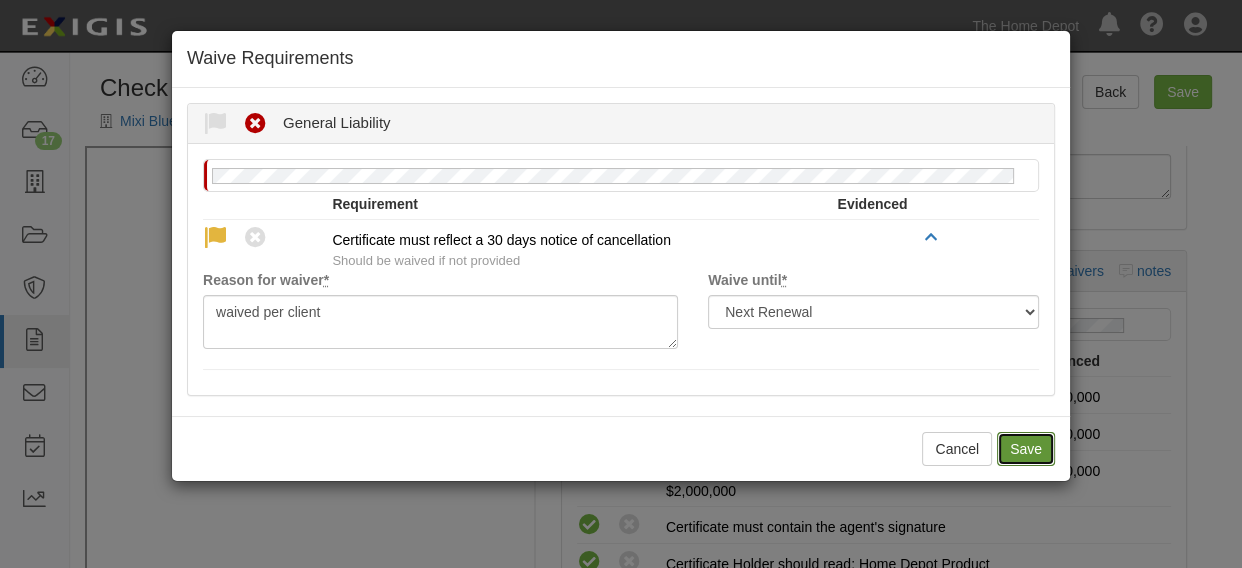 radio on "true" 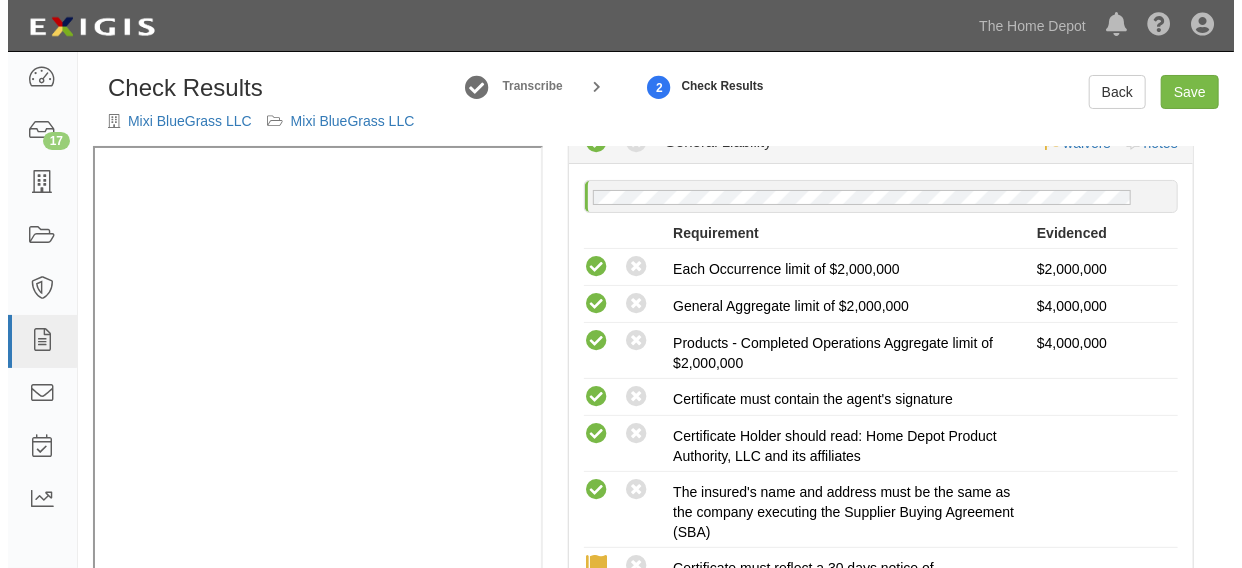 scroll, scrollTop: 0, scrollLeft: 0, axis: both 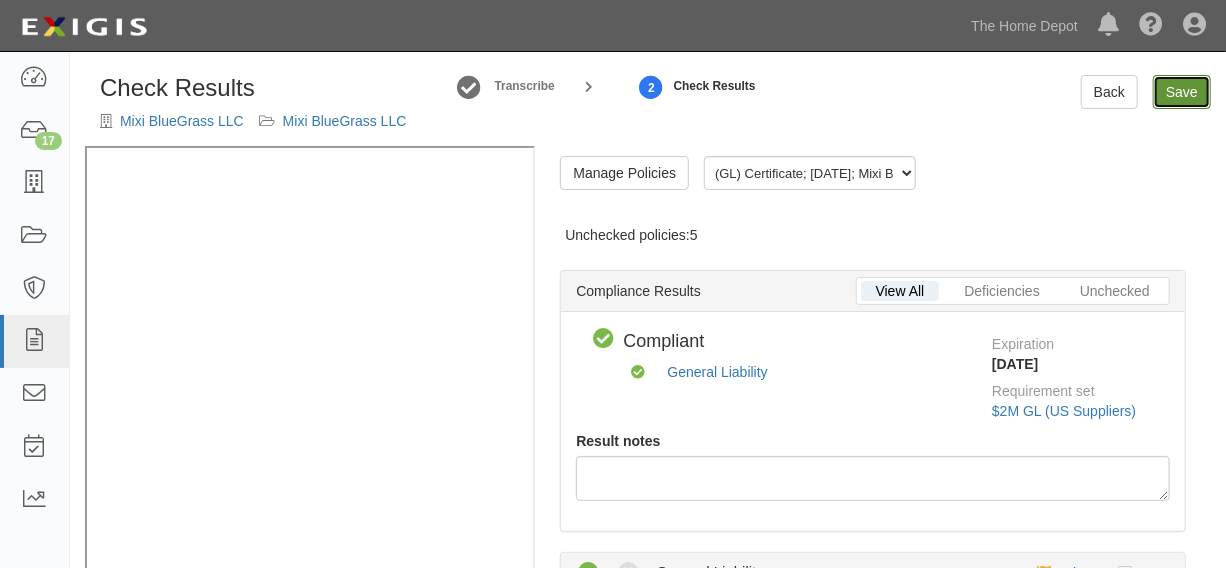 click on "Save" at bounding box center [1182, 92] 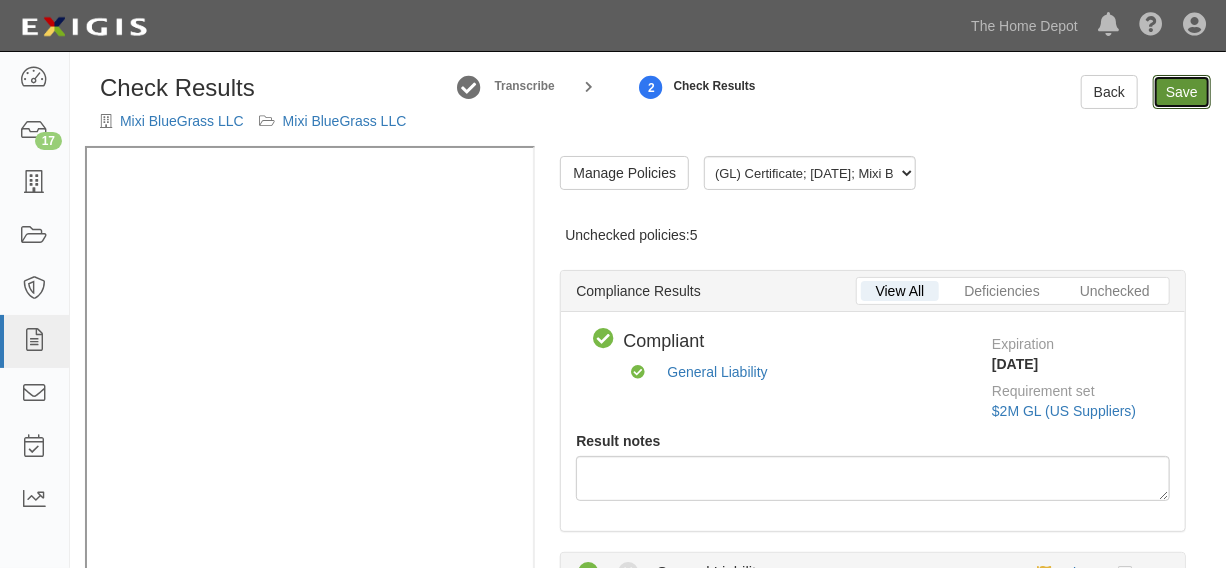 radio on "true" 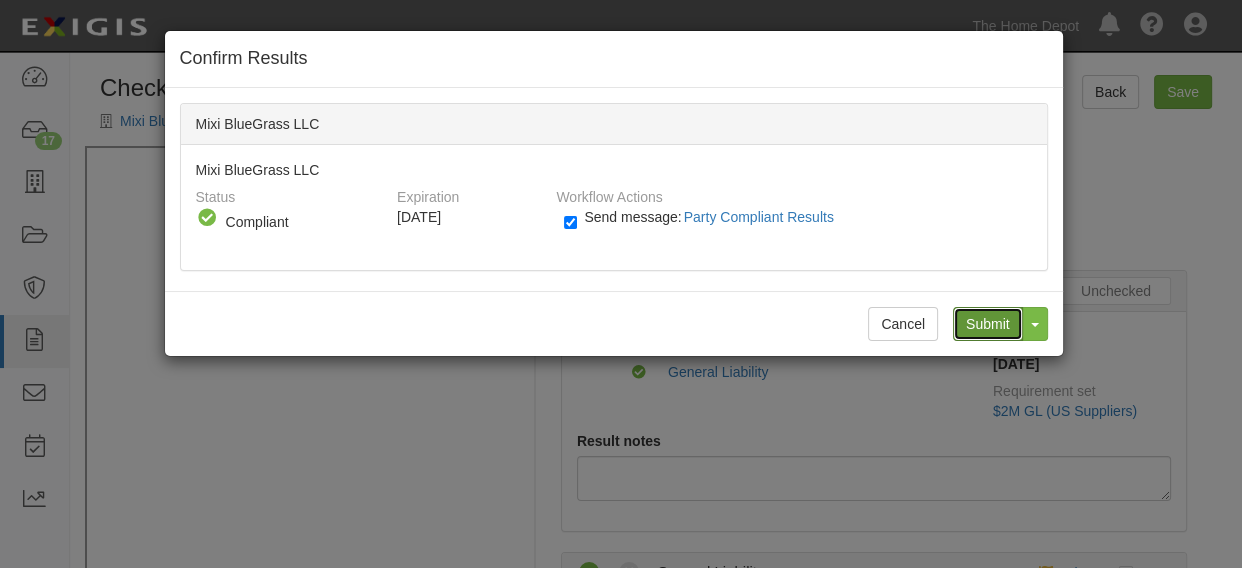 click on "Submit" at bounding box center [988, 324] 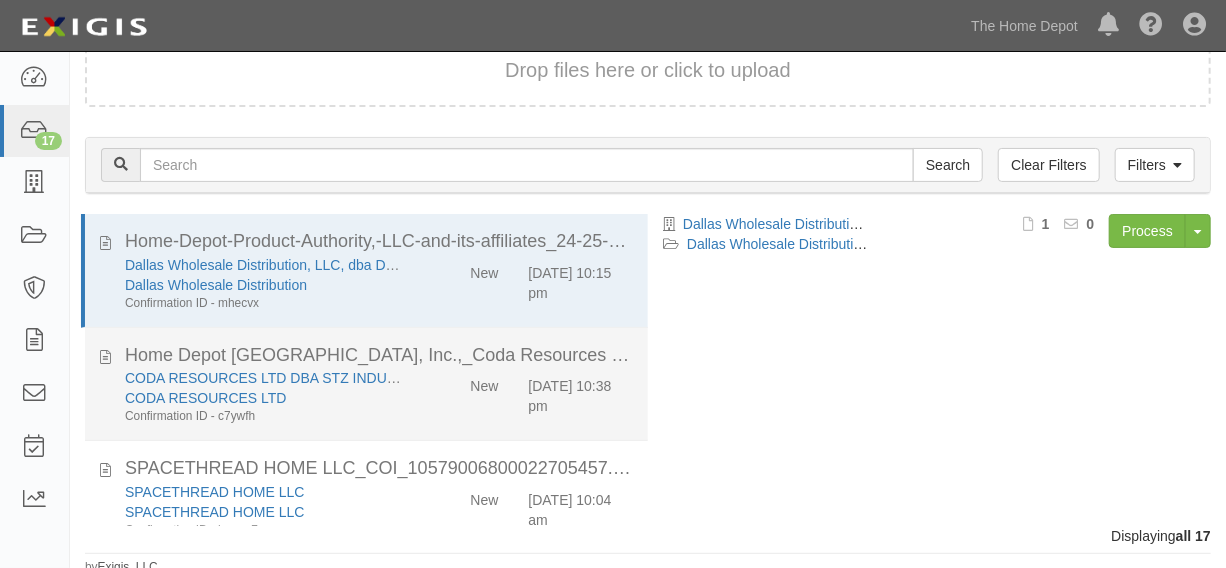 scroll, scrollTop: 156, scrollLeft: 0, axis: vertical 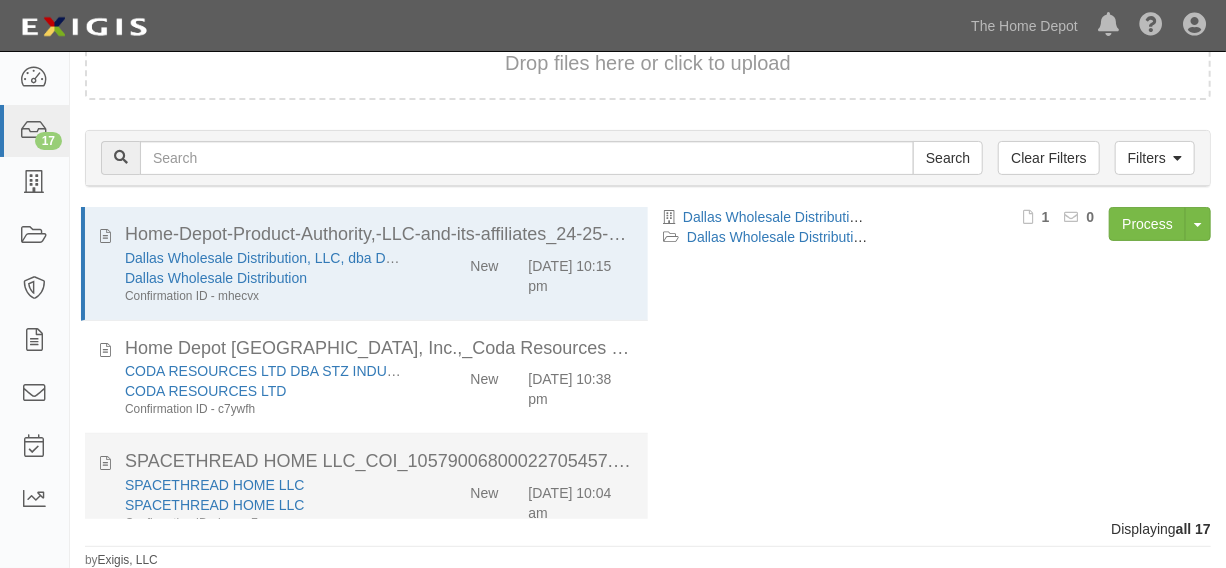 click on "New" at bounding box center [469, 603] 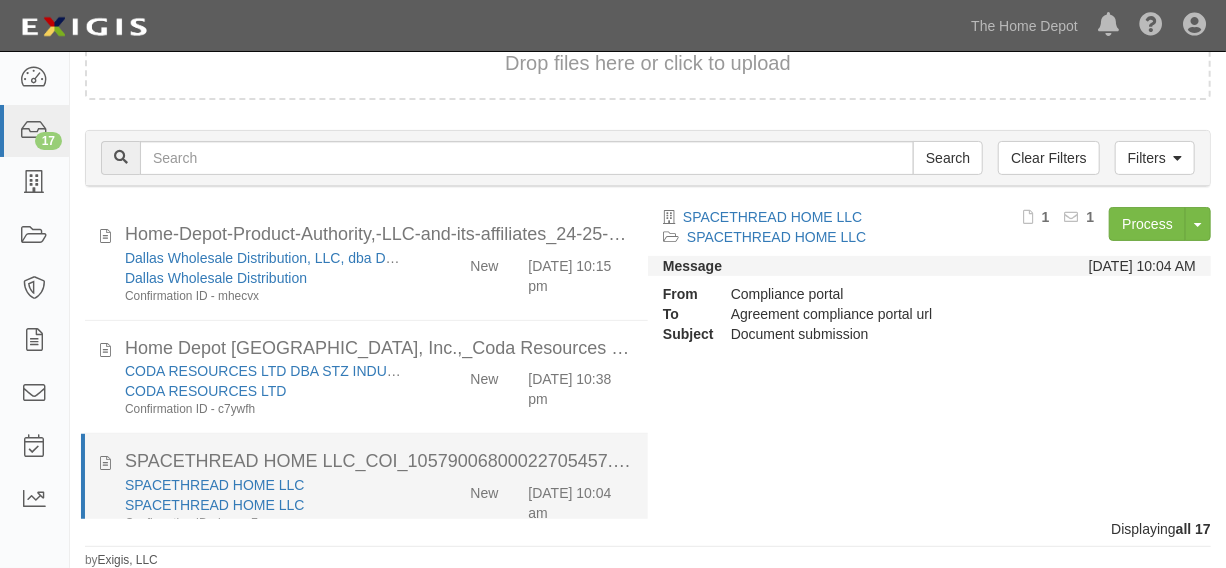 scroll, scrollTop: 151, scrollLeft: 0, axis: vertical 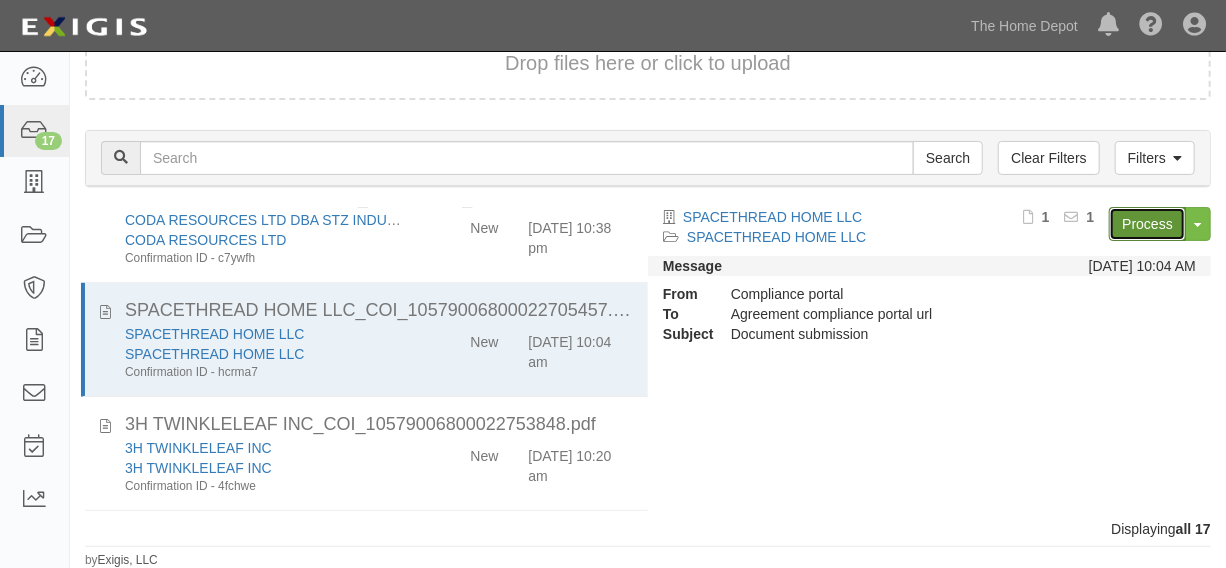 click on "Process" at bounding box center [1147, 224] 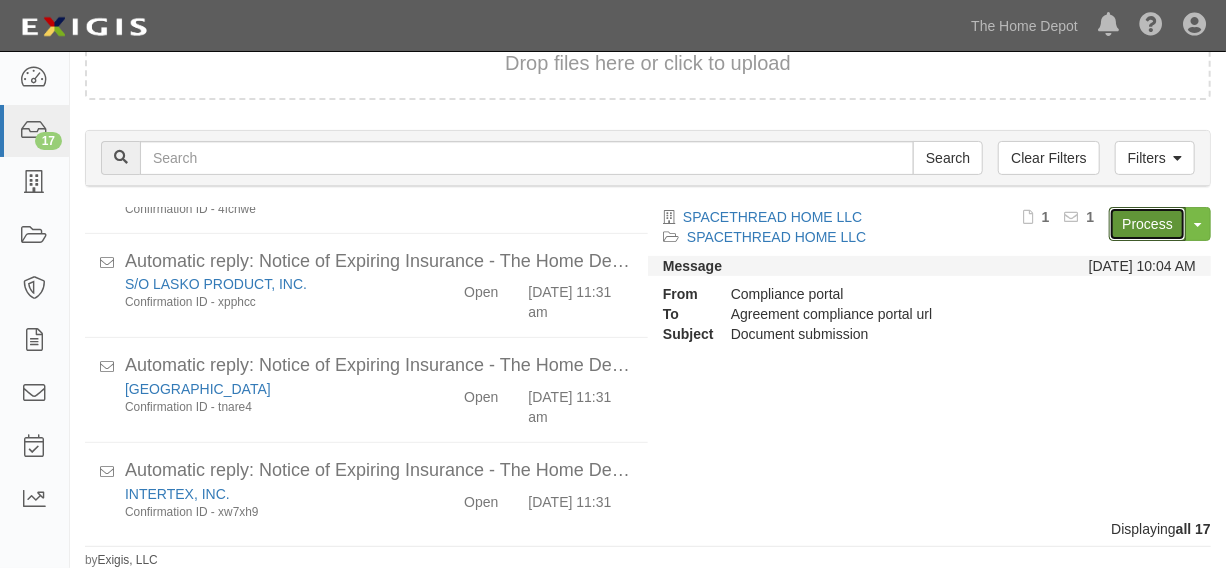 scroll, scrollTop: 454, scrollLeft: 0, axis: vertical 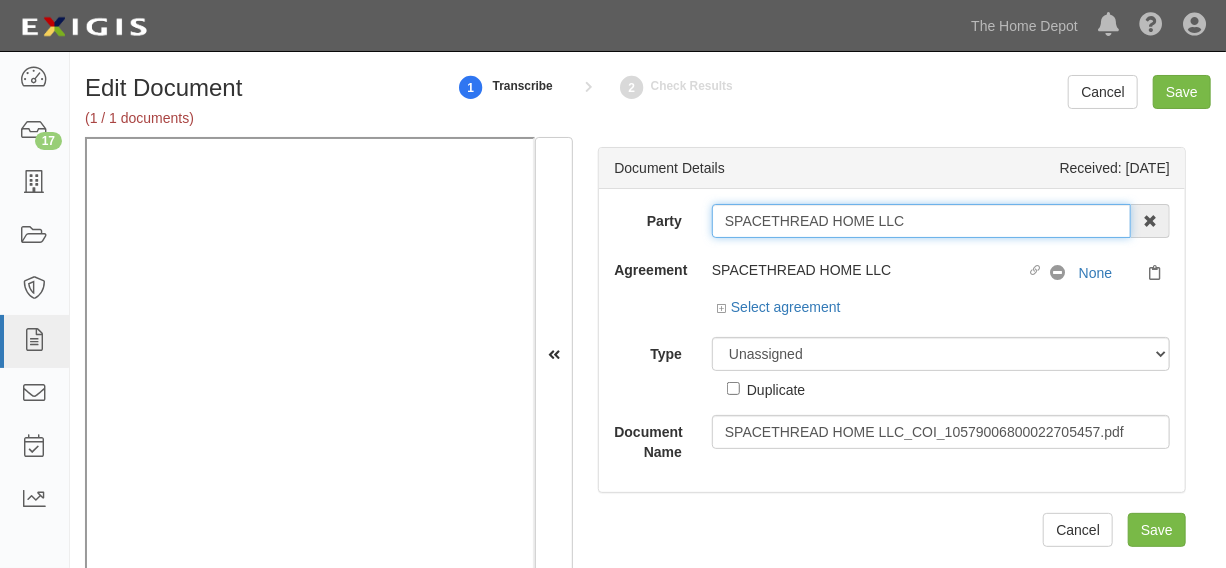 drag, startPoint x: 721, startPoint y: 226, endPoint x: 966, endPoint y: 244, distance: 245.66034 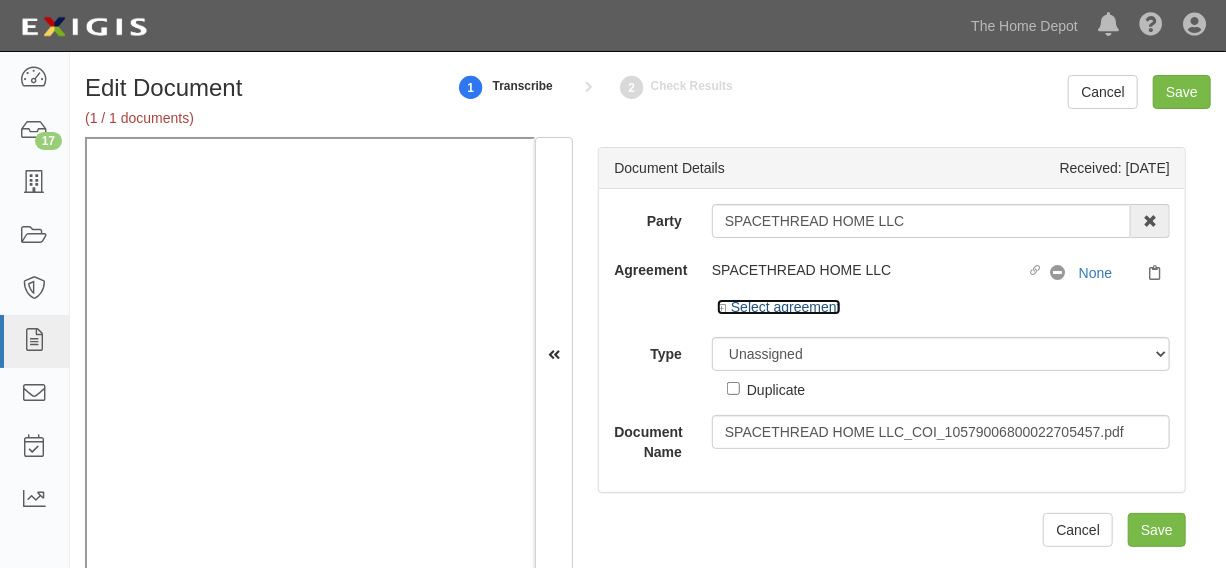 click on "Select agreement" at bounding box center (779, 307) 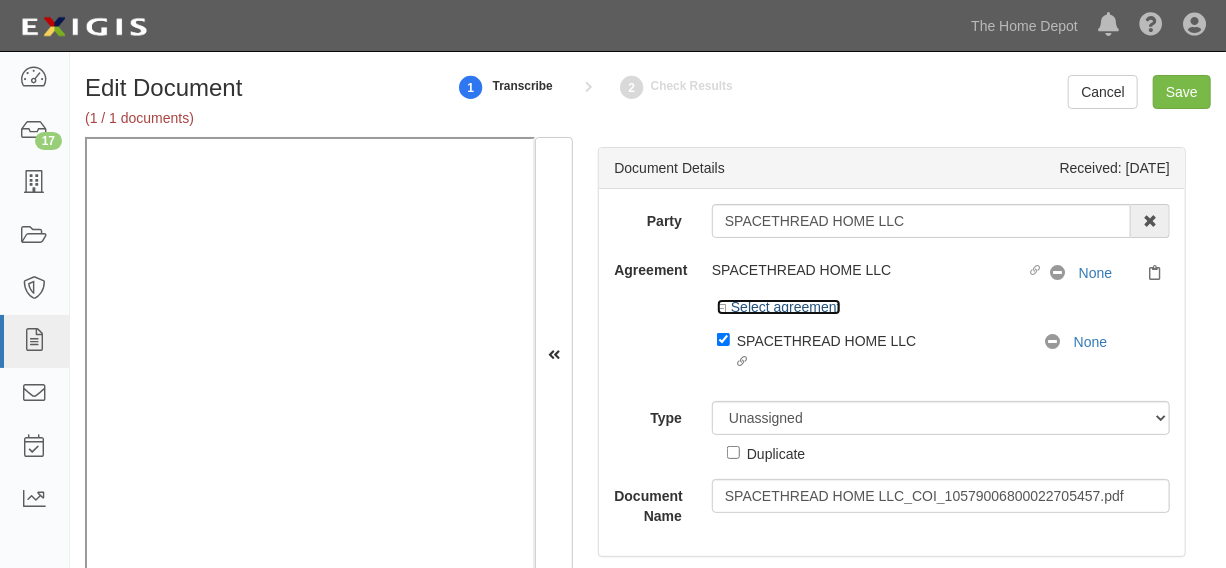 scroll, scrollTop: 46, scrollLeft: 0, axis: vertical 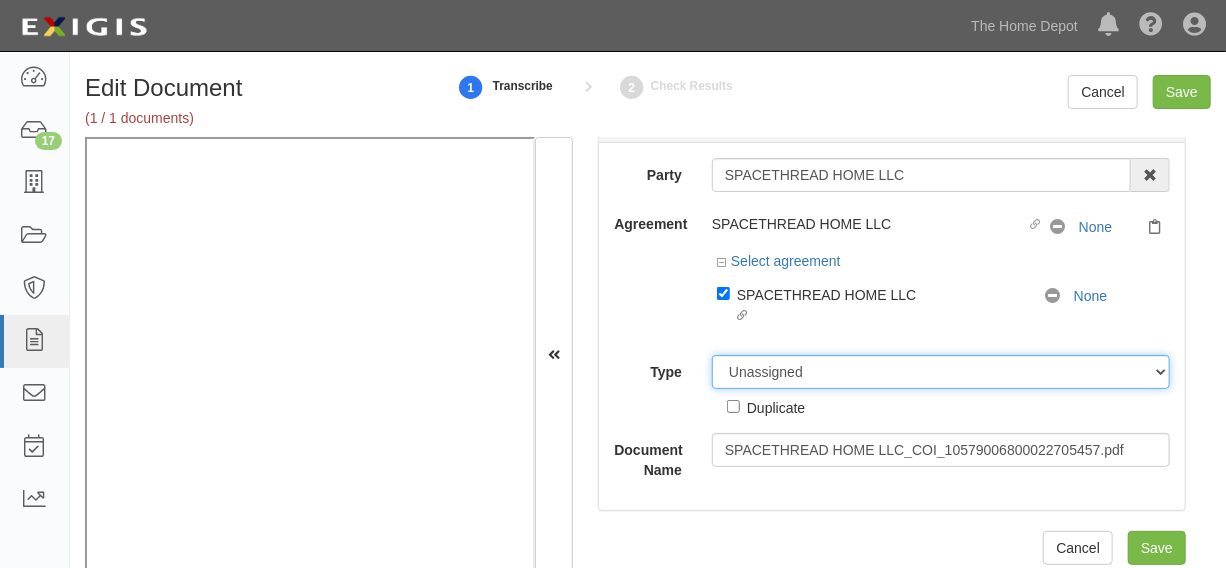 drag, startPoint x: 760, startPoint y: 370, endPoint x: 760, endPoint y: 359, distance: 11 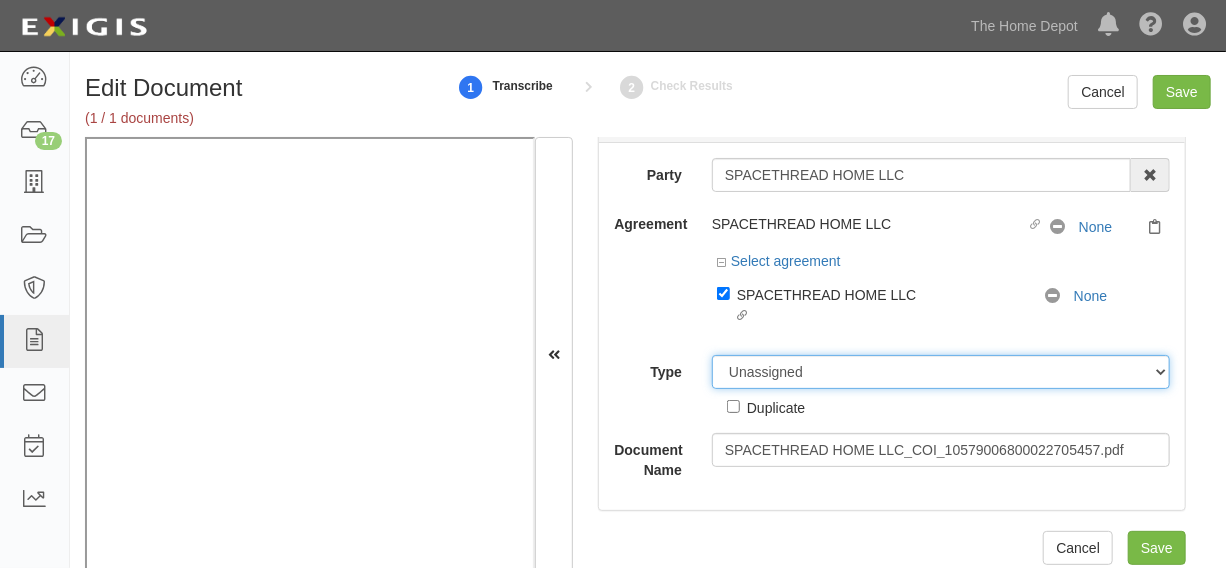 select on "CertificateDetail" 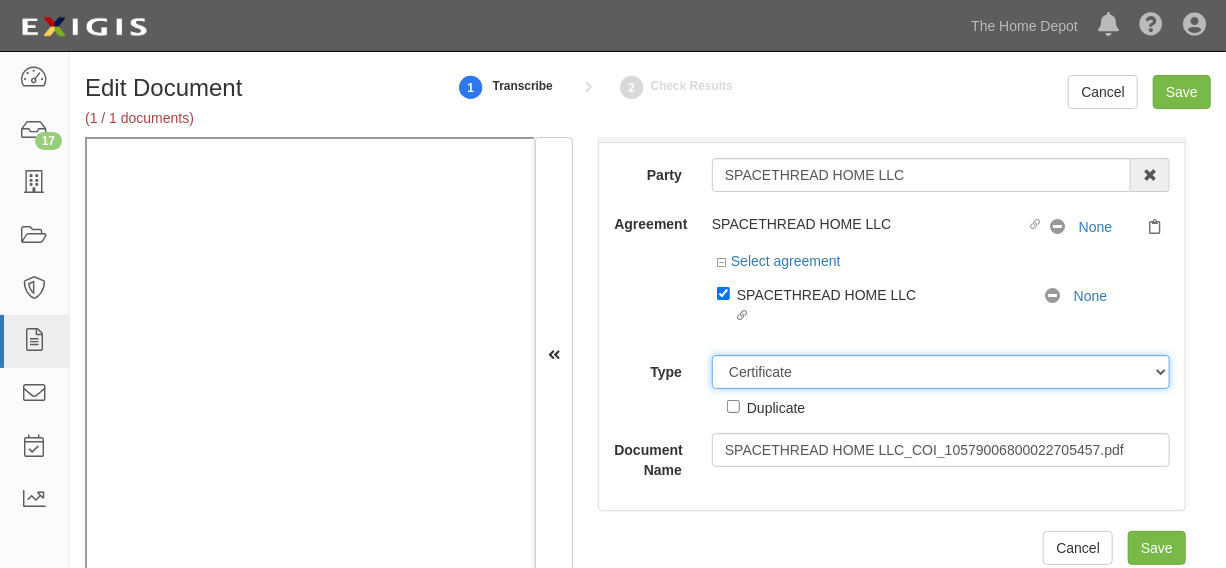 click on "Unassigned
Binder
Cancellation Notice
Certificate
Contract
Endorsement
Insurance Policy
Junk
Other Document
Policy Declarations
Reinstatement Notice
Requirements
Waiver Request" at bounding box center [941, 372] 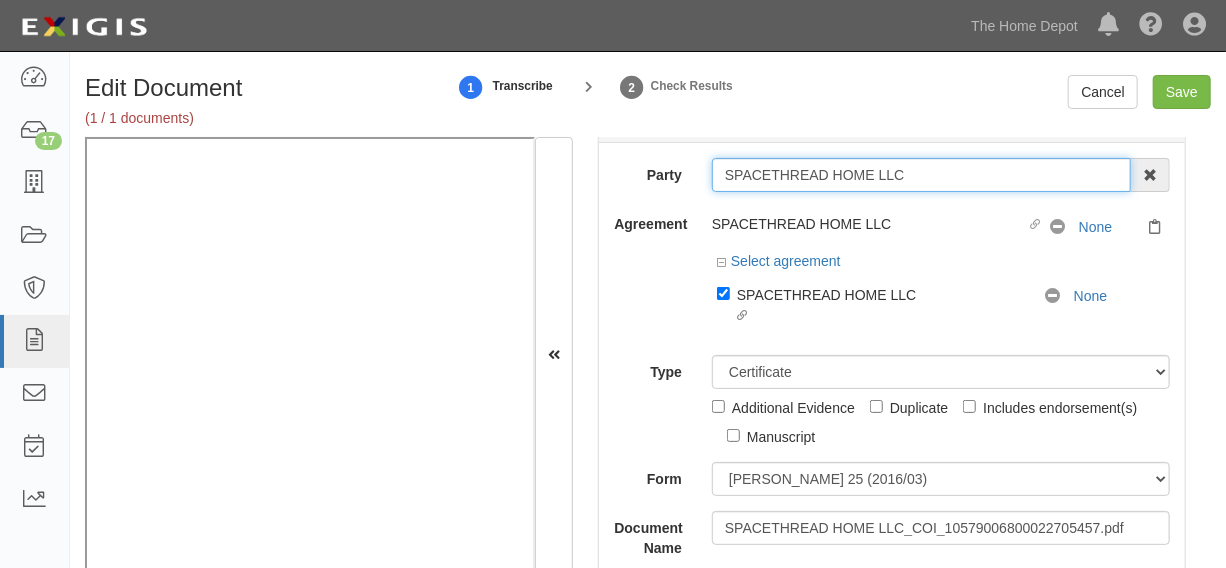 click on "SPACETHREAD HOME LLC" at bounding box center (921, 175) 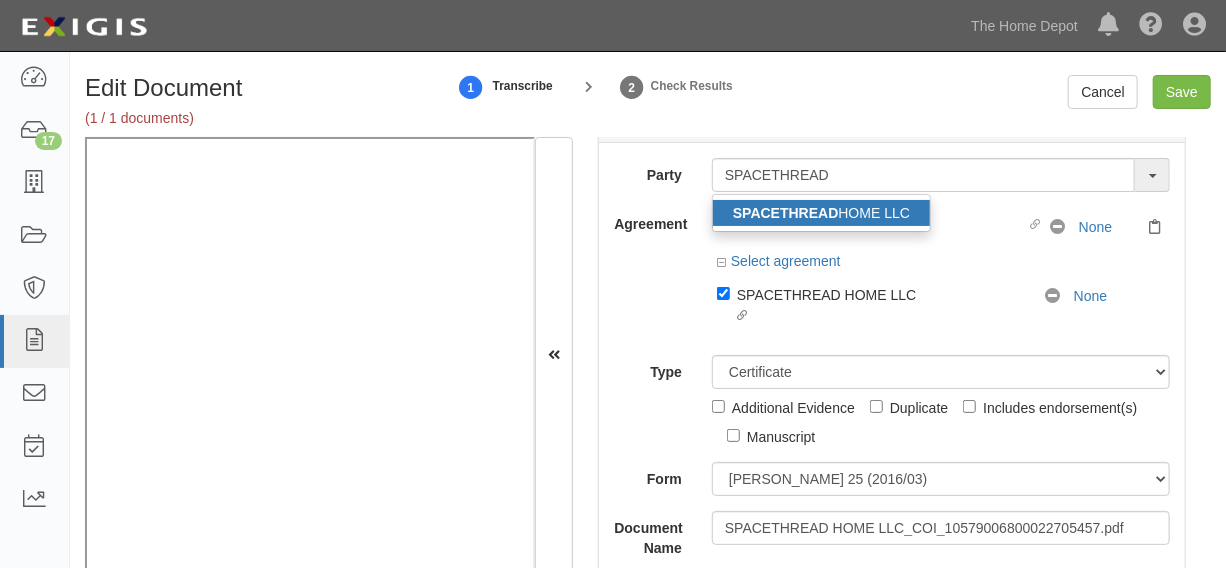 click on "SPACETHREAD  HOME LLC" at bounding box center [821, 213] 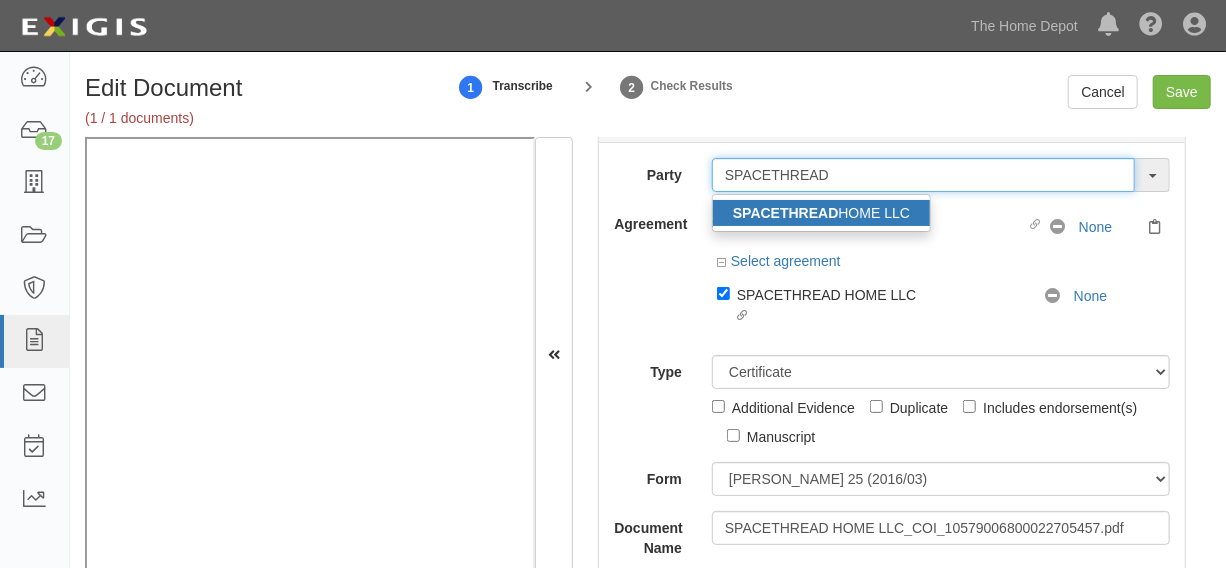 type on "SPACETHREAD HOME LLC" 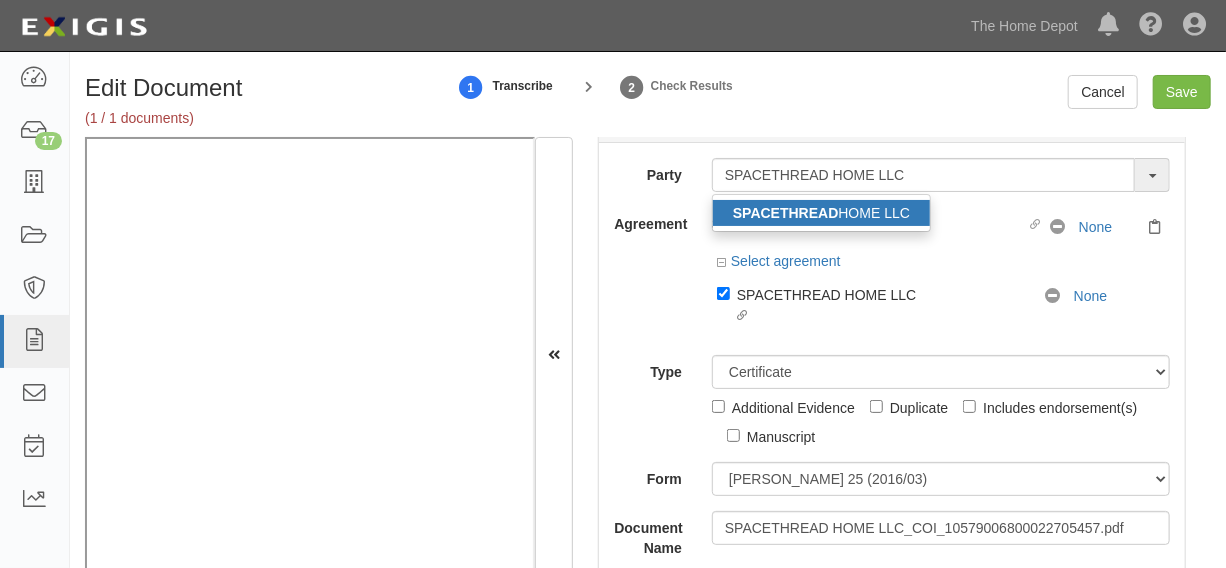 click on "SPACETHREAD HOME LLC
Linked agreement
No Coverage
None" at bounding box center [941, 229] 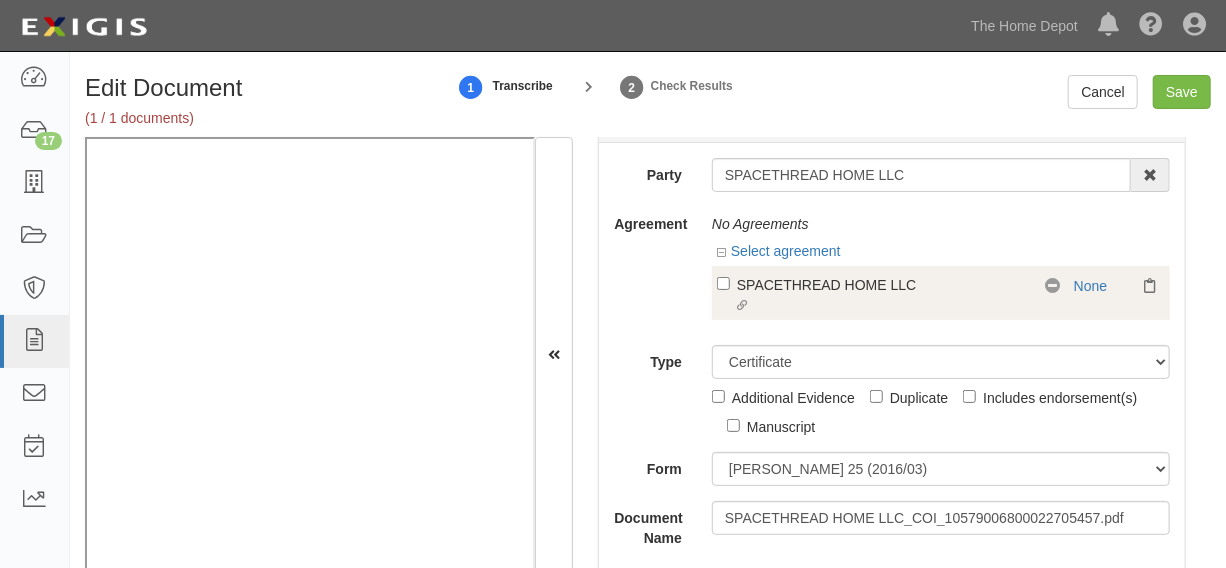click on "SPACETHREAD HOME LLC" at bounding box center [880, 284] 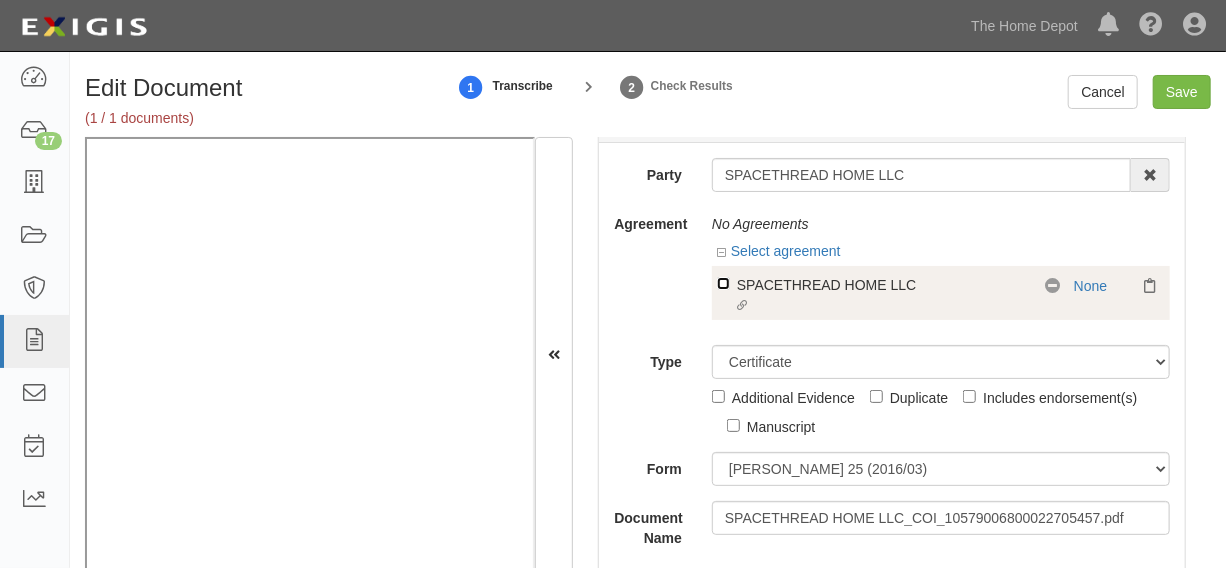 click on "Linked agreement
SPACETHREAD HOME LLC
Linked agreement" at bounding box center [723, 283] 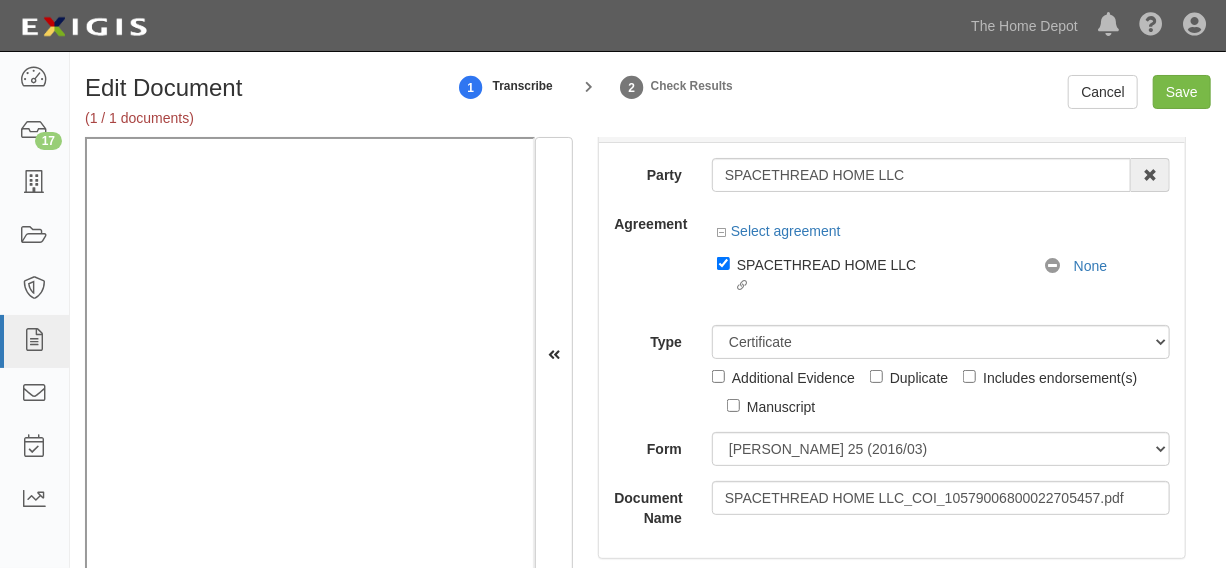 click on "Additional Evidence" at bounding box center [783, 373] 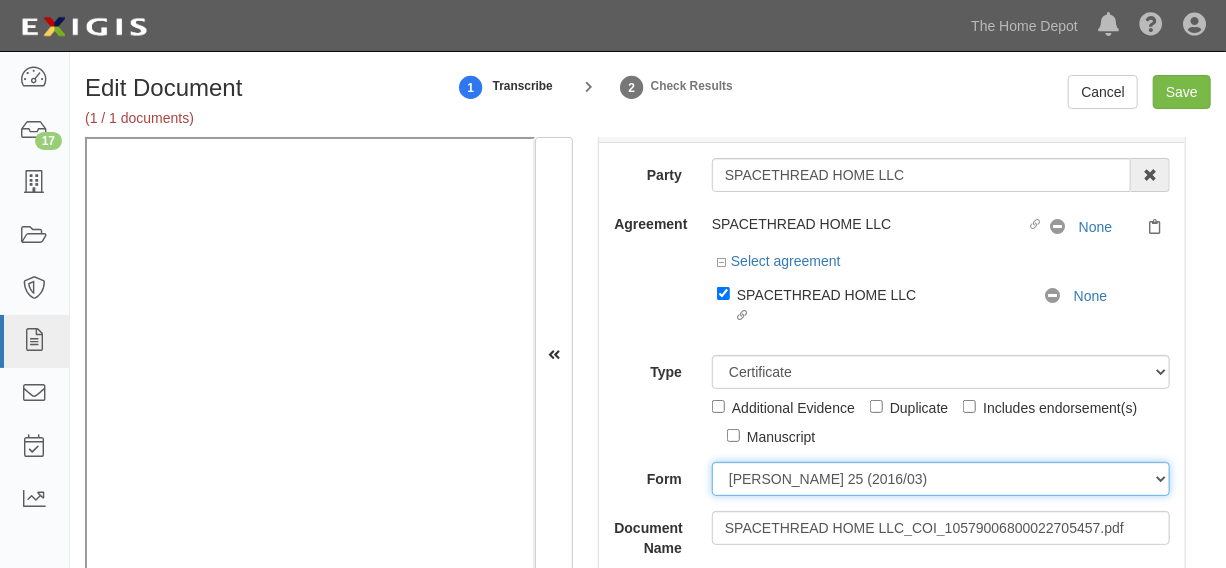 click on "ACORD 25 (2016/03)
ACORD 101
ACORD 855 NY (2014/05)
General" at bounding box center [941, 479] 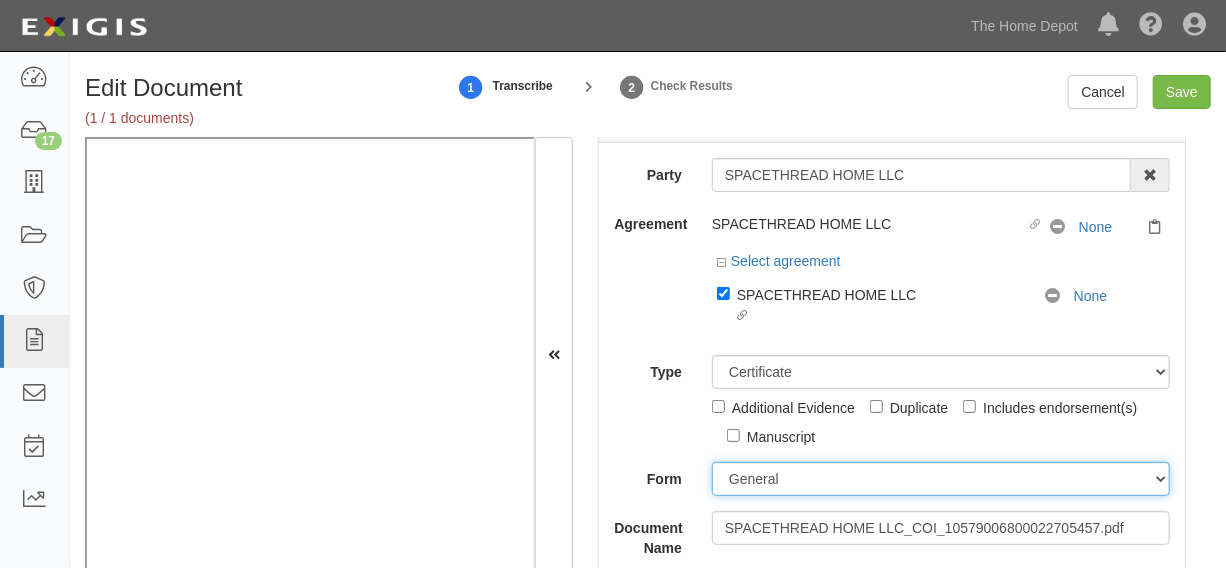 click on "ACORD 25 (2016/03)
ACORD 101
ACORD 855 NY (2014/05)
General" at bounding box center [941, 479] 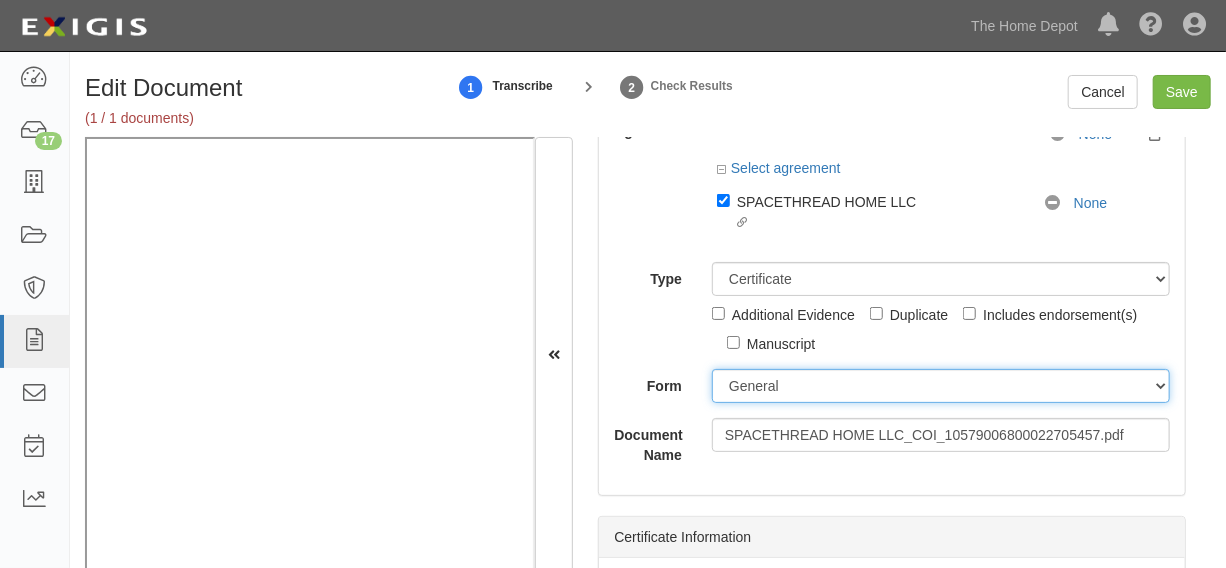 scroll, scrollTop: 198, scrollLeft: 0, axis: vertical 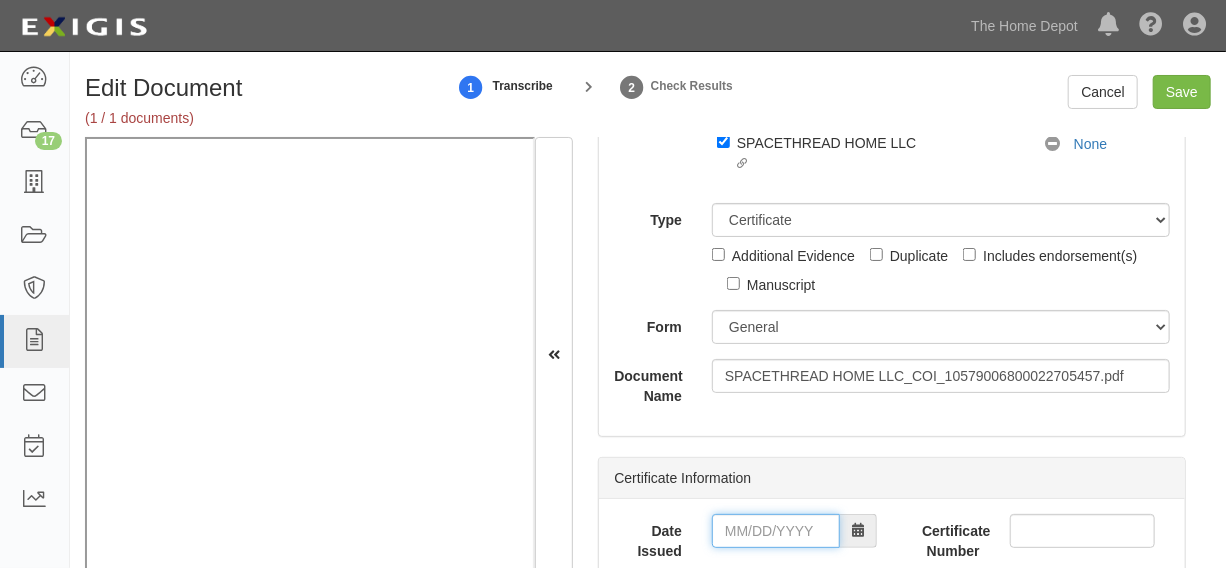 click on "Date Issued" at bounding box center (776, 531) 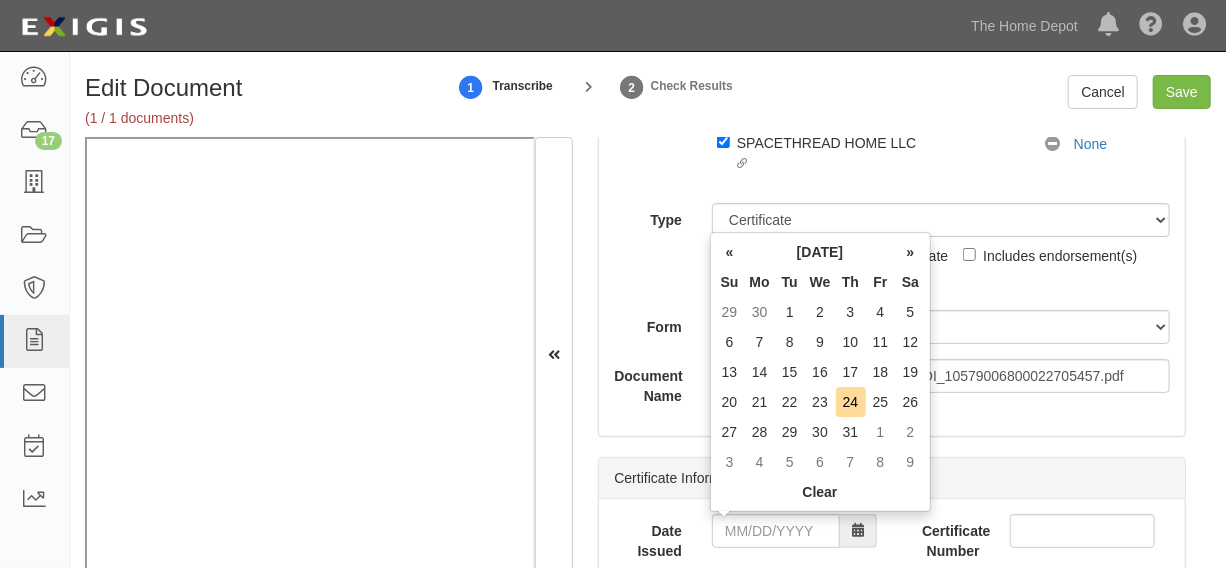 click on "We" at bounding box center (820, 282) 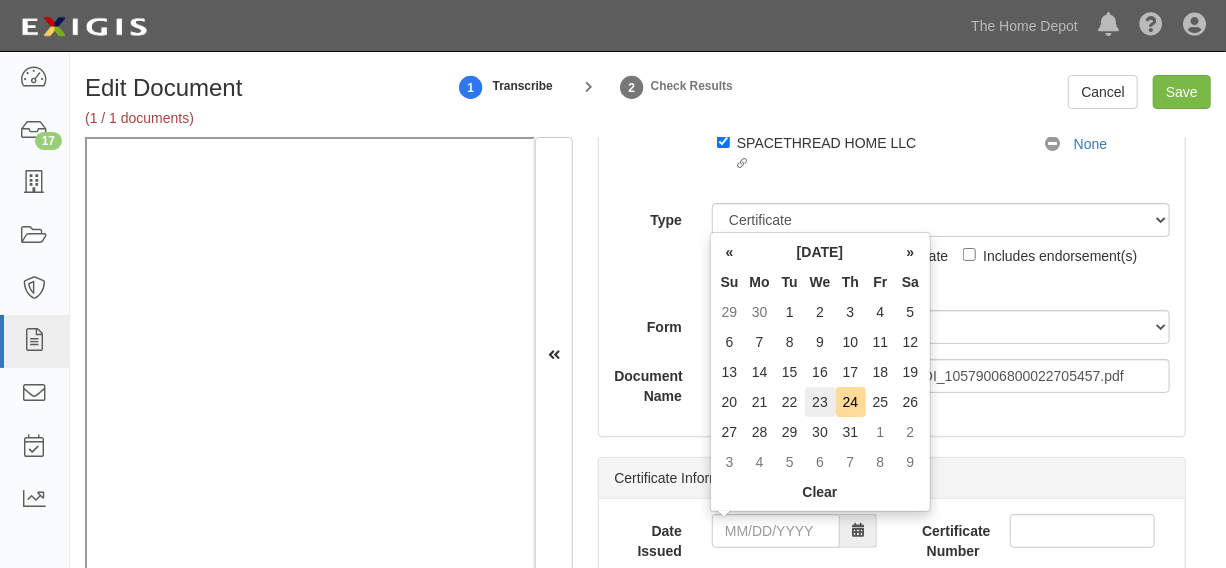 drag, startPoint x: 815, startPoint y: 400, endPoint x: 779, endPoint y: 387, distance: 38.27532 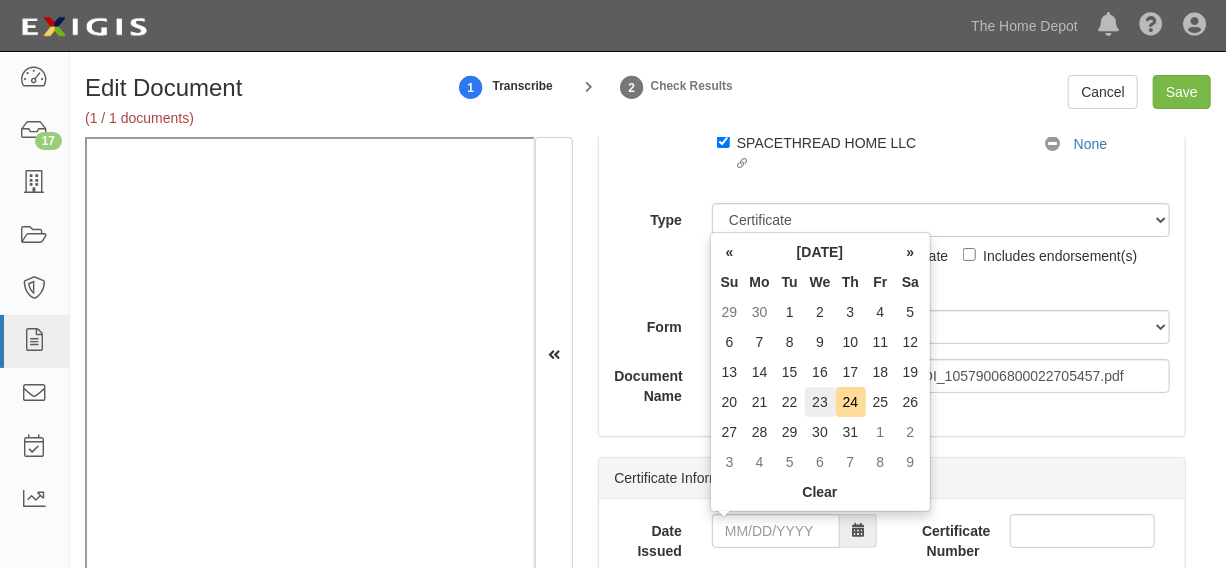 click on "23" at bounding box center [820, 402] 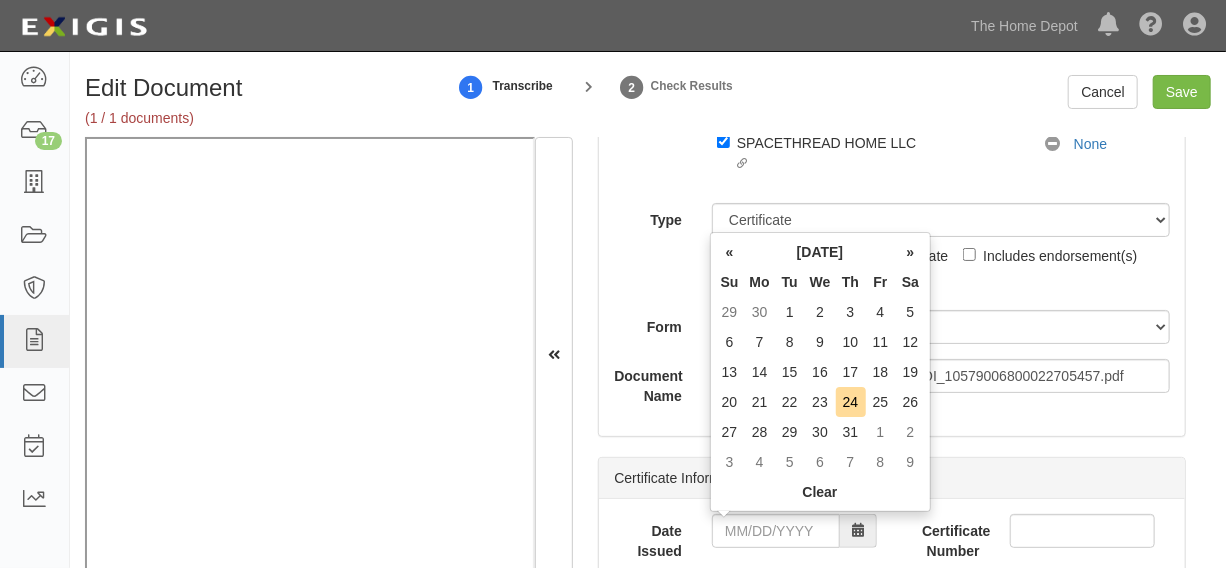 type on "07/23/2025" 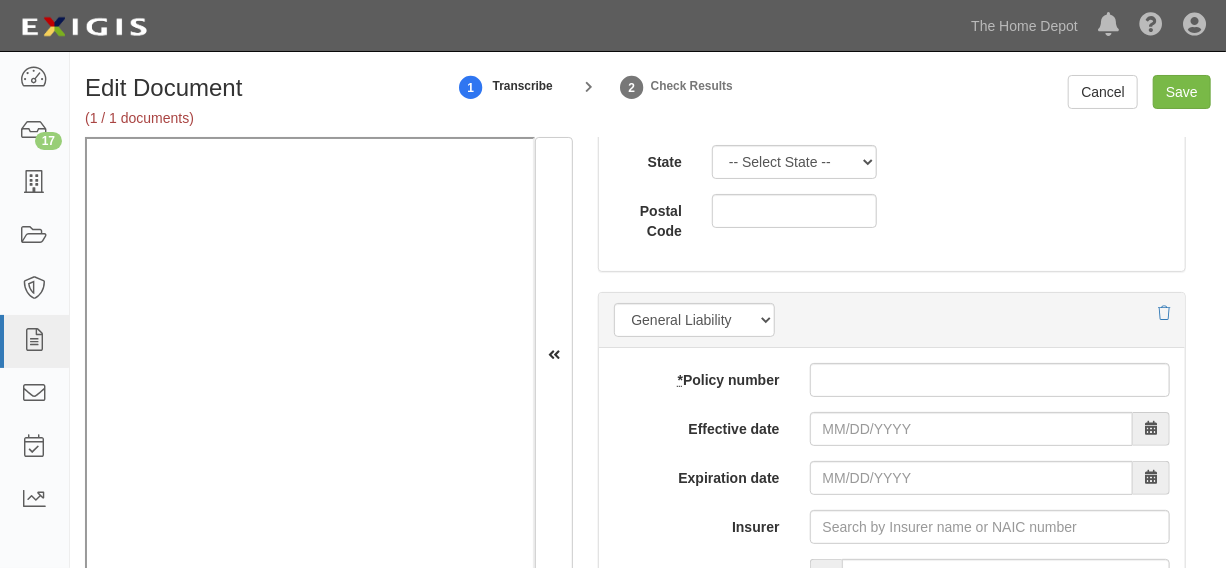 scroll, scrollTop: 1561, scrollLeft: 0, axis: vertical 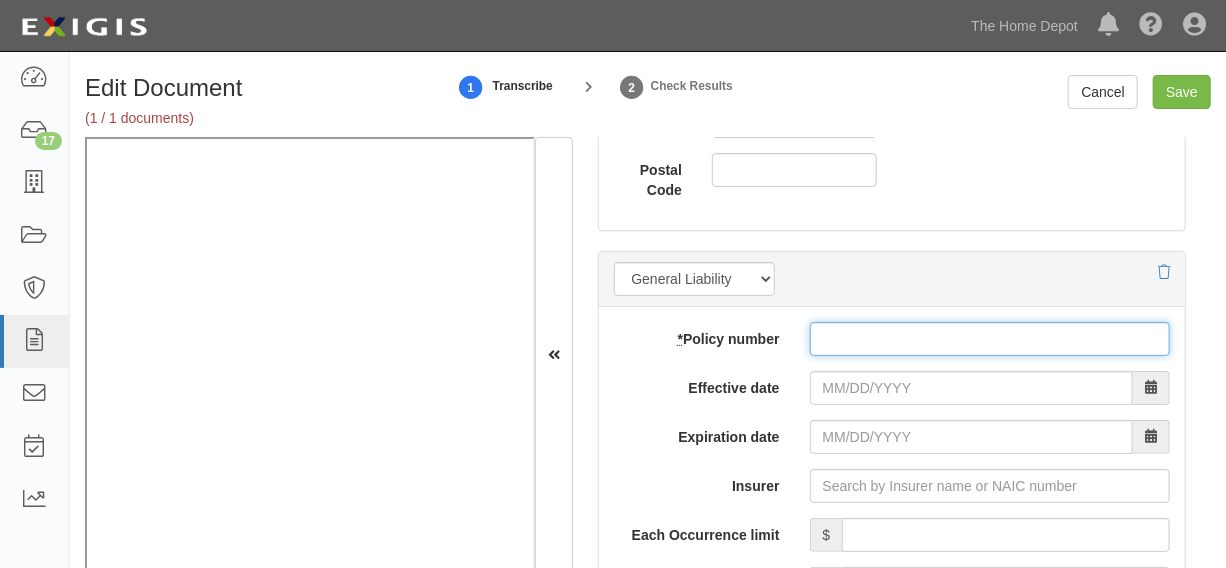 paste on "105790068000227 05457" 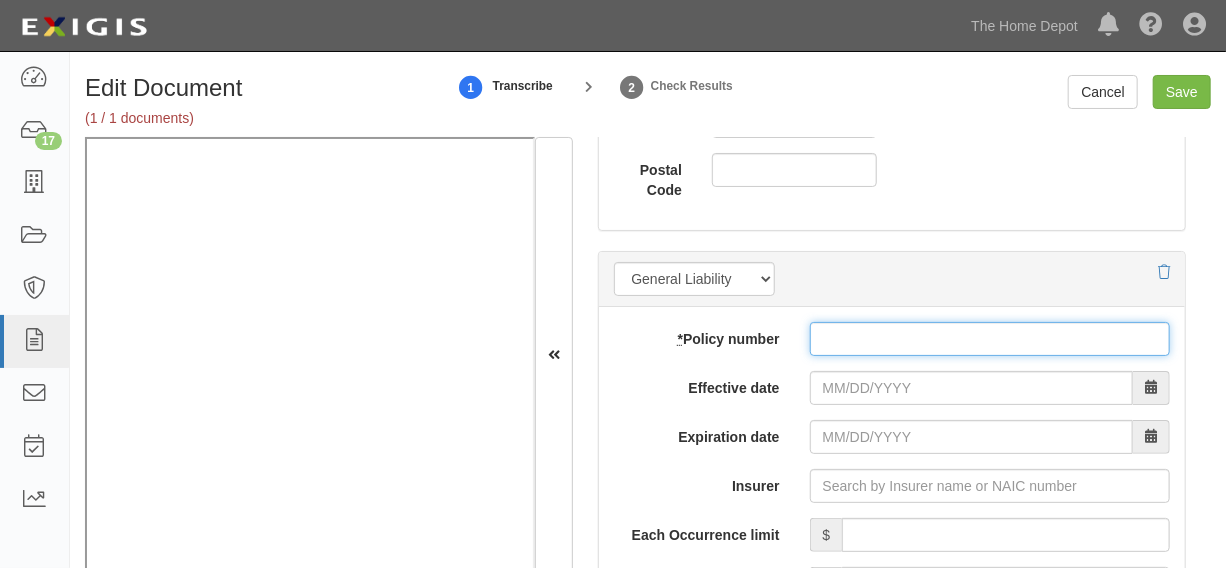 drag, startPoint x: 847, startPoint y: 333, endPoint x: 847, endPoint y: 350, distance: 17 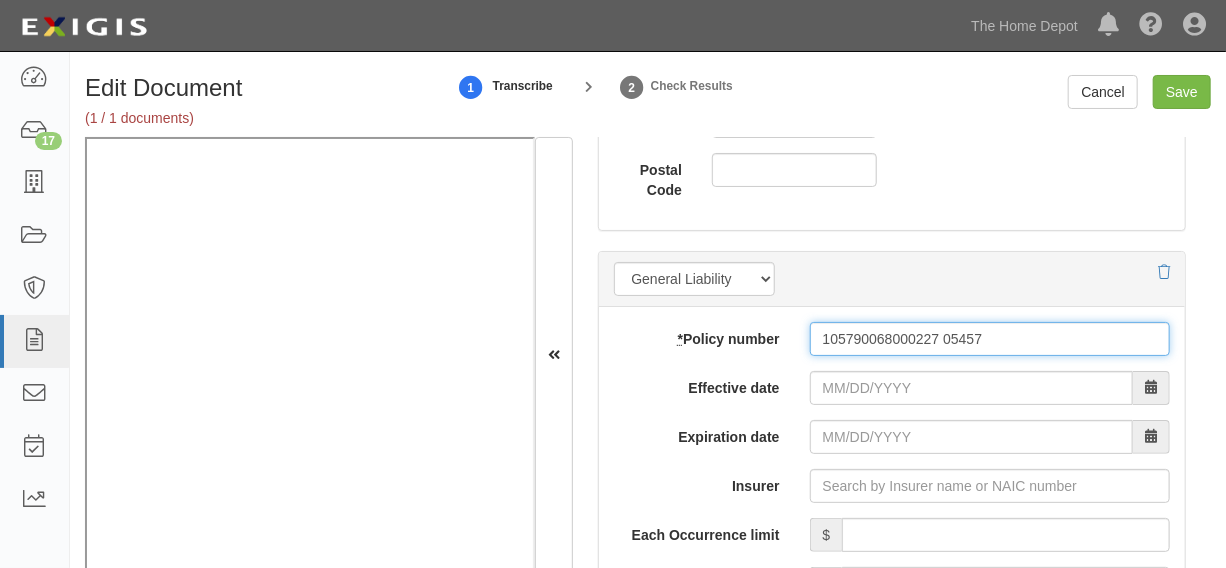 type on "105790068000227 05457" 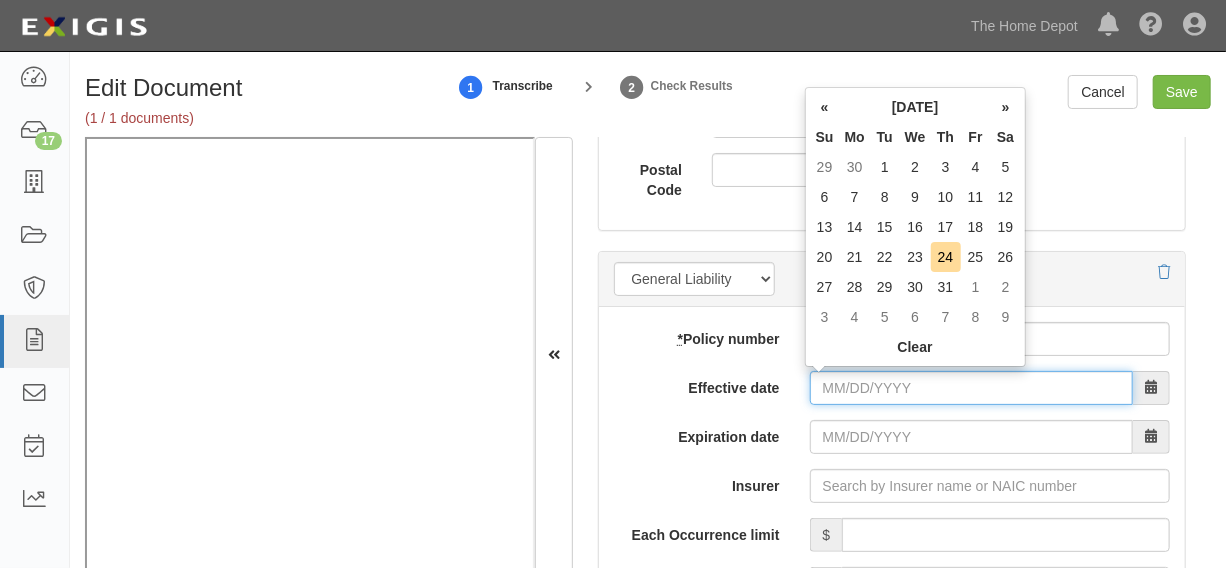 click on "Effective date" at bounding box center (971, 388) 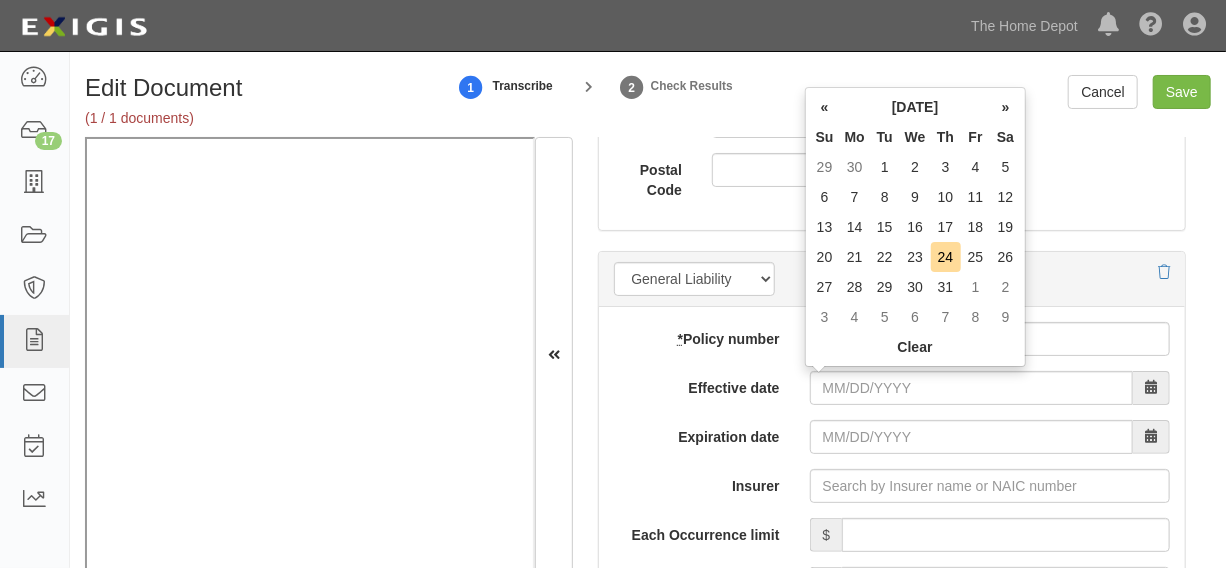 click on "Tu" at bounding box center (885, 137) 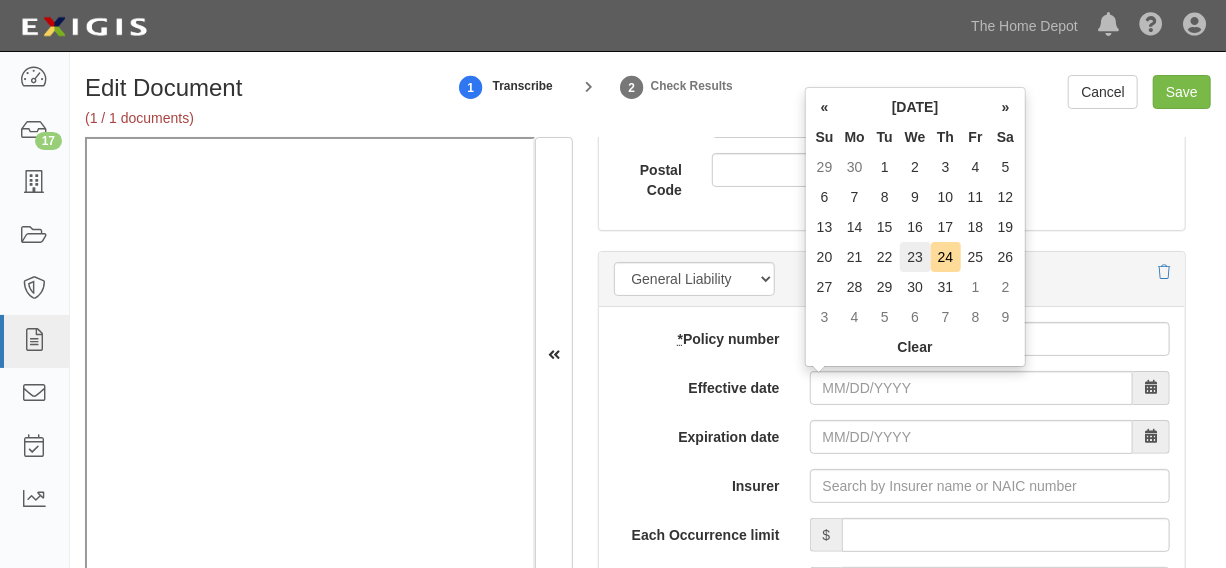 click on "23" at bounding box center [915, 257] 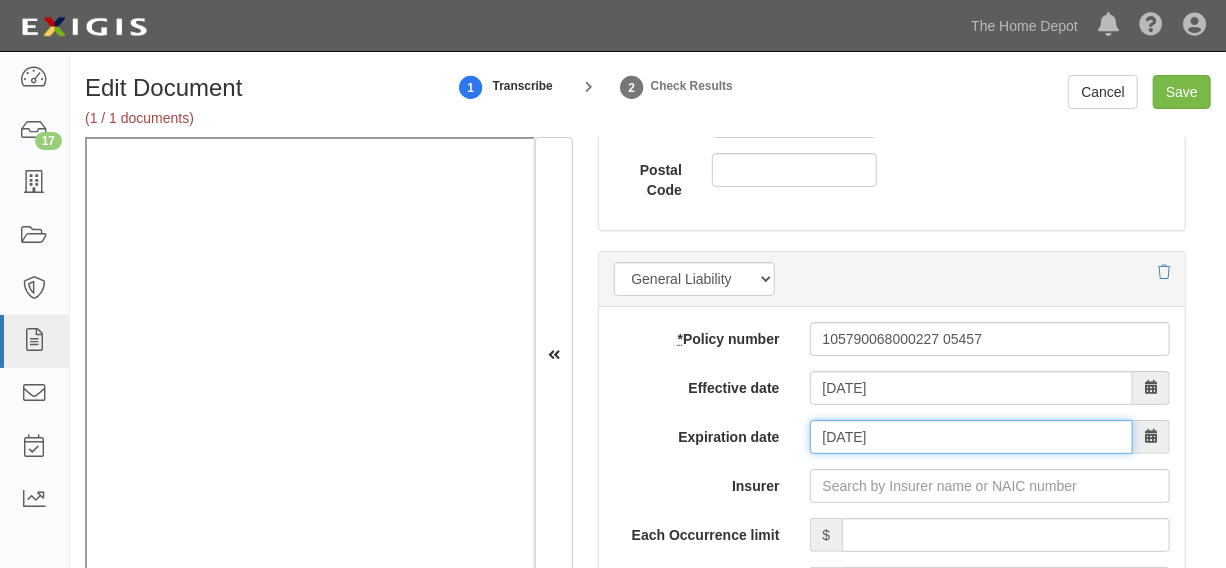 click on "07/23/2026" at bounding box center (971, 437) 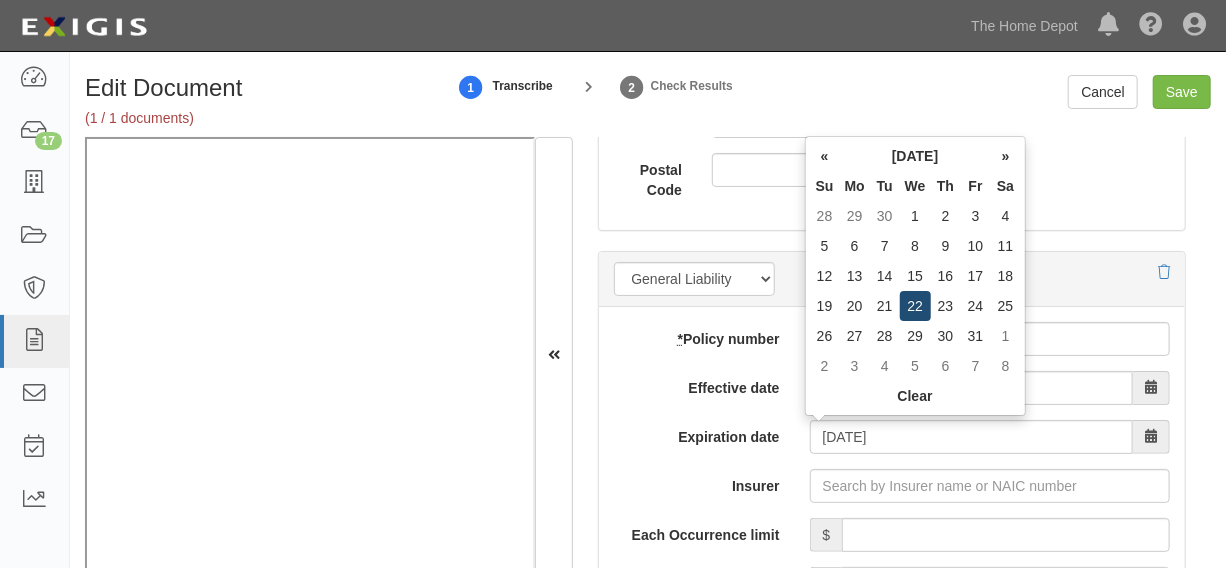 click on "22" at bounding box center (915, 306) 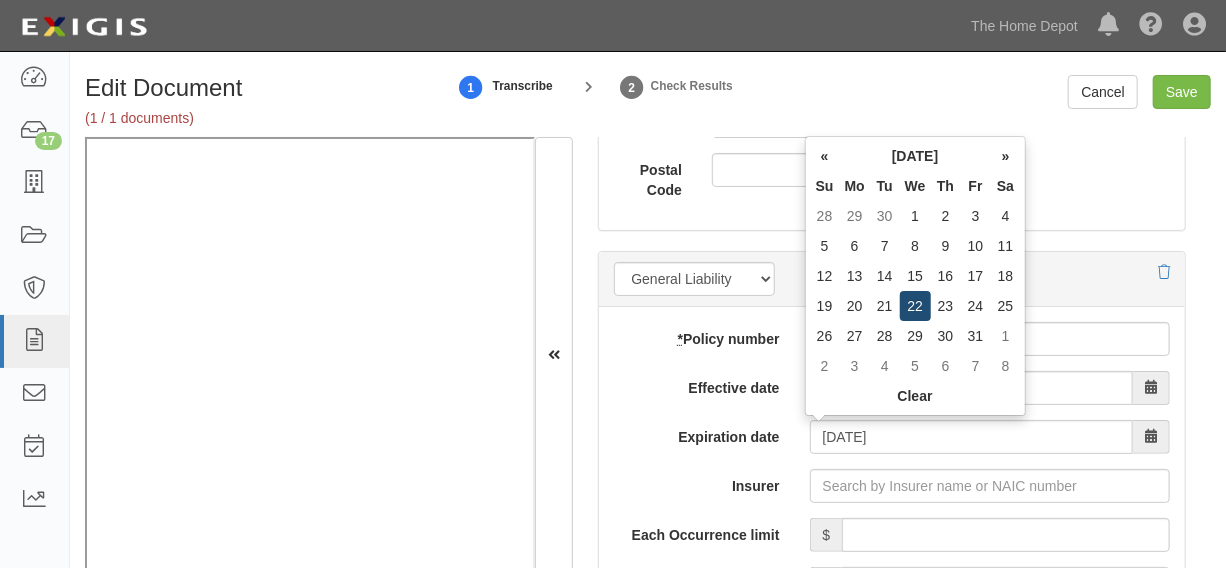type on "07/22/2026" 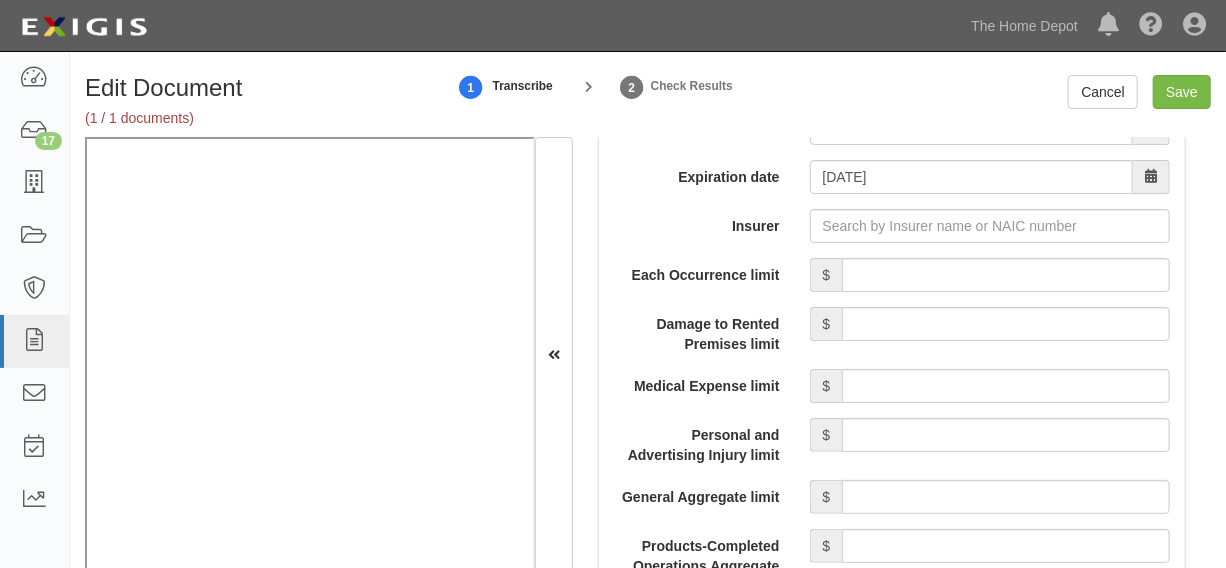 scroll, scrollTop: 1864, scrollLeft: 0, axis: vertical 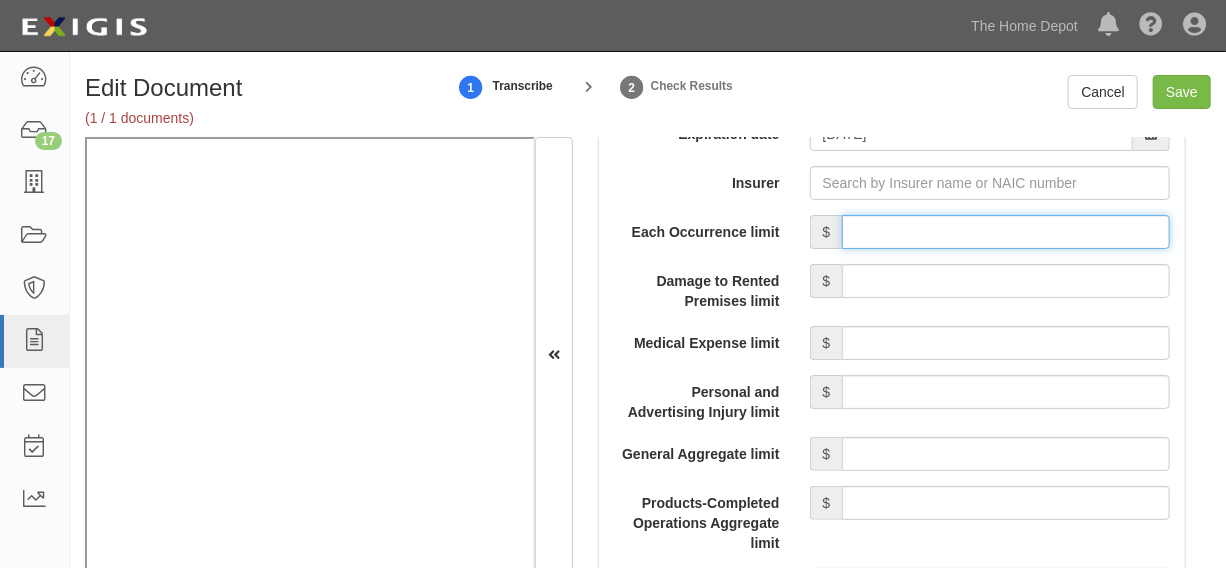 drag, startPoint x: 890, startPoint y: 230, endPoint x: 918, endPoint y: 265, distance: 44.82187 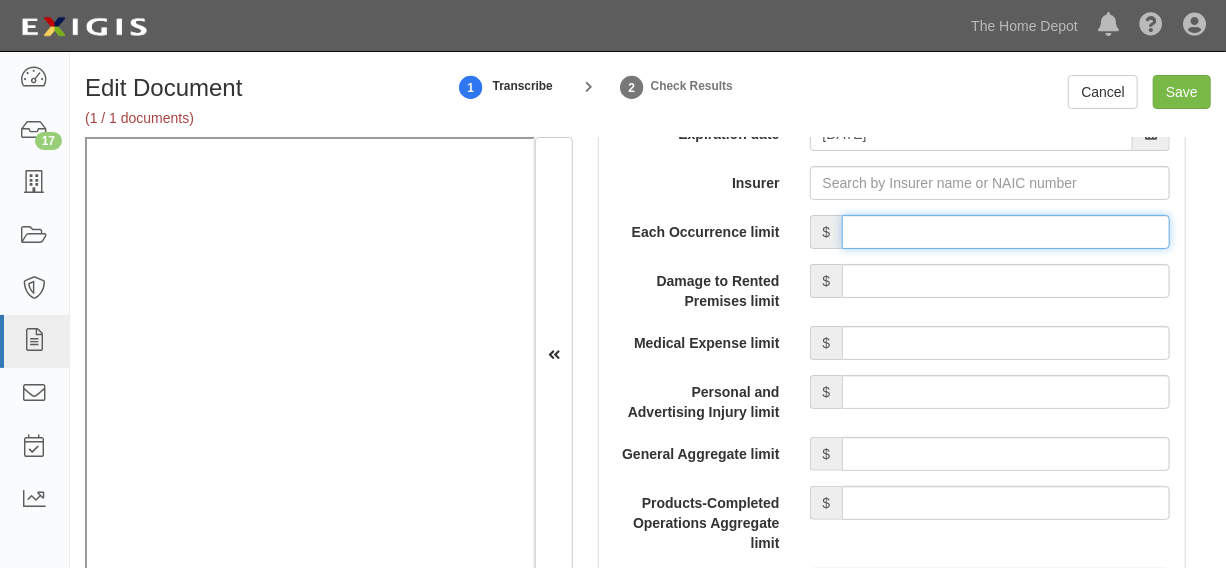 click on "Each Occurrence limit" at bounding box center [1006, 232] 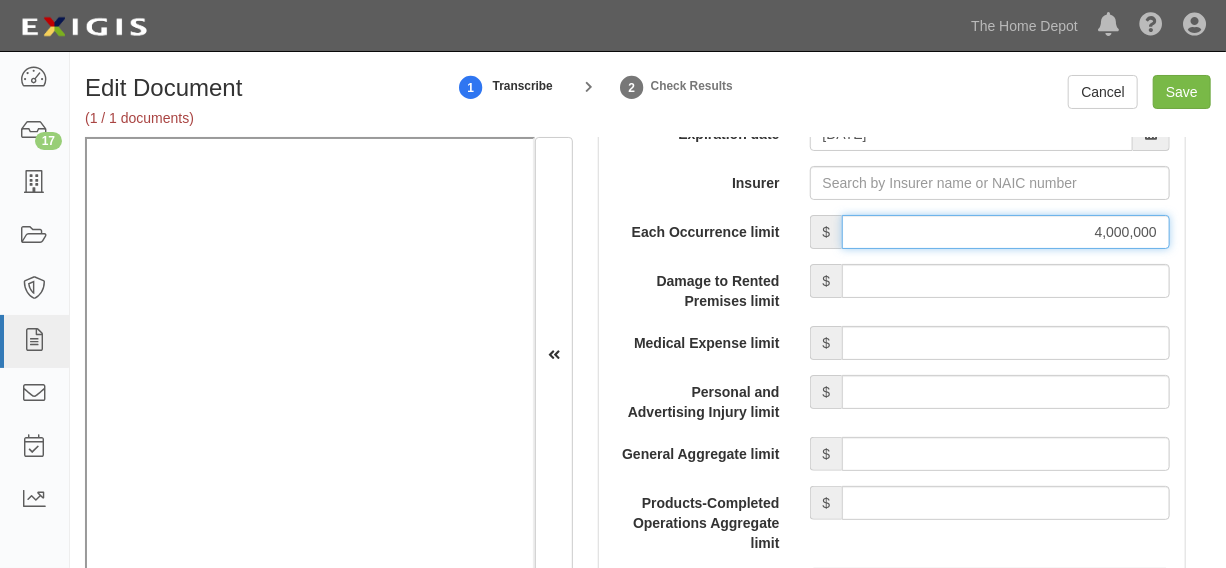 scroll, scrollTop: 2016, scrollLeft: 0, axis: vertical 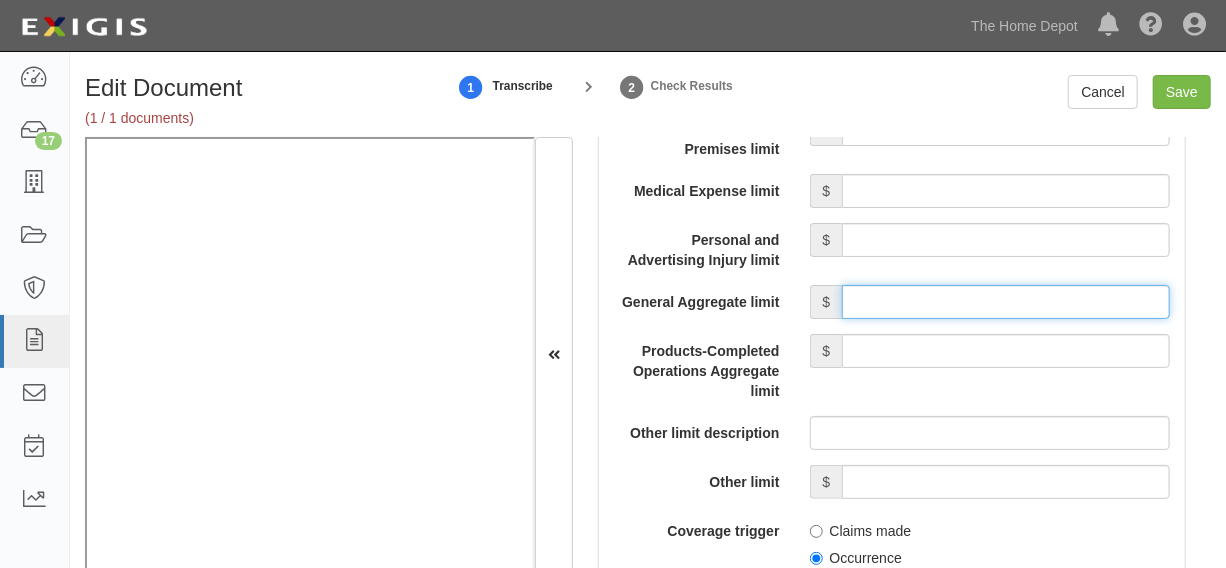 click on "General Aggregate limit" at bounding box center [1006, 302] 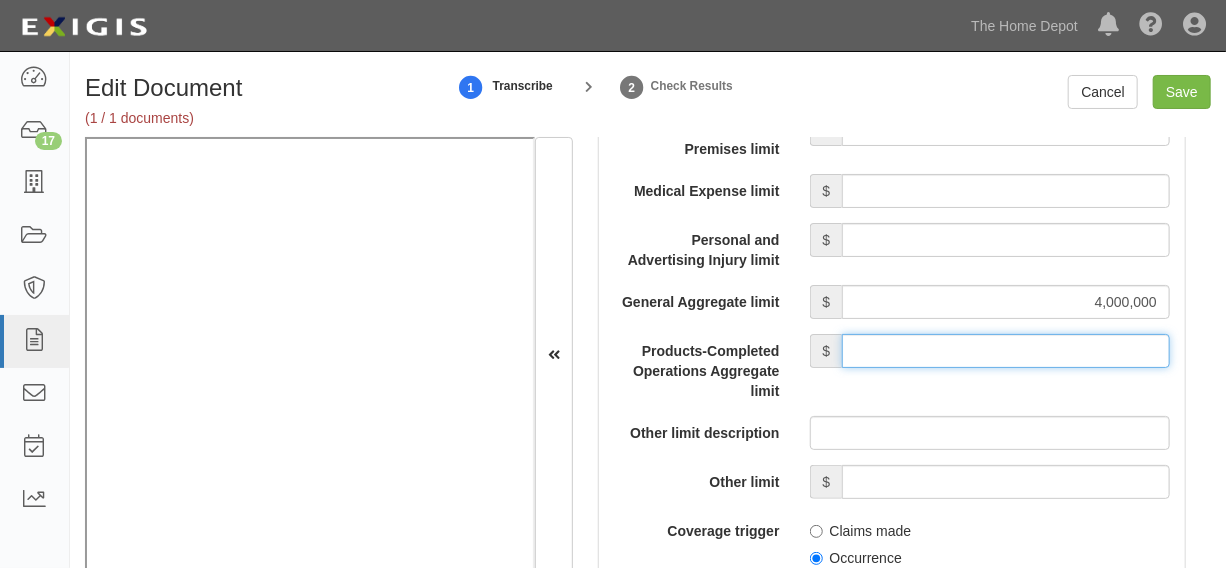 click on "Products-Completed Operations Aggregate limit" at bounding box center [1006, 351] 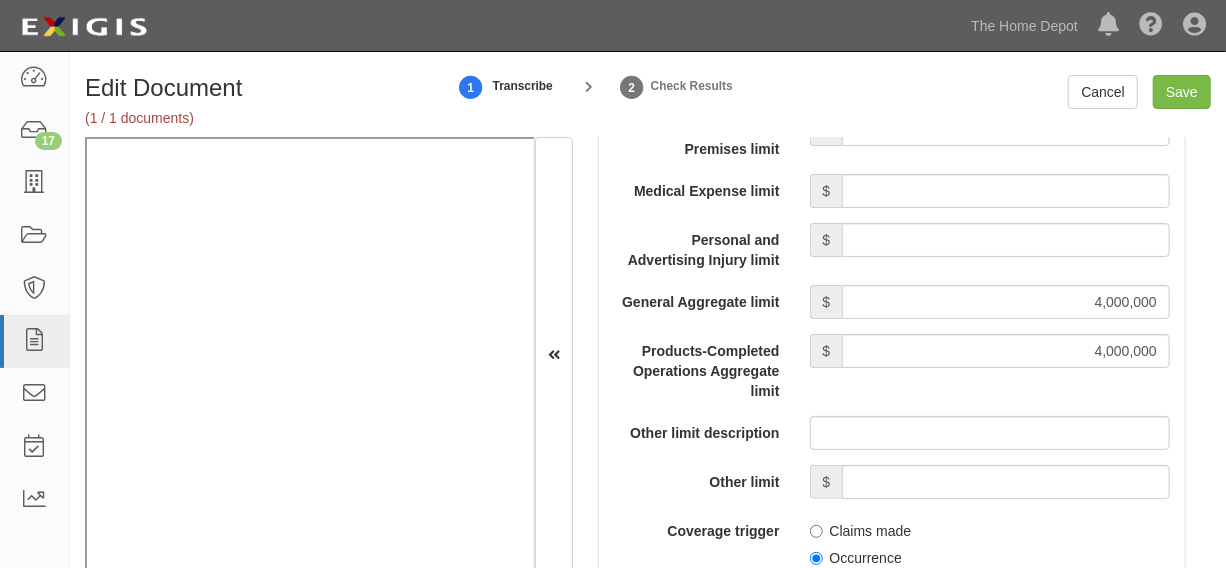 scroll, scrollTop: 2167, scrollLeft: 0, axis: vertical 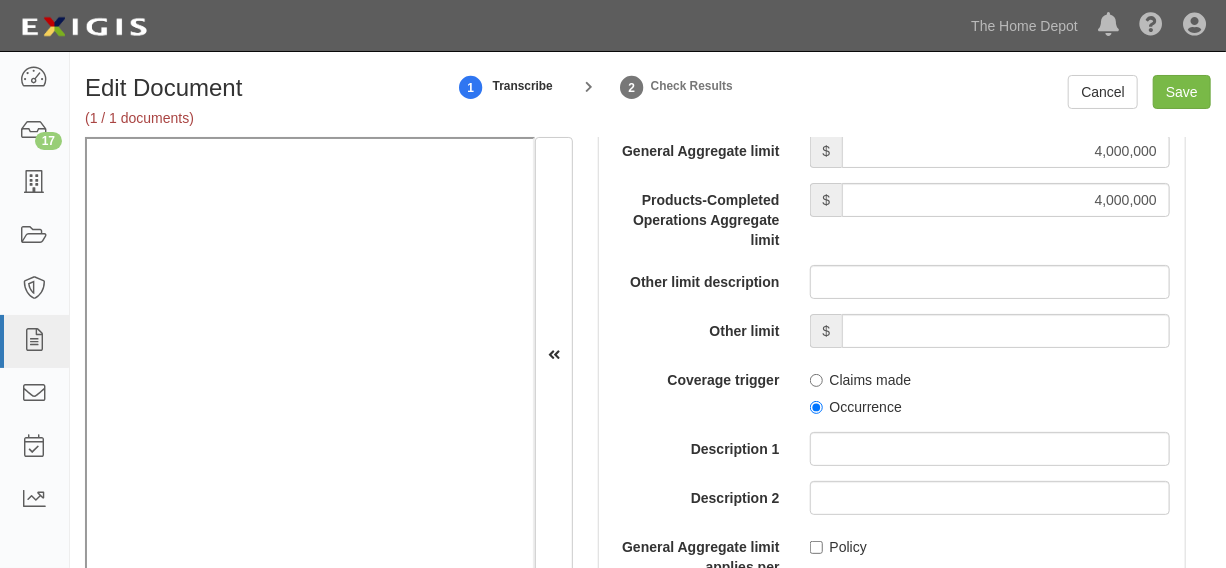 click on "Occurrence" at bounding box center [856, 407] 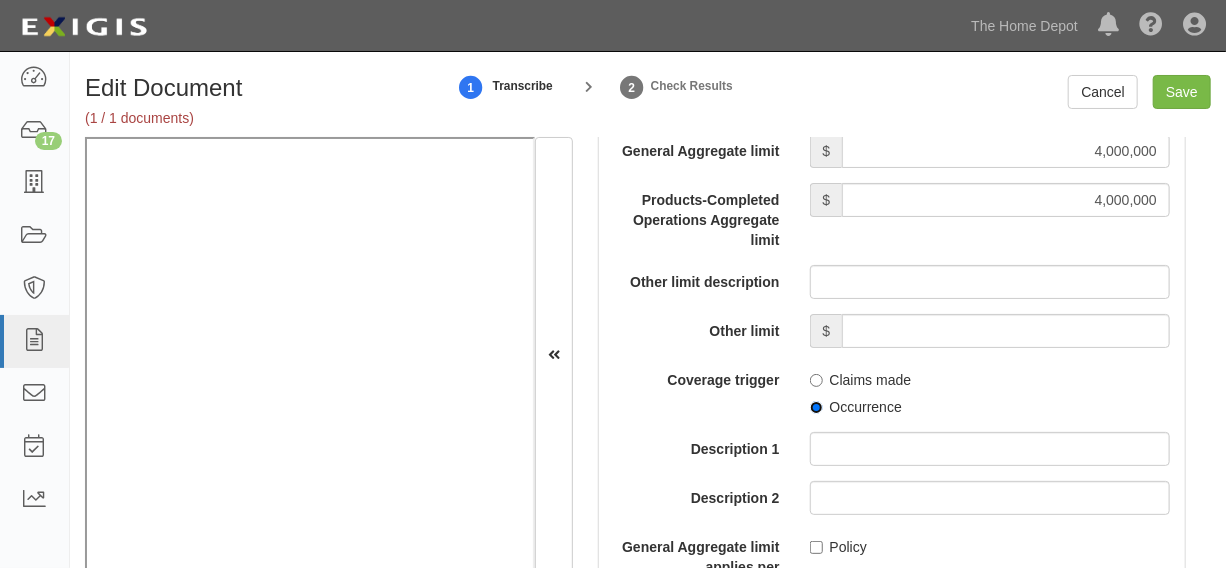 click on "Occurrence" at bounding box center [816, 407] 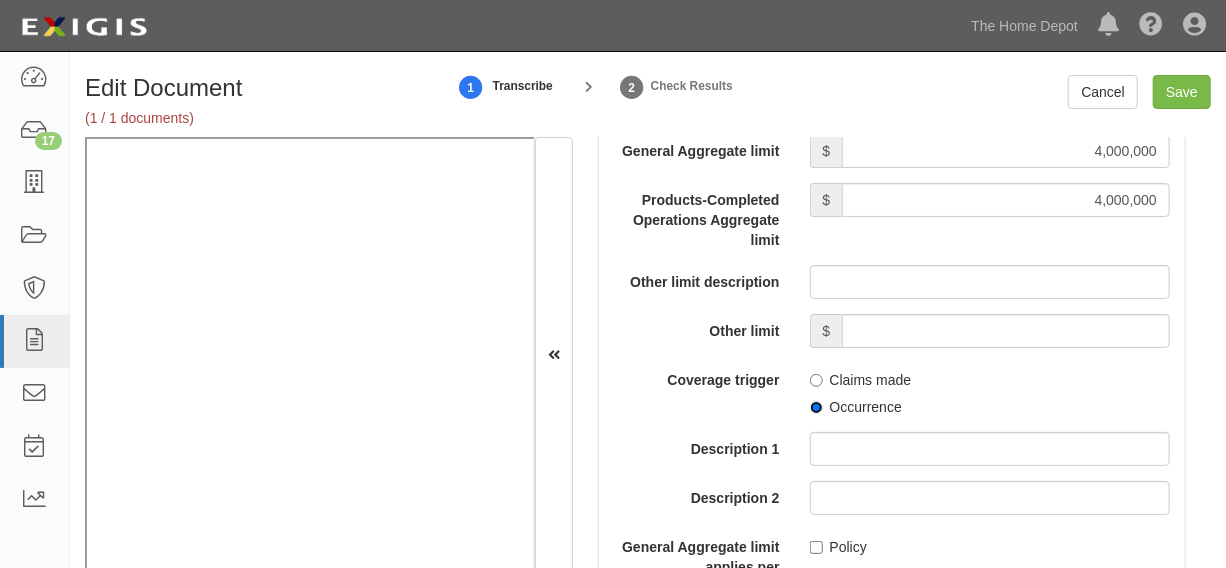 radio on "true" 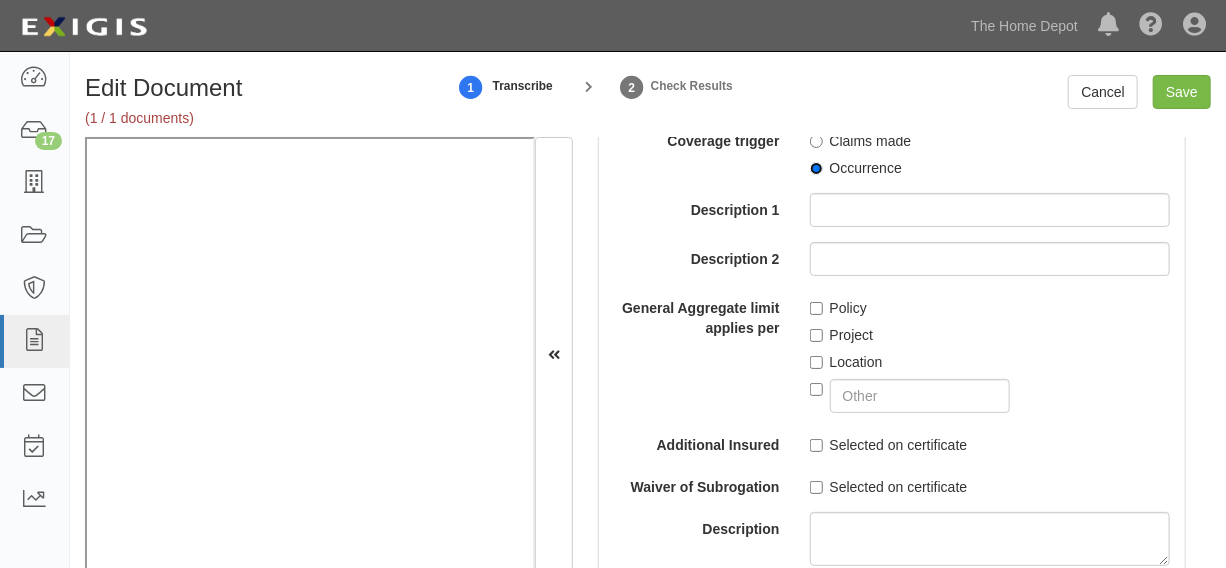 scroll, scrollTop: 2470, scrollLeft: 0, axis: vertical 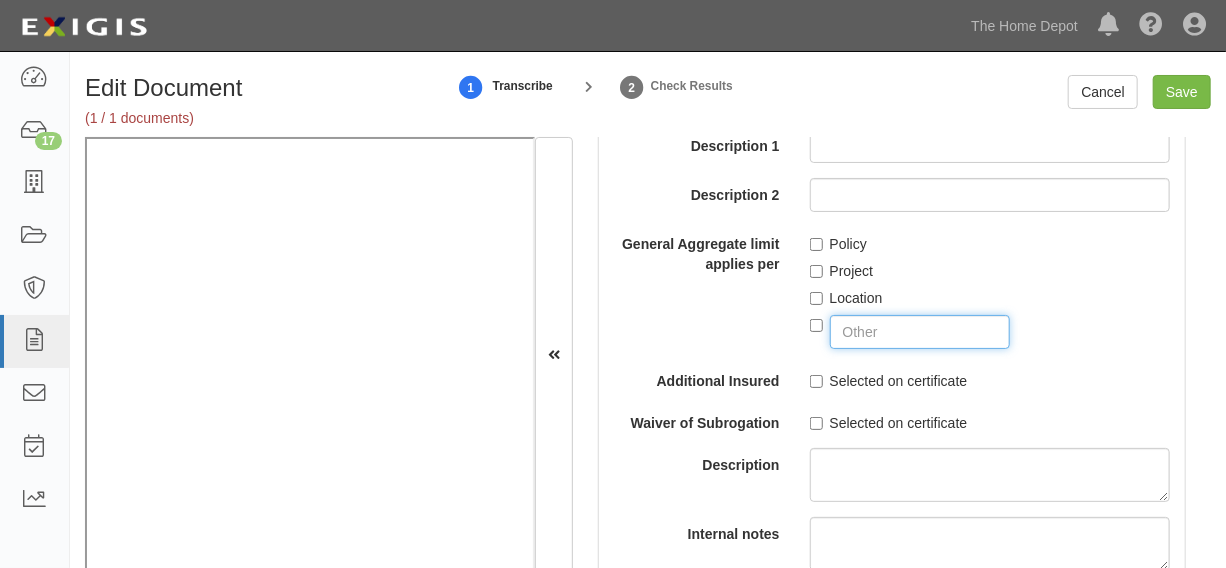 click at bounding box center (920, 332) 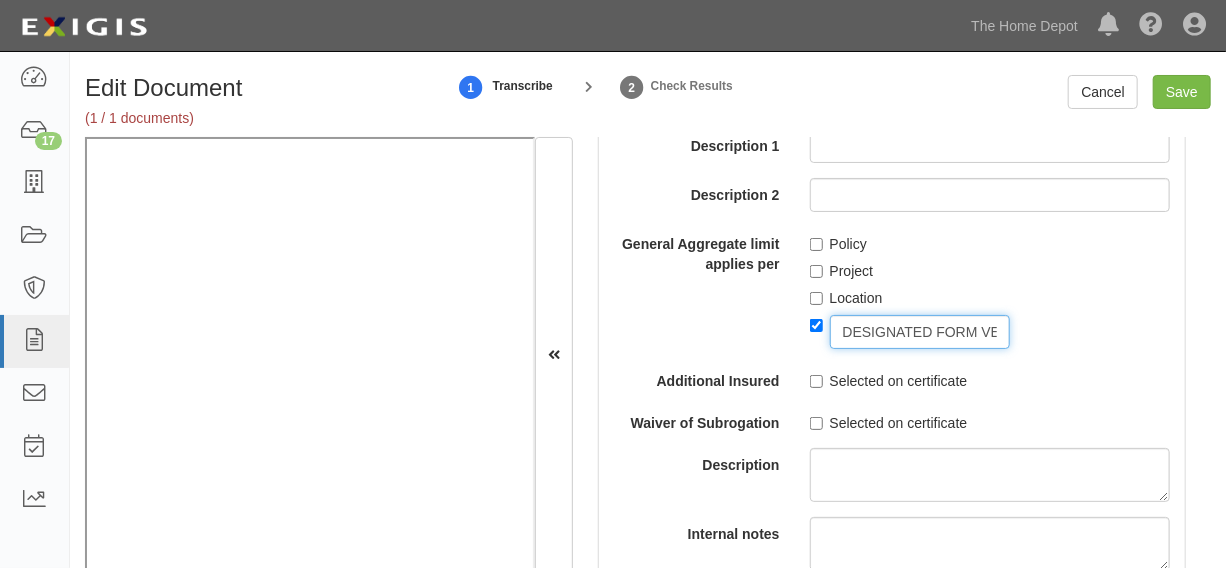 checkbox on "true" 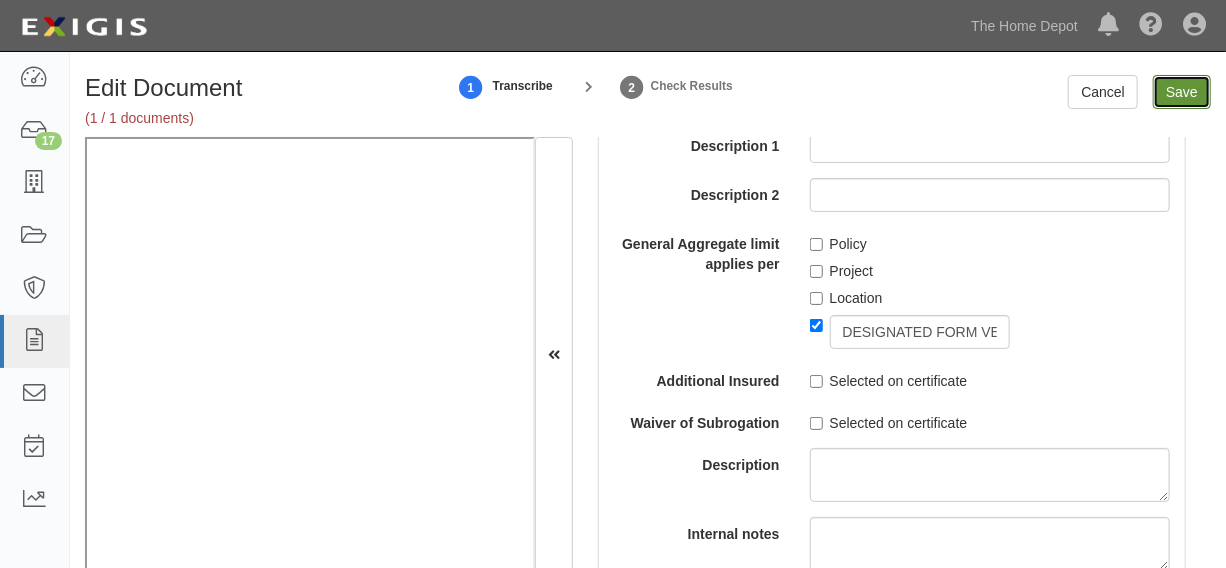 click on "Save" at bounding box center (1182, 92) 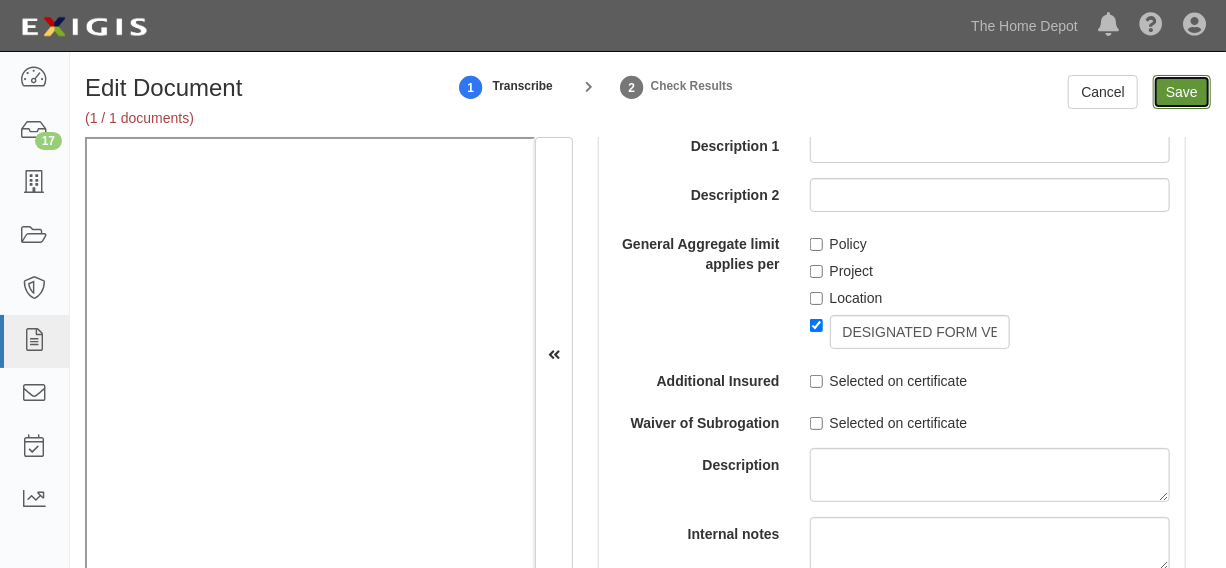 type on "4000000" 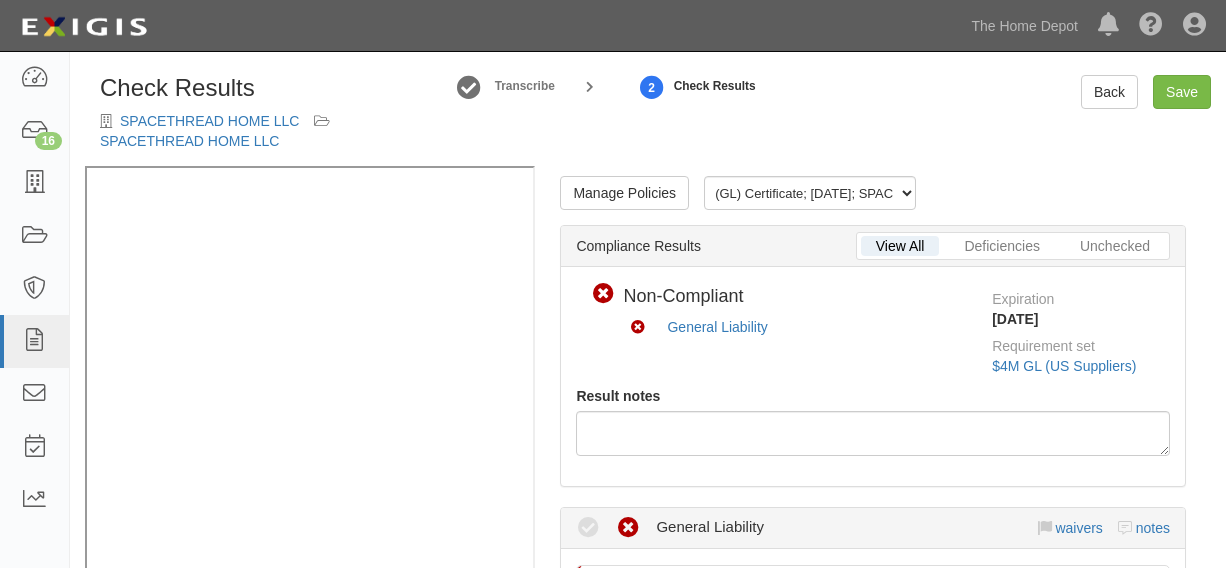 scroll, scrollTop: 0, scrollLeft: 0, axis: both 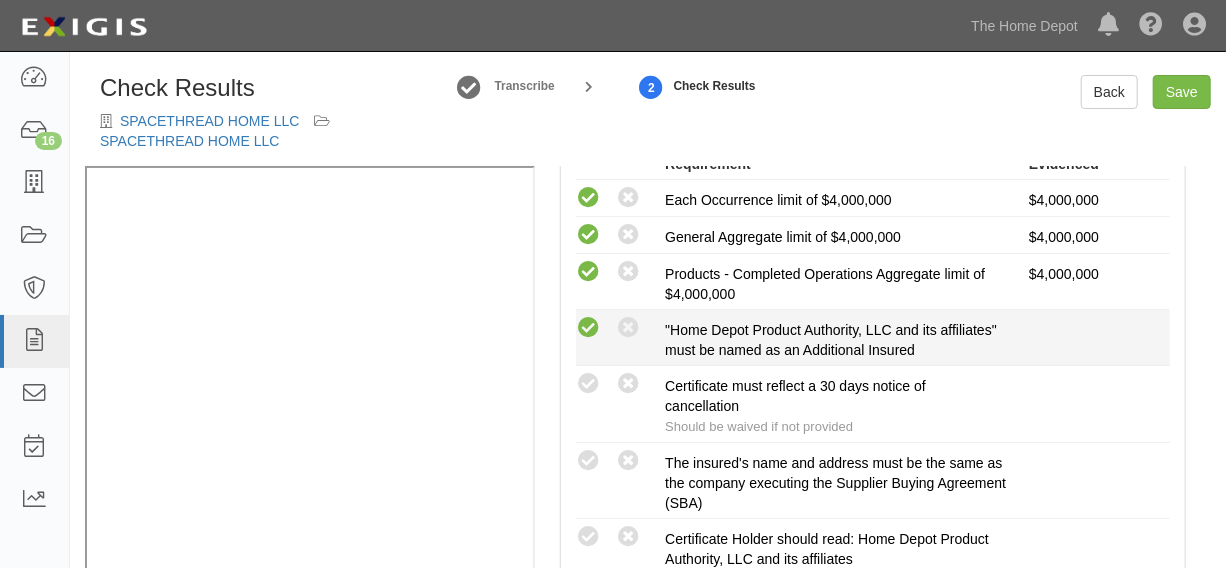 click at bounding box center (588, 328) 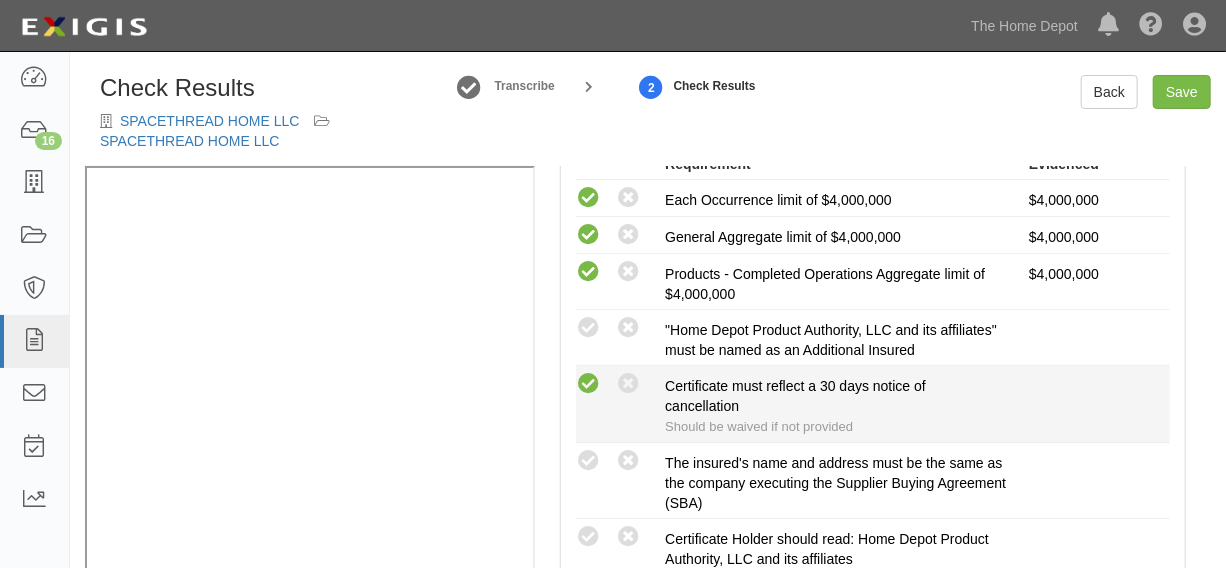 radio on "true" 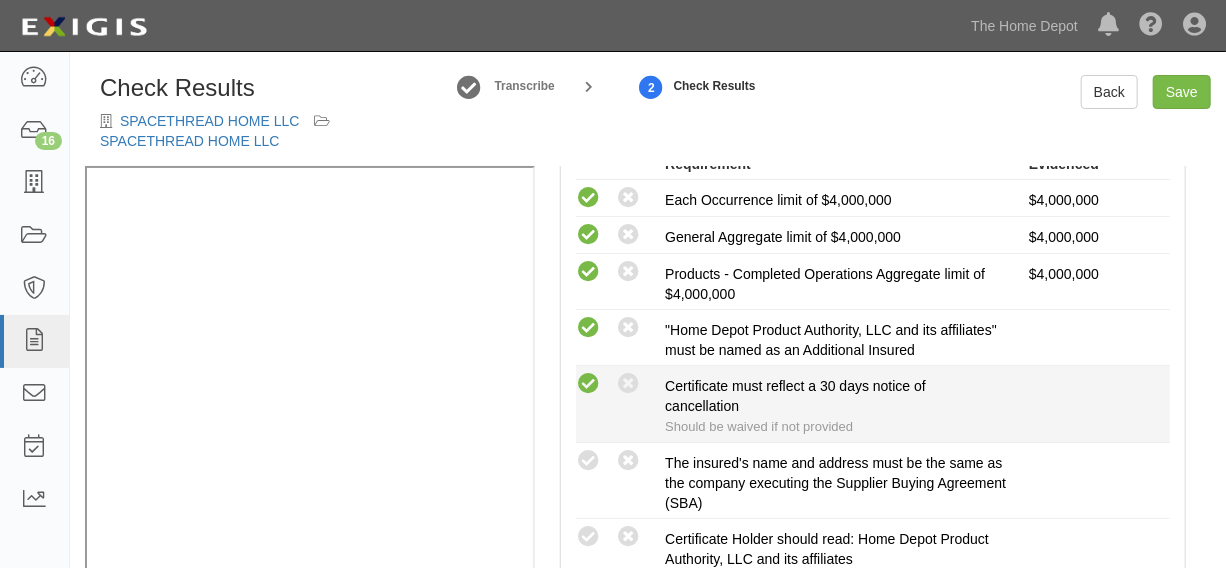 click at bounding box center (588, 384) 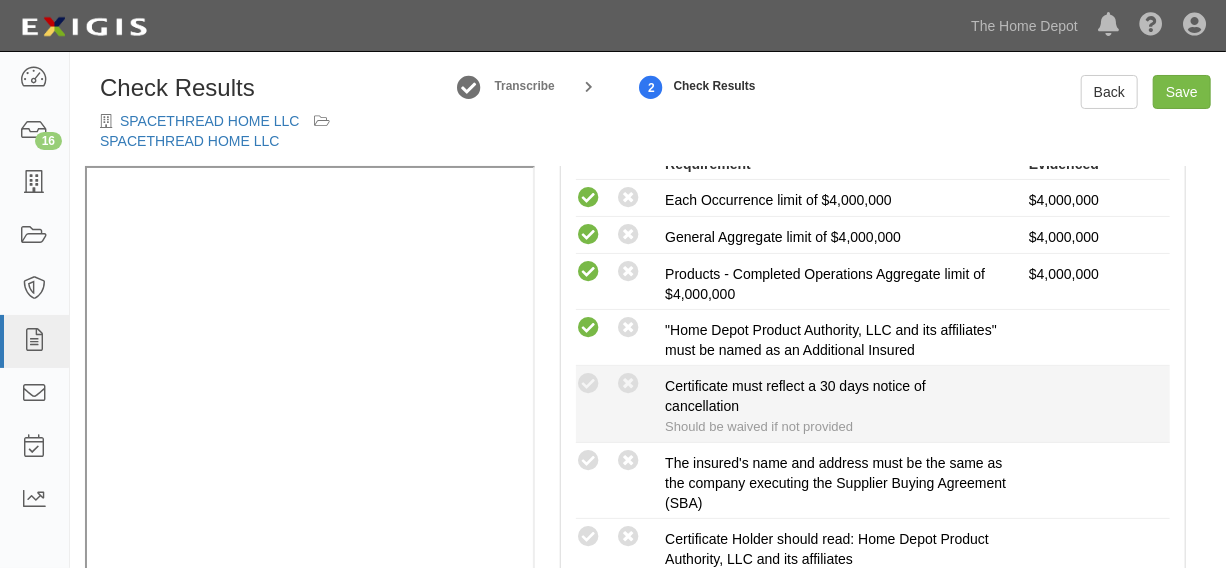 radio on "true" 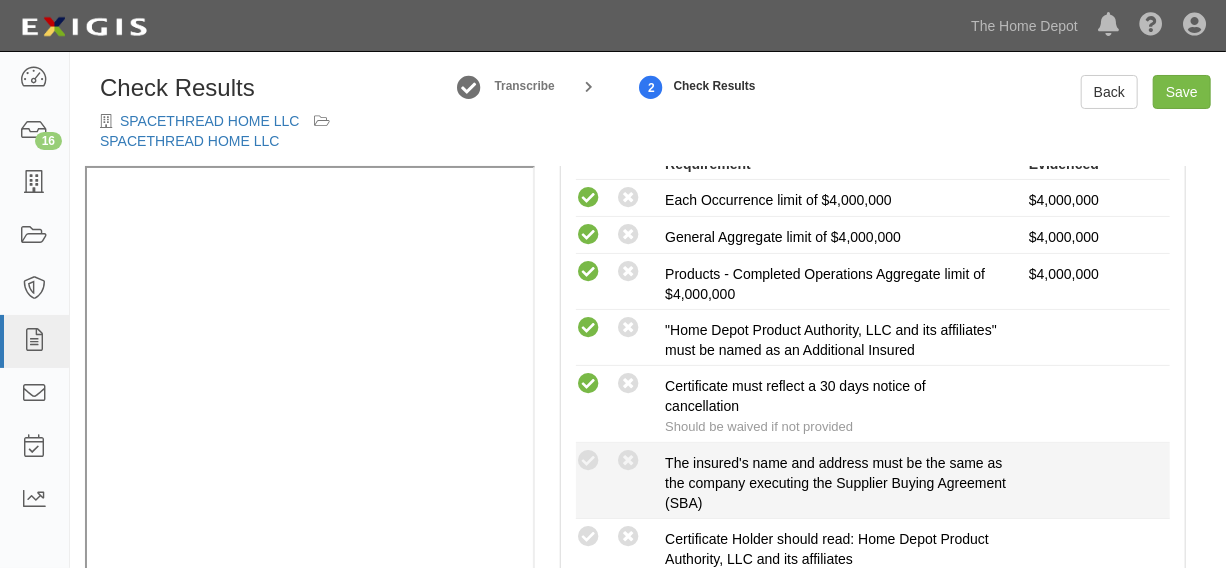 click on "Compliant Waived:  Non-Compliant The insured's name and address must be the same as the company executing the Supplier Buying Agreement (SBA)" at bounding box center [873, 480] 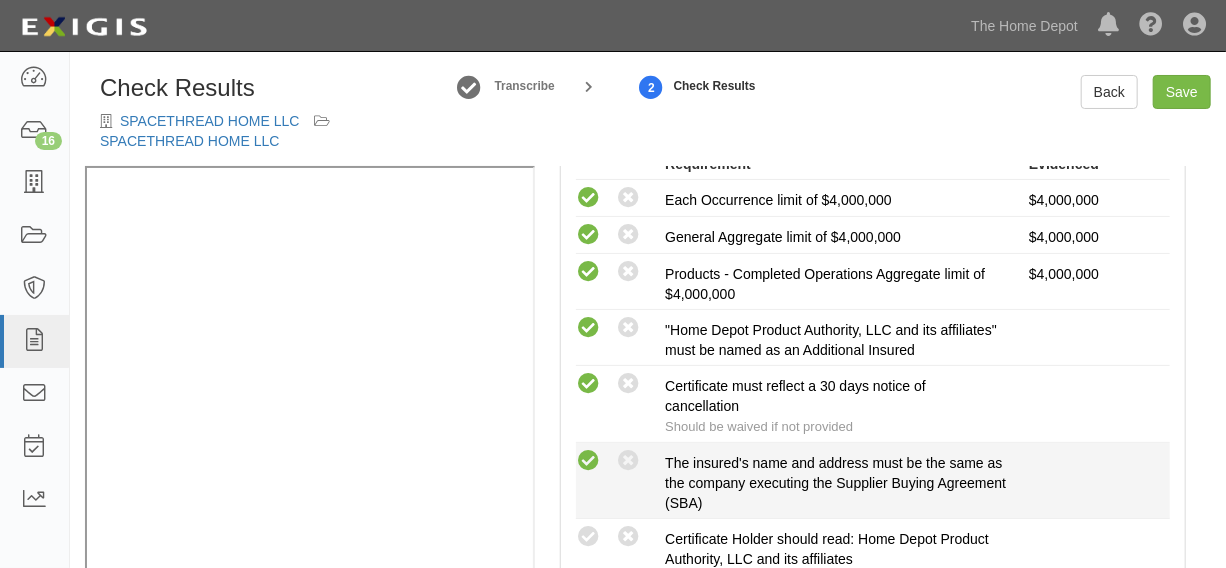 click at bounding box center (588, 461) 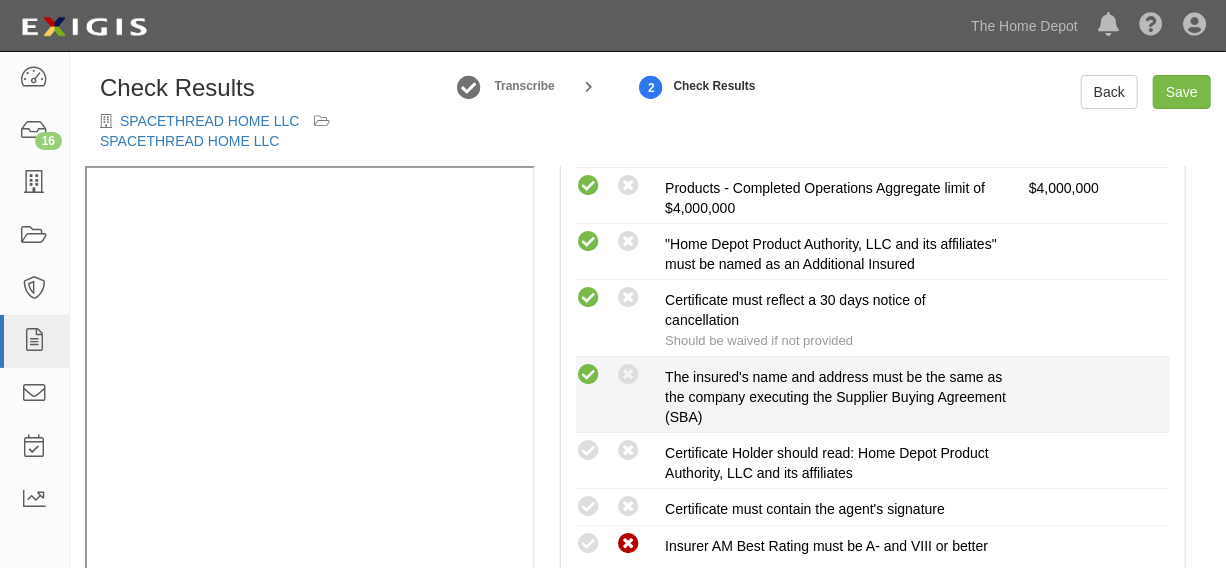 scroll, scrollTop: 606, scrollLeft: 0, axis: vertical 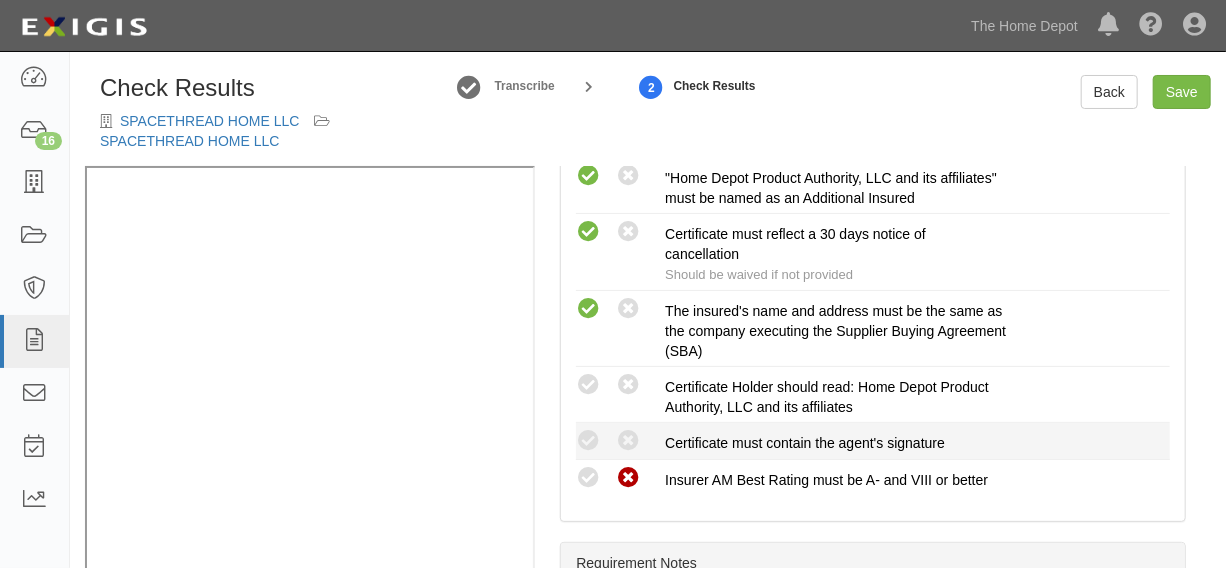 click on "Compliant Waived:  Non-Compliant Certificate must contain the agent's signature" at bounding box center [873, 441] 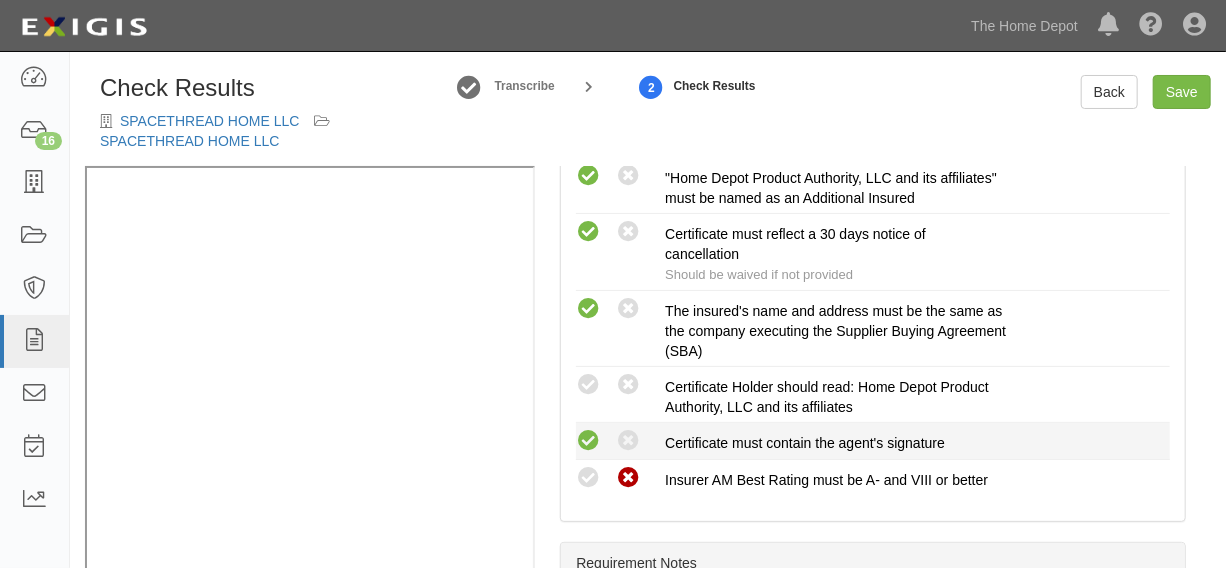 click at bounding box center [588, 441] 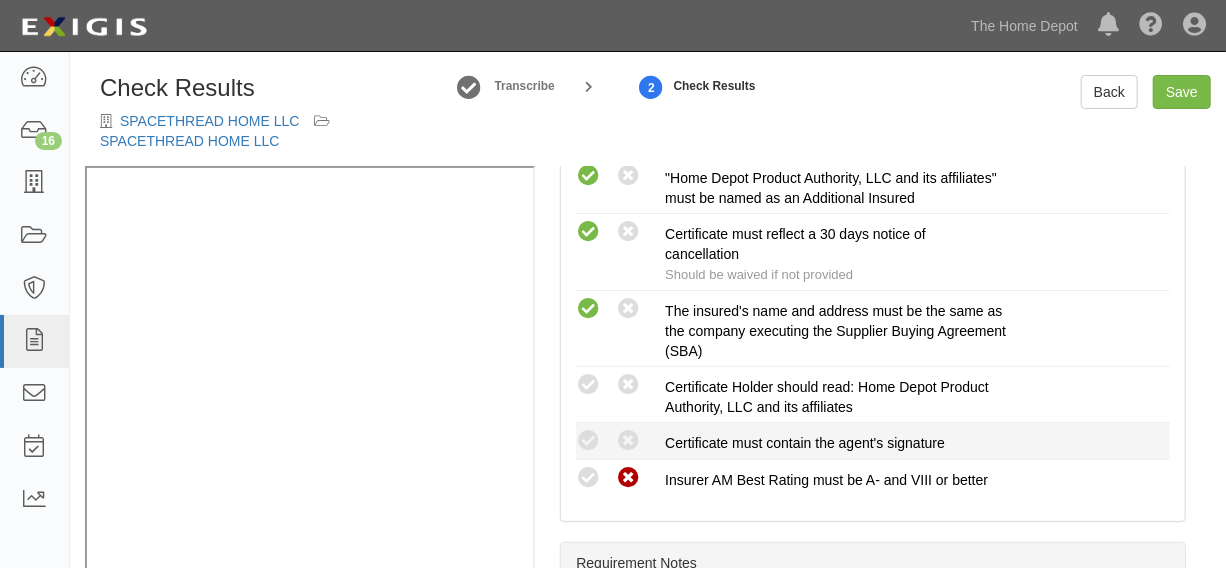 radio on "true" 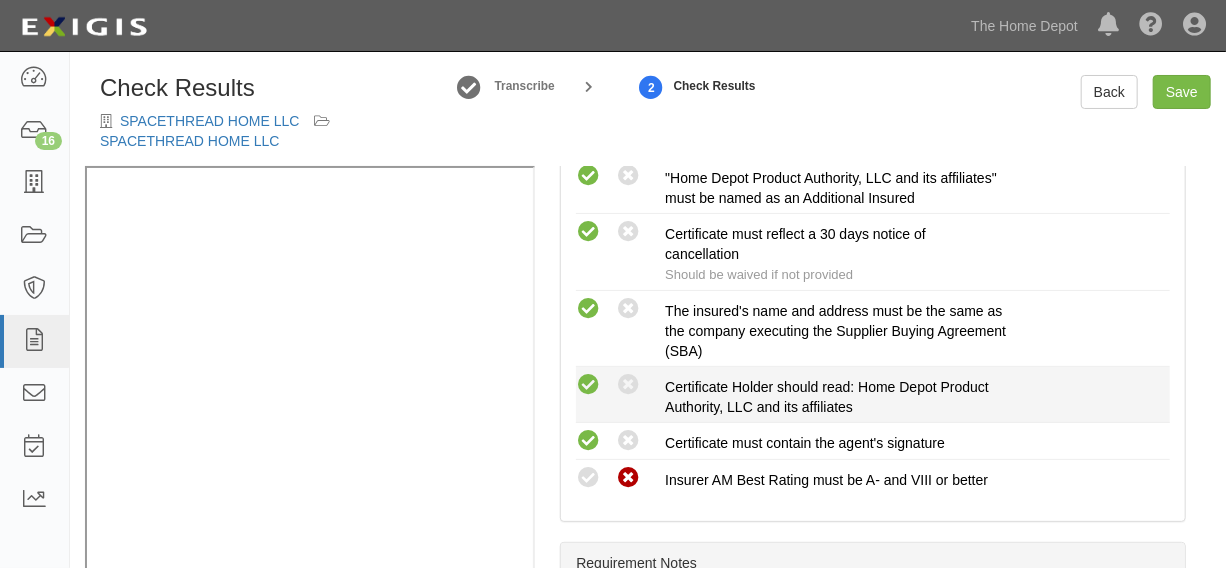 click at bounding box center (588, 385) 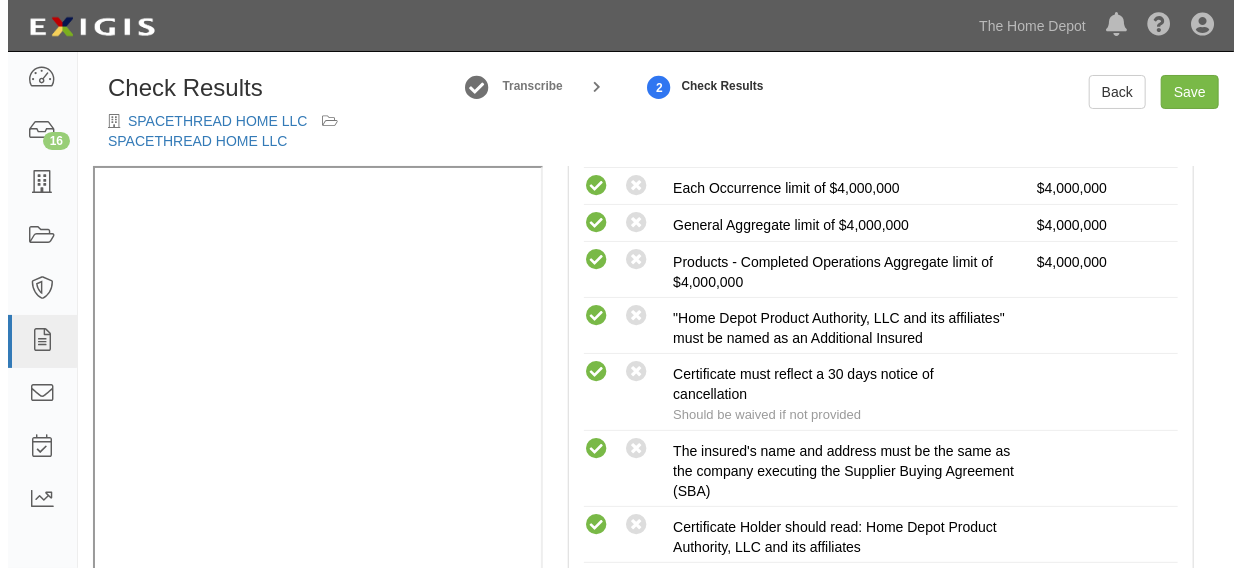 scroll, scrollTop: 302, scrollLeft: 0, axis: vertical 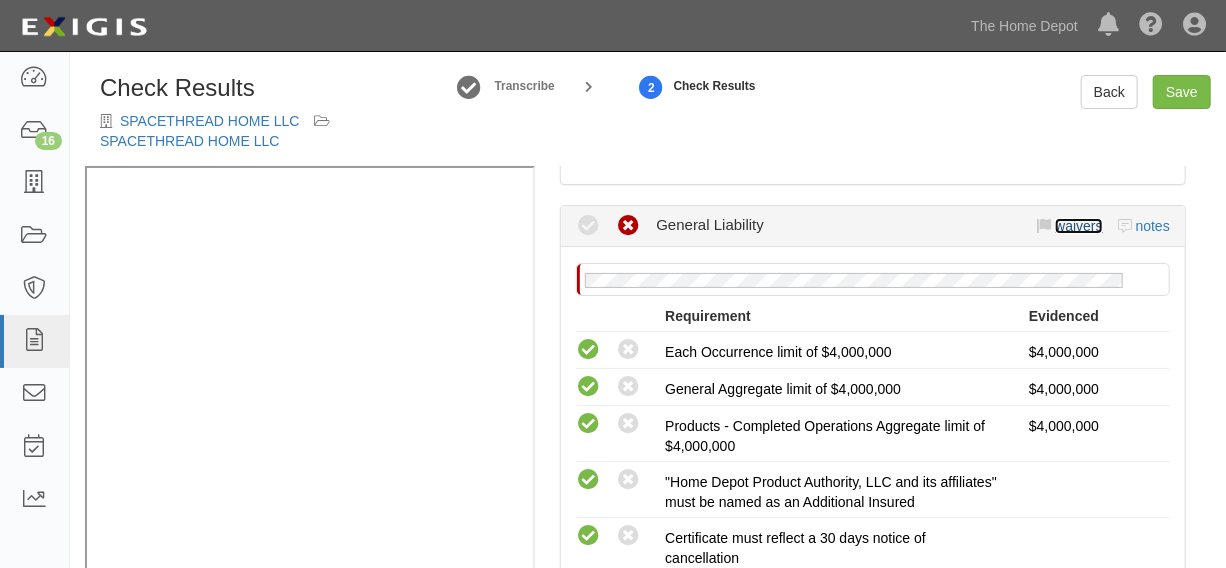 click on "waivers" at bounding box center (1078, 226) 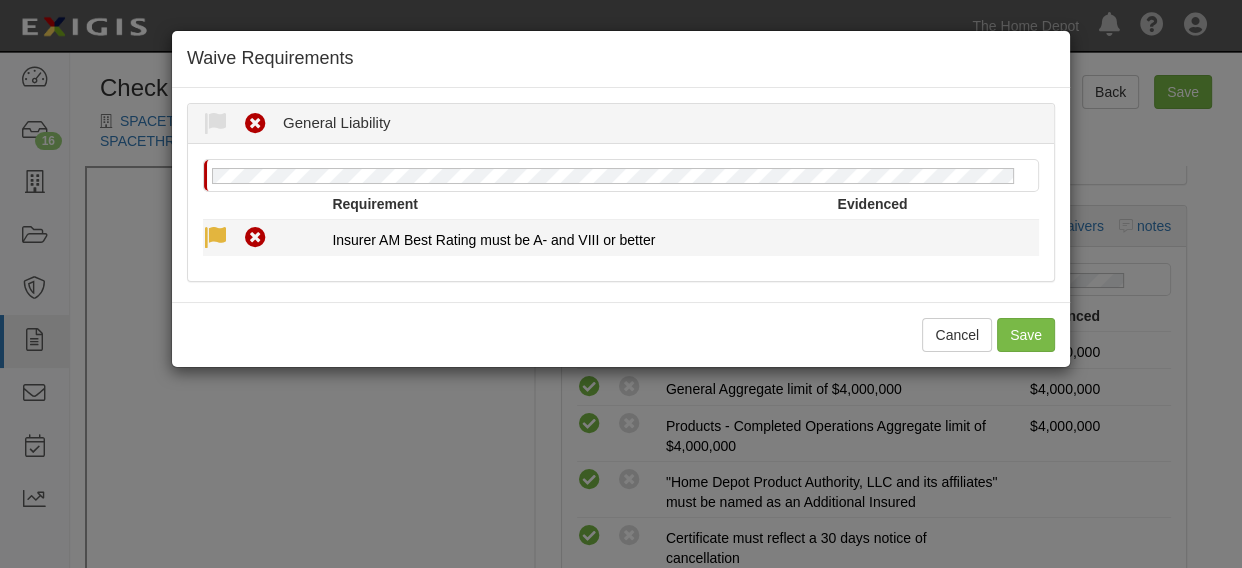 drag, startPoint x: 203, startPoint y: 234, endPoint x: 216, endPoint y: 239, distance: 13.928389 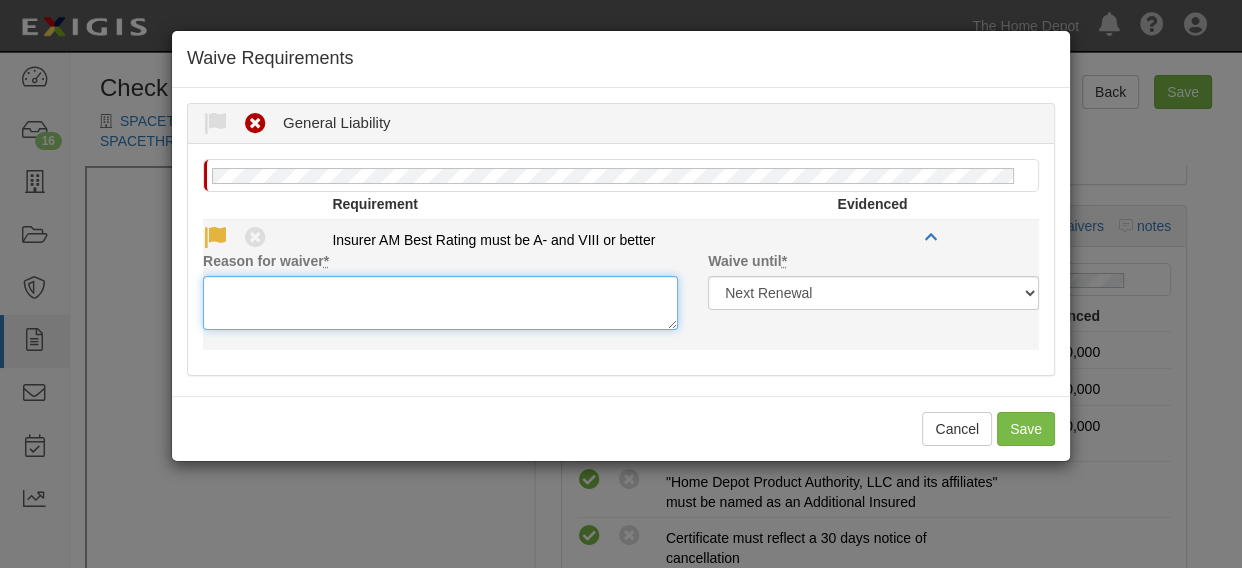 click on "Reason for waiver  *" at bounding box center [440, 303] 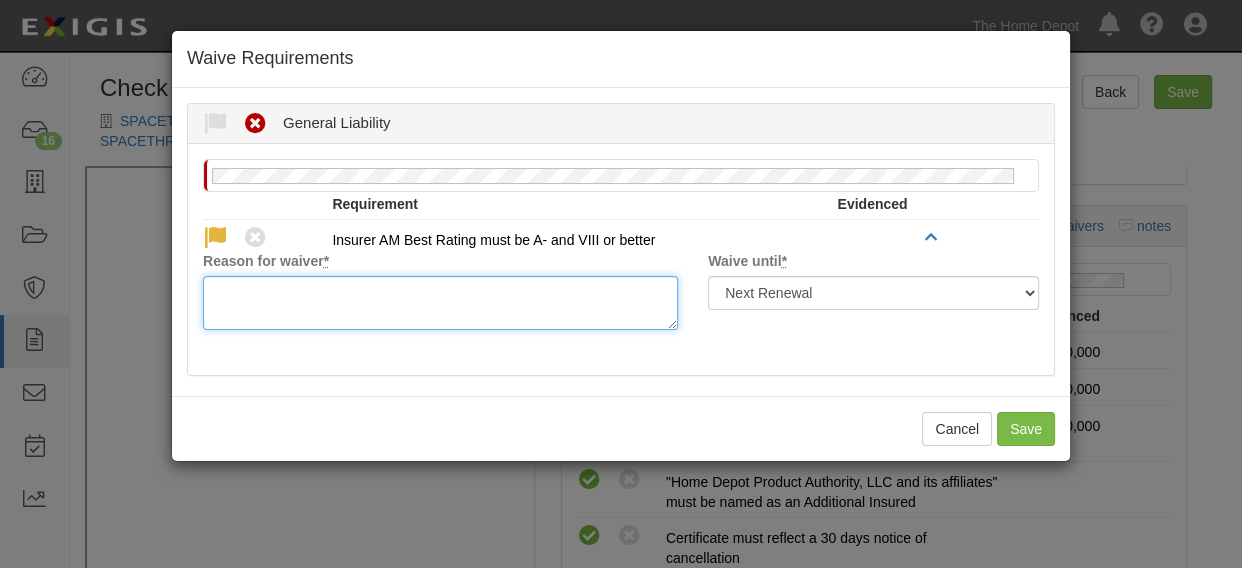 paste on "Ping An Prop & Cas Ins Co of China Ltd is acceptable" 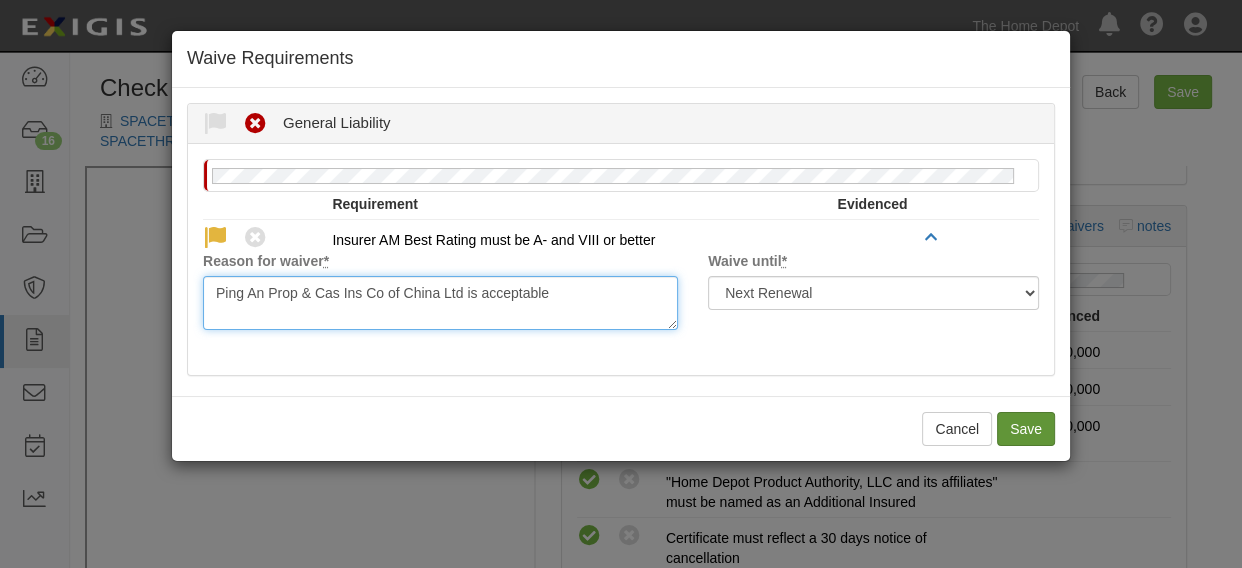 type on "Ping An Prop & Cas Ins Co of China Ltd is acceptable" 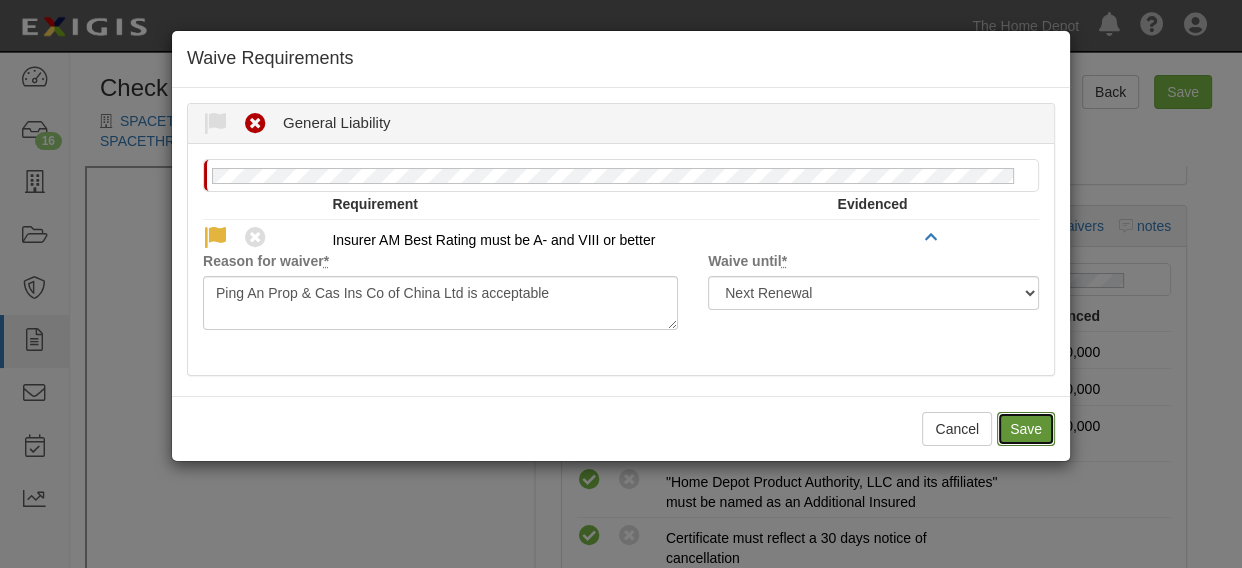 click on "Save" at bounding box center [1026, 429] 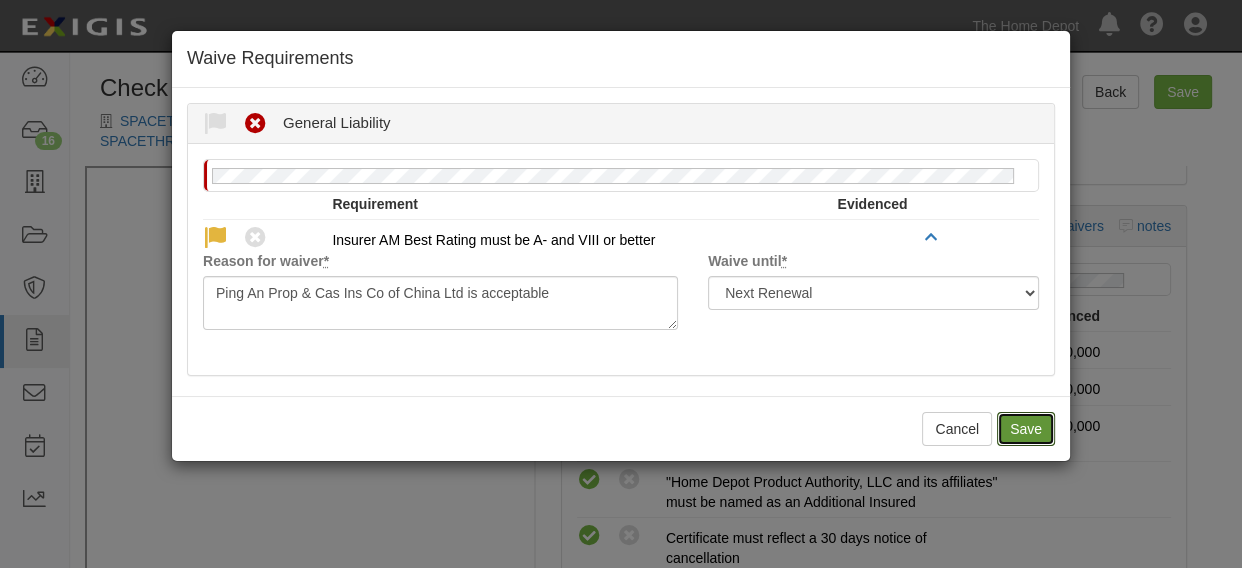 radio on "true" 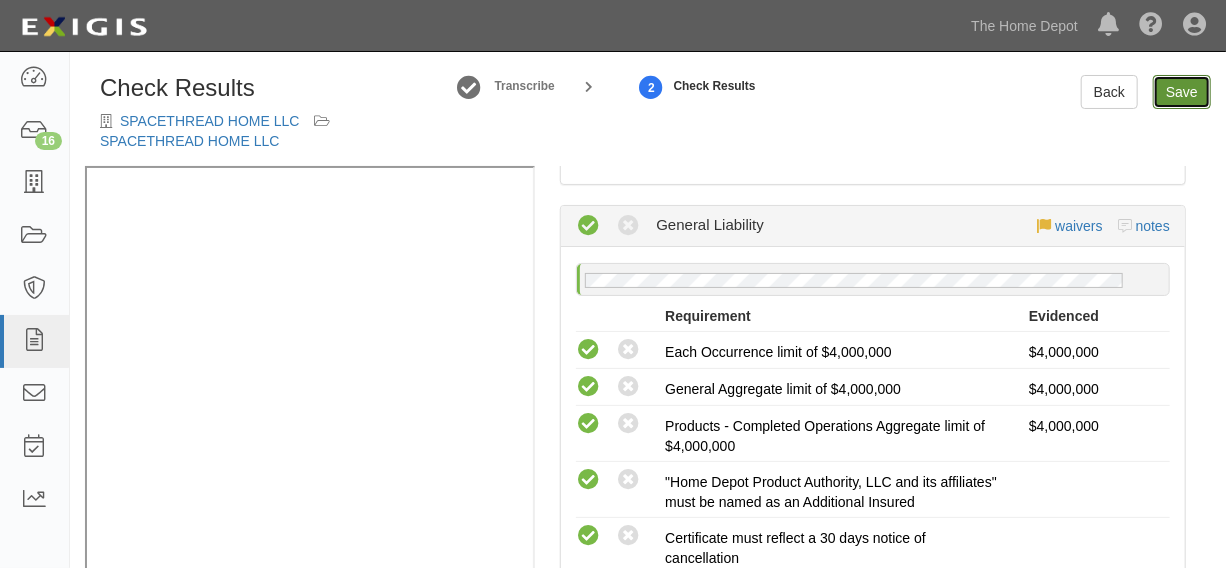 click on "Save" at bounding box center (1182, 92) 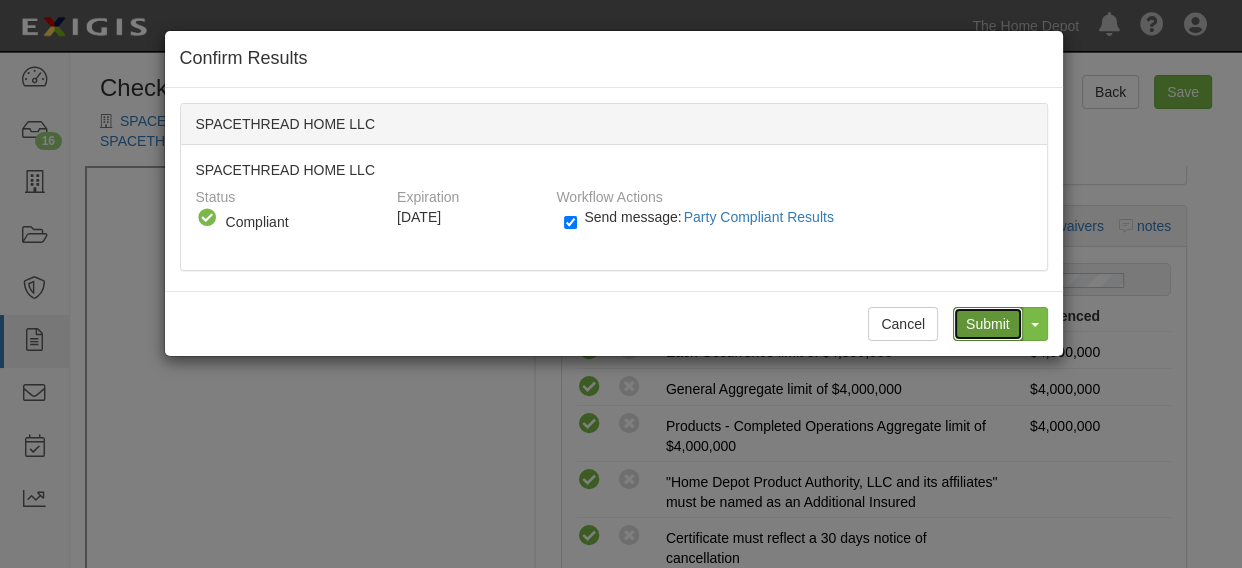 click on "Submit" at bounding box center [988, 324] 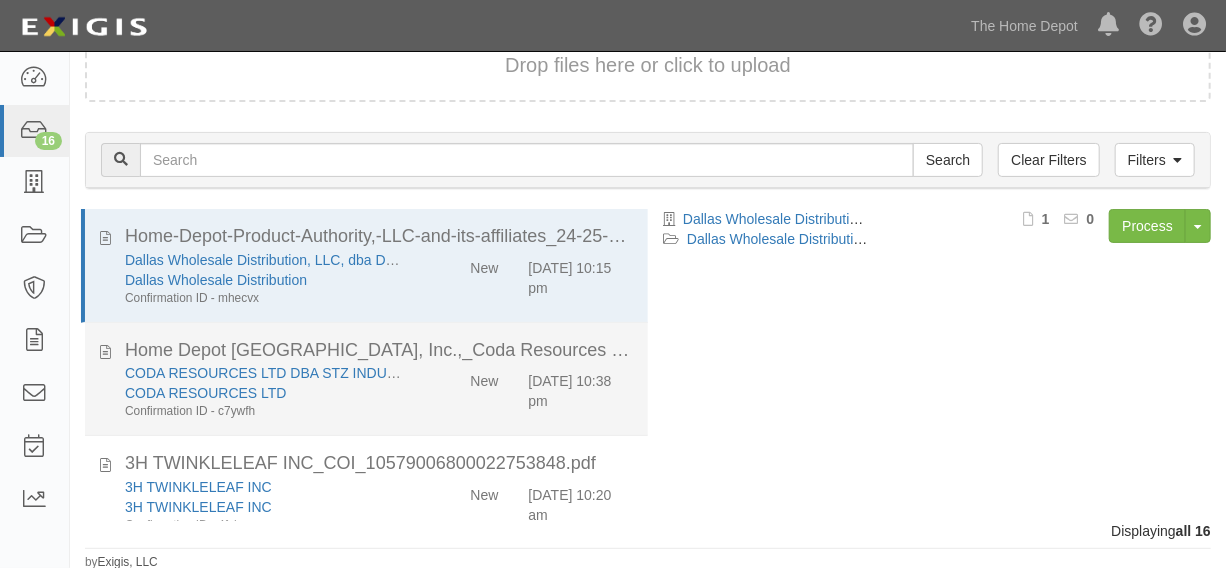 scroll, scrollTop: 156, scrollLeft: 0, axis: vertical 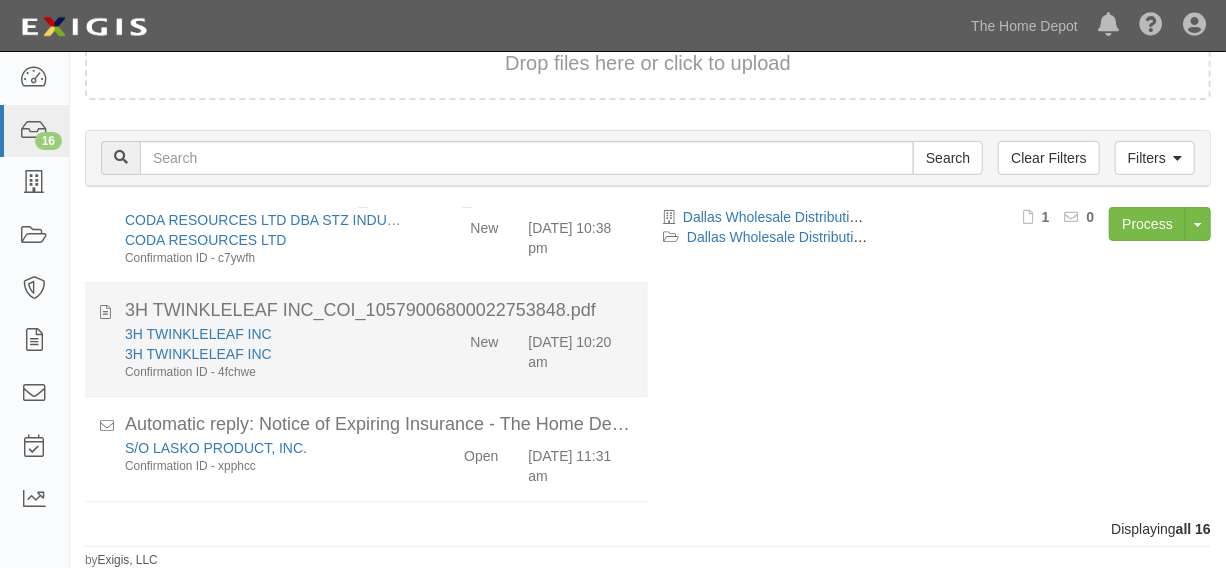 click on "3H TWINKLELEAF INC
3H TWINKLELEAF INC
Confirmation ID - 4fchwe
New
[DATE] 10:20 am" at bounding box center (379, 352) 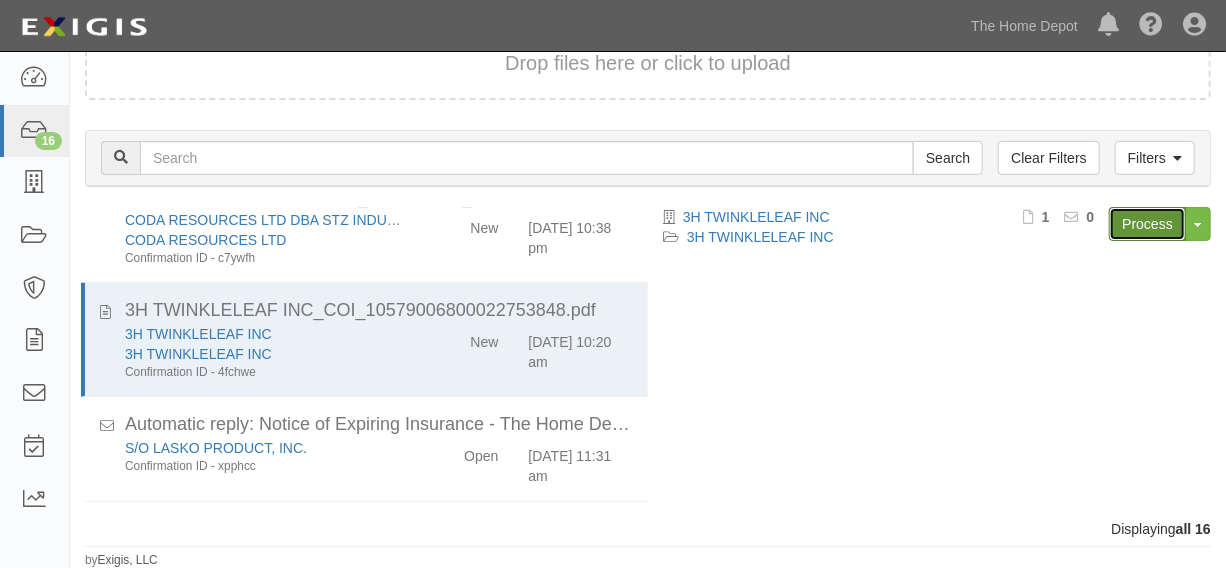 click on "Process" at bounding box center (1147, 224) 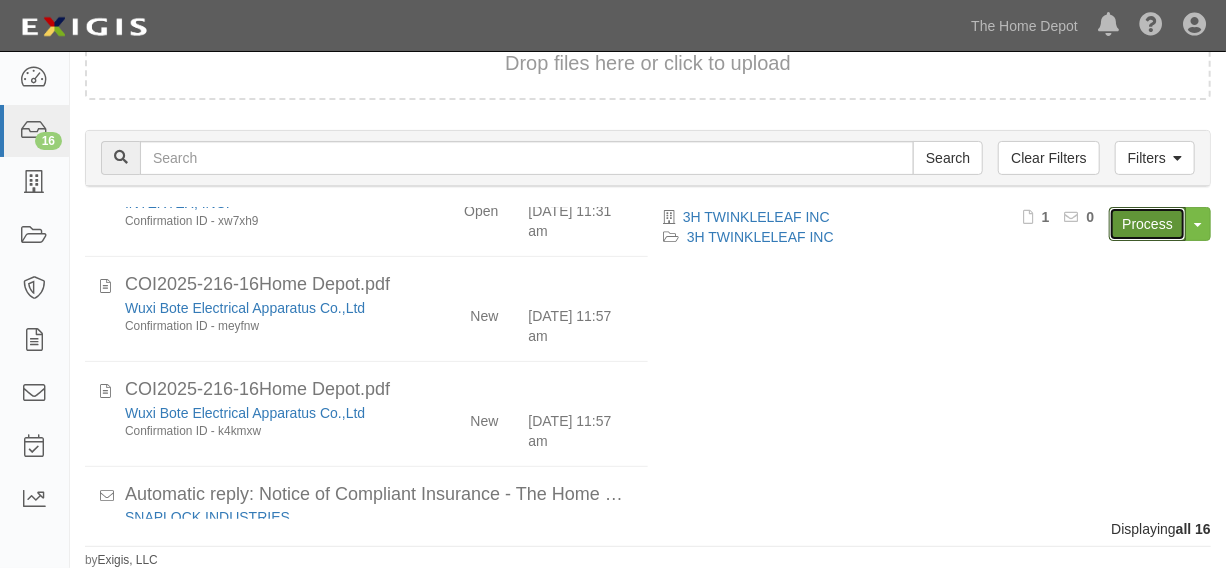 scroll, scrollTop: 606, scrollLeft: 0, axis: vertical 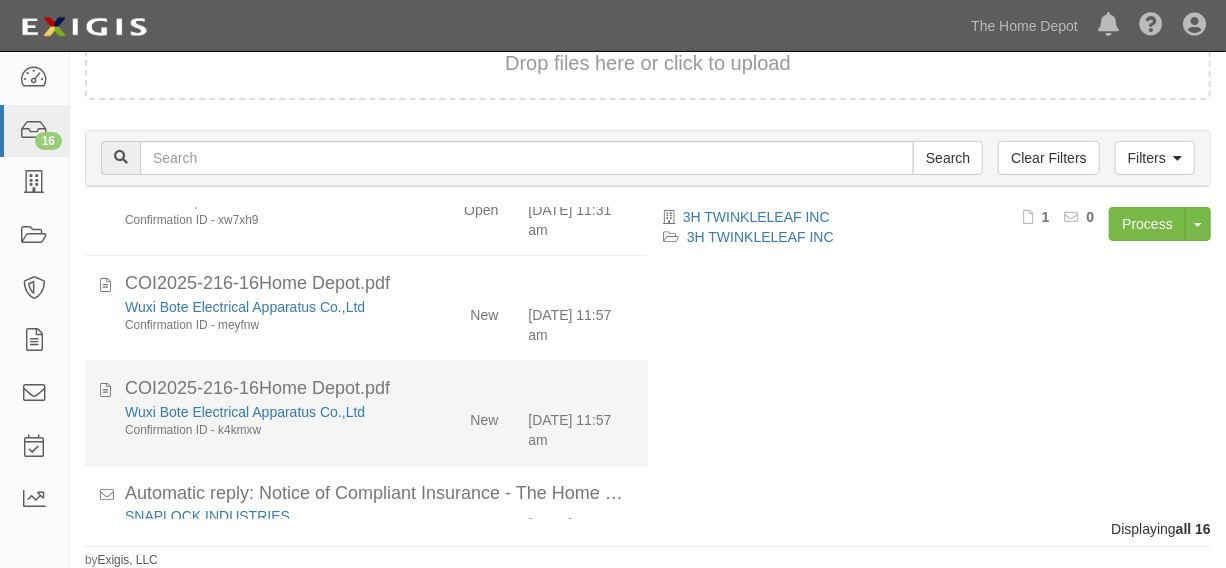 click on "New" at bounding box center [469, 625] 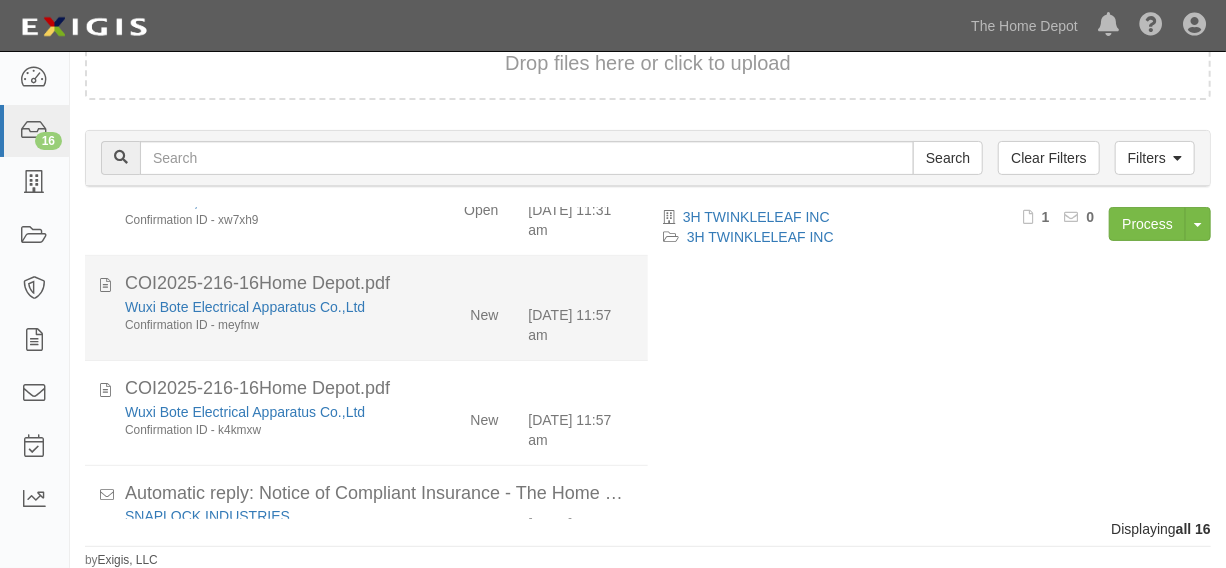 click on "Wuxi Bote Electrical Apparatus Co.,Ltd
Confirmation ID - meyfnw
New
[DATE] 11:57 am" 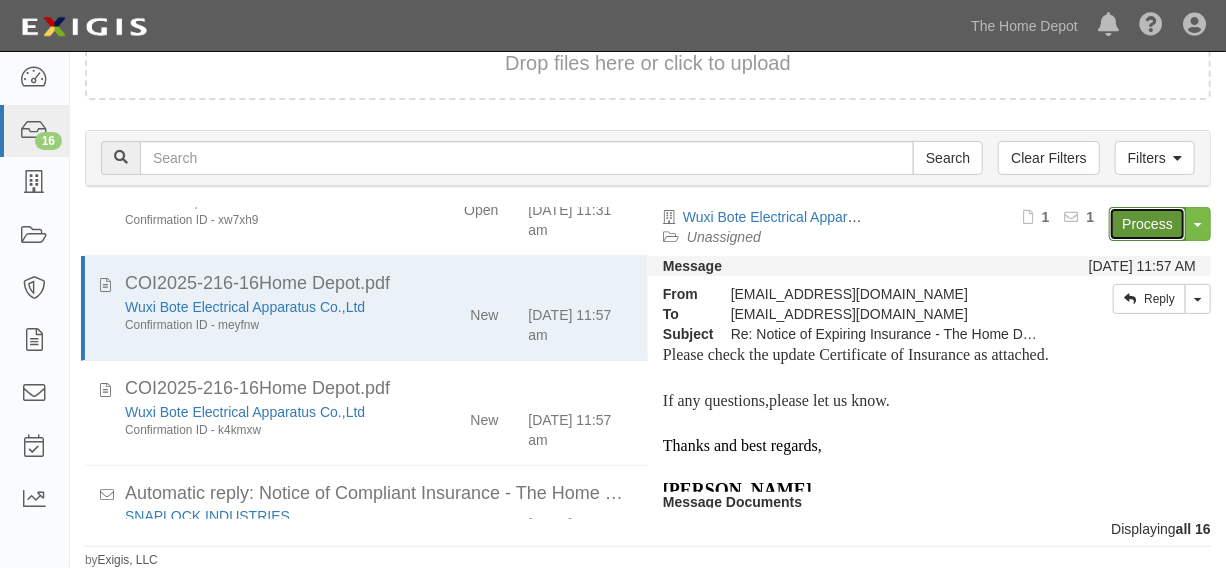 click on "Process" at bounding box center (1147, 224) 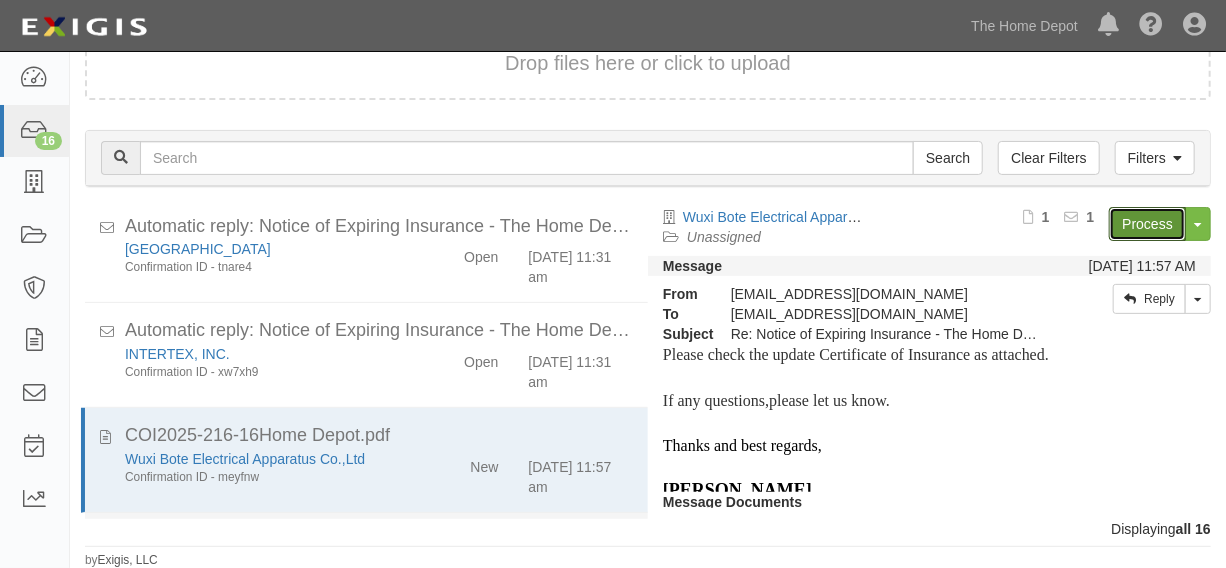 scroll, scrollTop: 606, scrollLeft: 0, axis: vertical 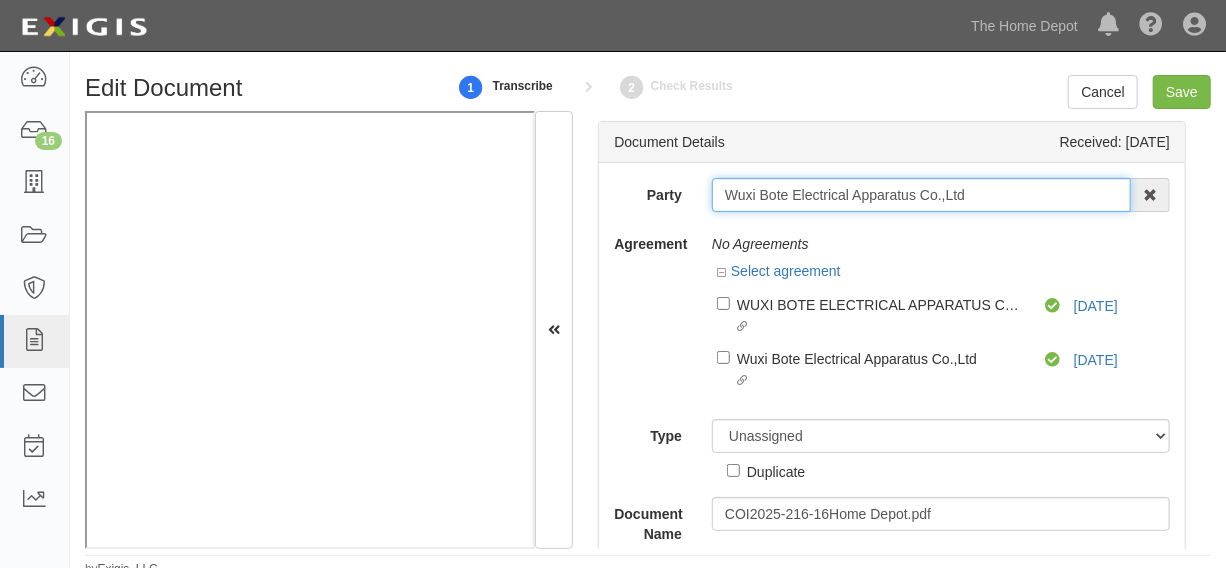 drag, startPoint x: 720, startPoint y: 195, endPoint x: 983, endPoint y: 195, distance: 263 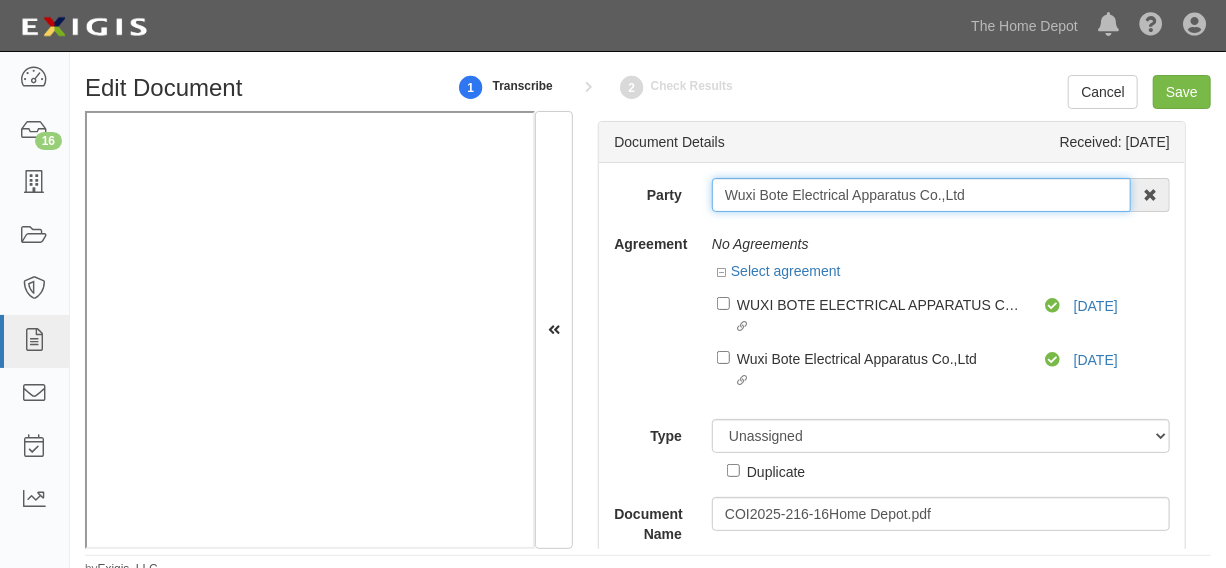 drag, startPoint x: 784, startPoint y: 198, endPoint x: 1055, endPoint y: 198, distance: 271 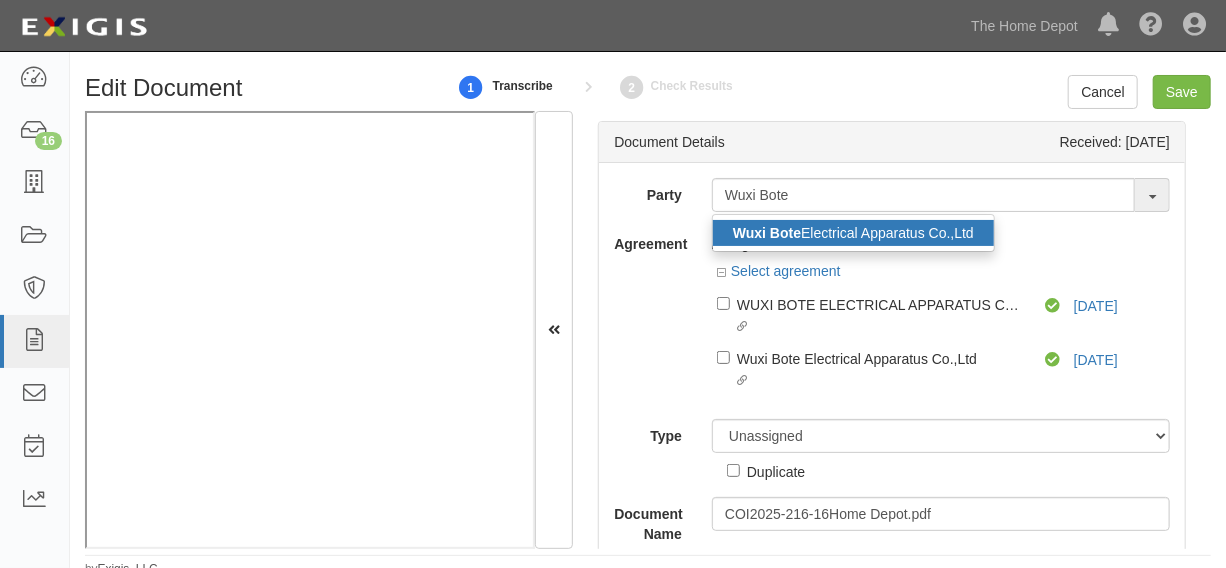 click on "Wuxi Bote  Electrical Apparatus Co.,Ltd" at bounding box center [853, 233] 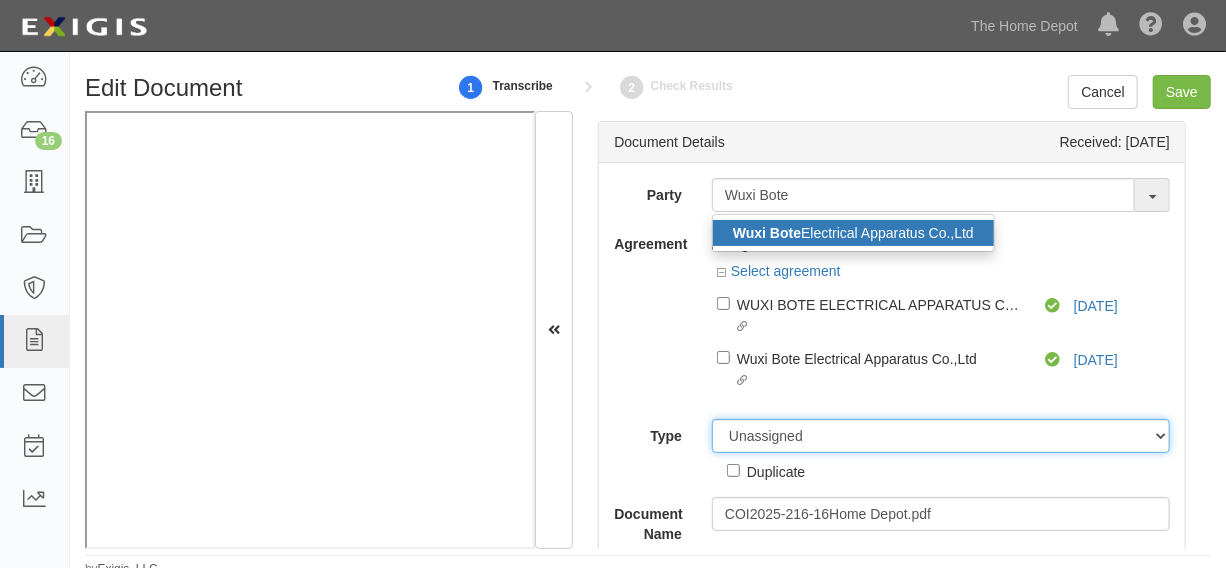 click on "Unassigned
Binder
Cancellation Notice
Certificate
Contract
Endorsement
Insurance Policy
Junk
Other Document
Policy Declarations
Reinstatement Notice
Requirements
Waiver Request" at bounding box center [941, 436] 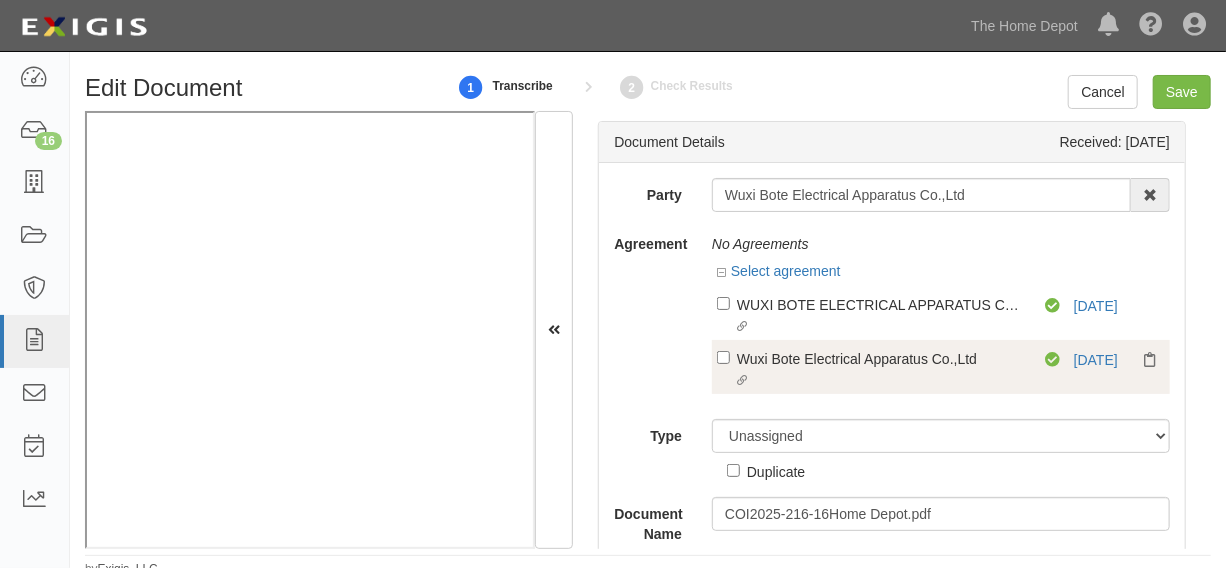 click on "Wuxi Bote Electrical Apparatus Co.,Ltd" at bounding box center [880, 304] 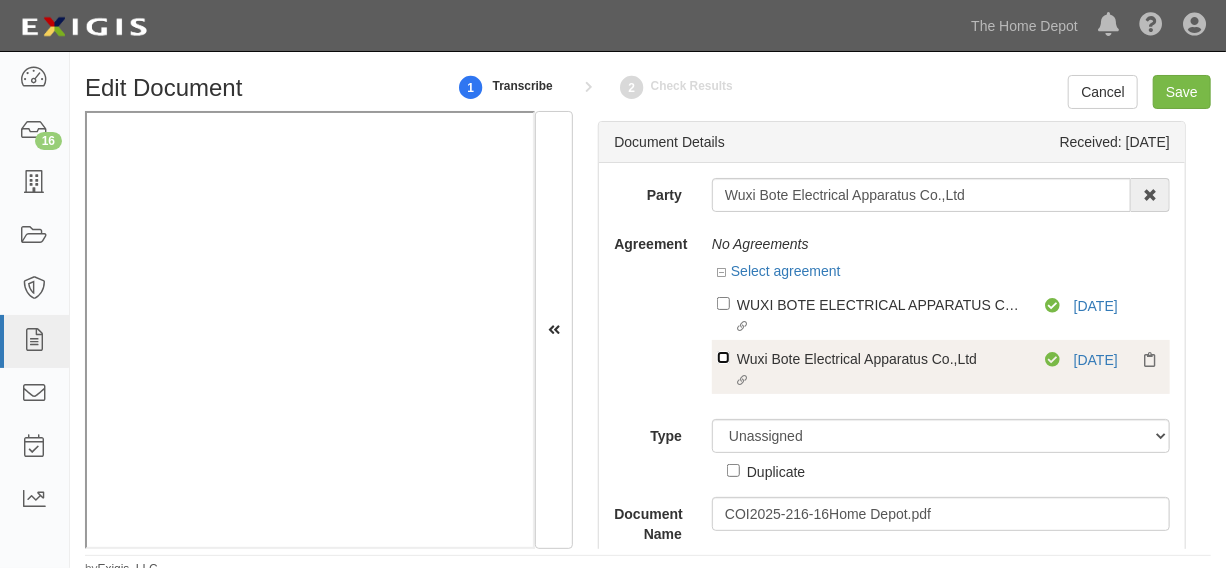 click on "Linked agreement
Wuxi Bote Electrical Apparatus Co.,Ltd
Linked agreement" at bounding box center [723, 303] 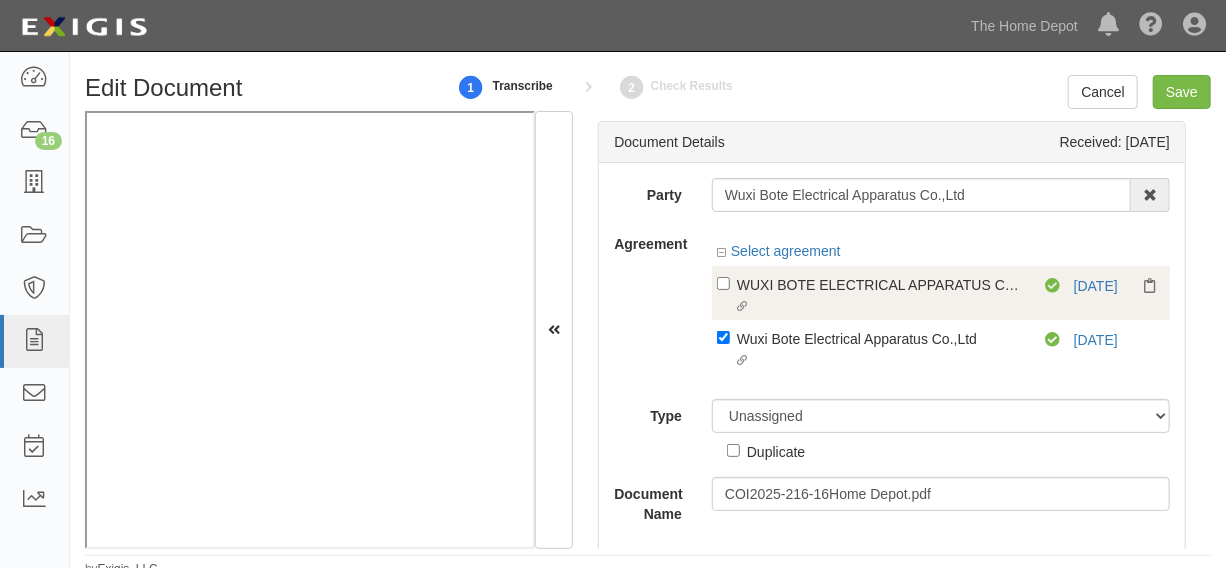 click on "WUXI BOTE ELECTRICAL APPARATUS CO.,LTD" at bounding box center (880, 284) 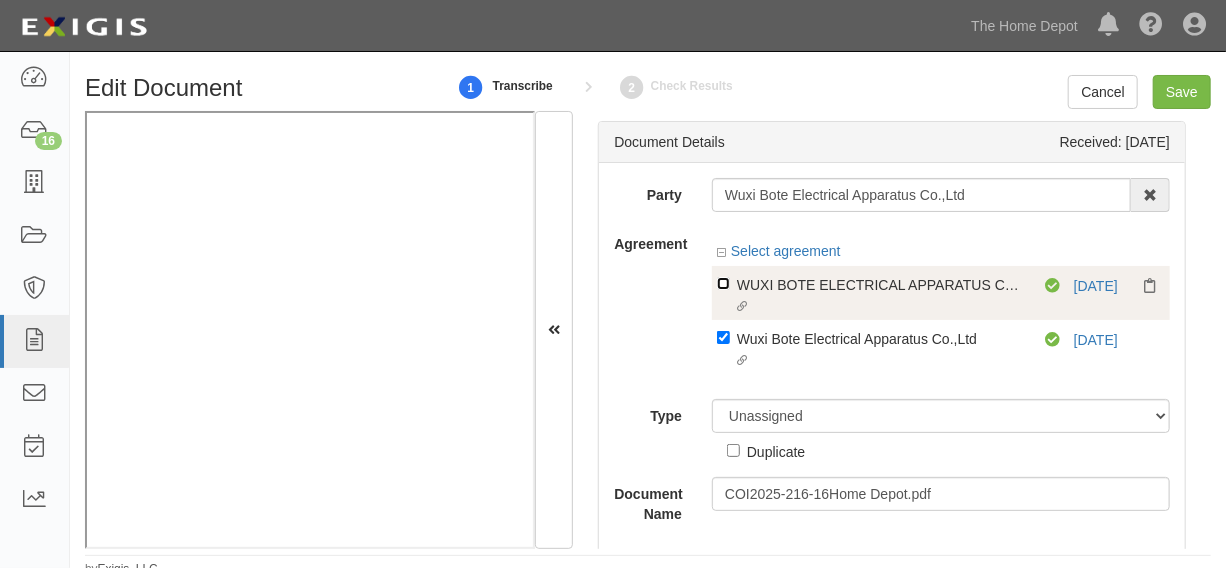 click on "Linked agreement
WUXI BOTE ELECTRICAL APPARATUS CO.,LTD
Linked agreement" at bounding box center [723, 283] 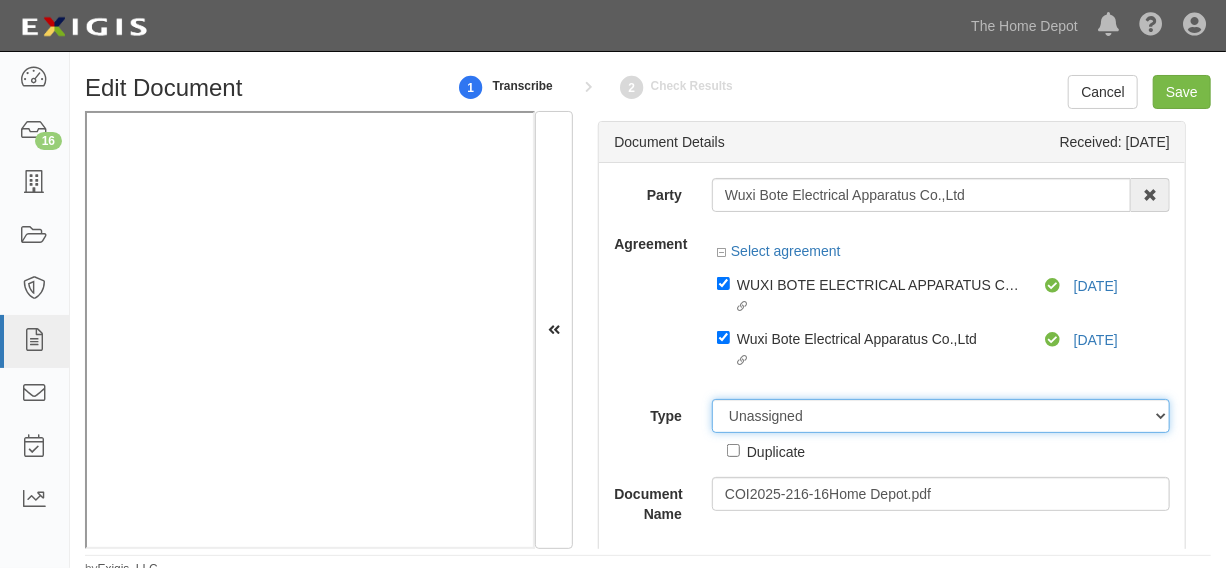 click on "Unassigned
Binder
Cancellation Notice
Certificate
Contract
Endorsement
Insurance Policy
Junk
Other Document
Policy Declarations
Reinstatement Notice
Requirements
Waiver Request" at bounding box center (941, 416) 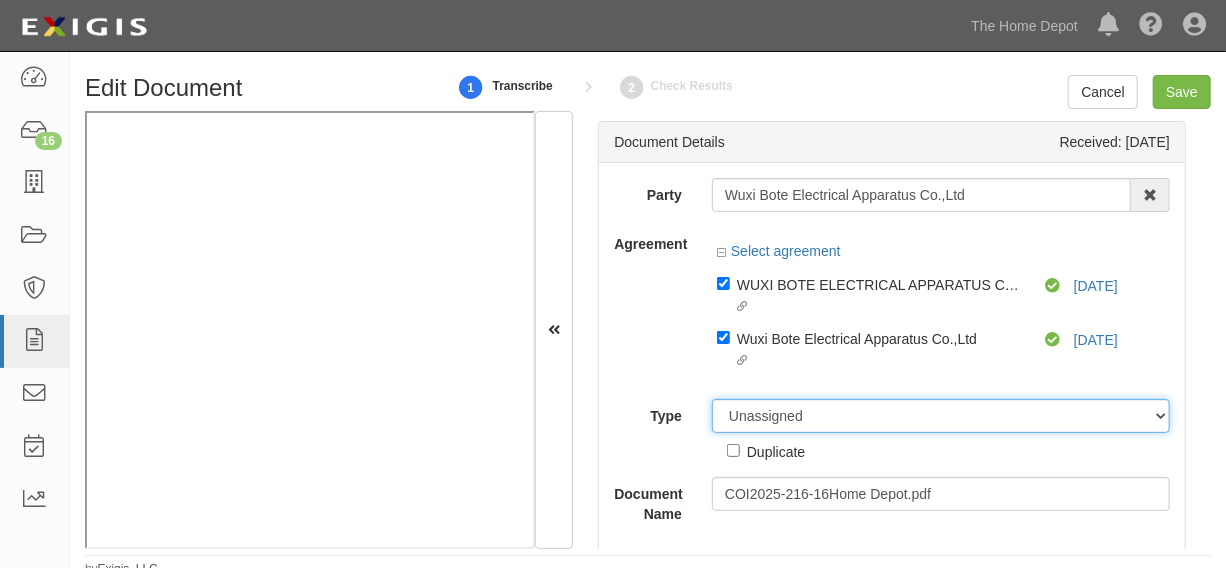 select on "CertificateDetail" 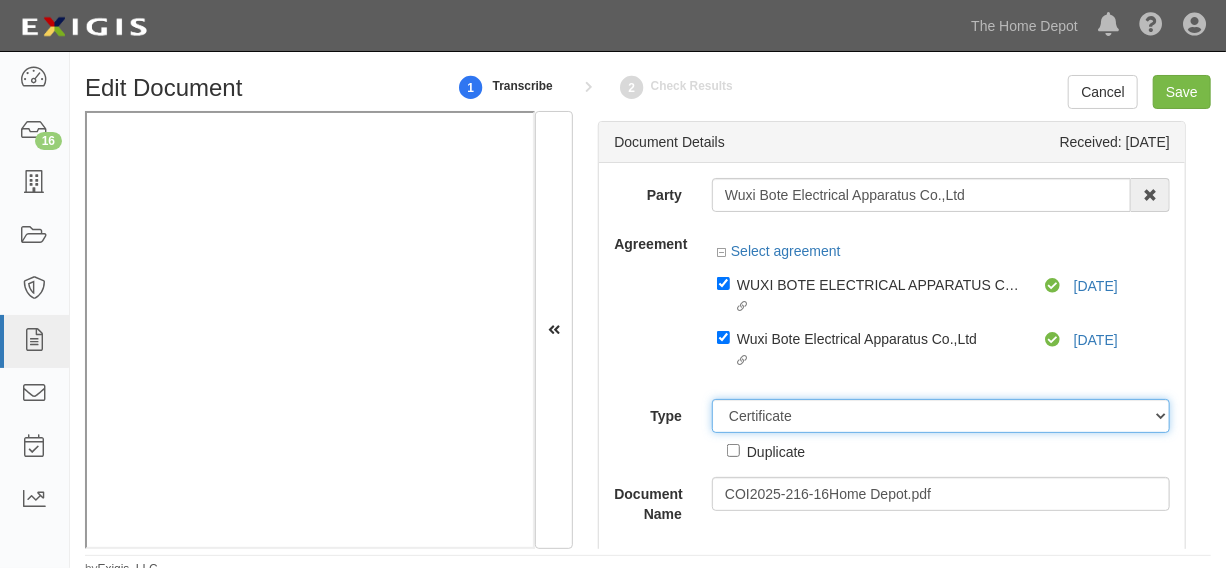 click on "Unassigned
Binder
Cancellation Notice
Certificate
Contract
Endorsement
Insurance Policy
Junk
Other Document
Policy Declarations
Reinstatement Notice
Requirements
Waiver Request" at bounding box center (941, 416) 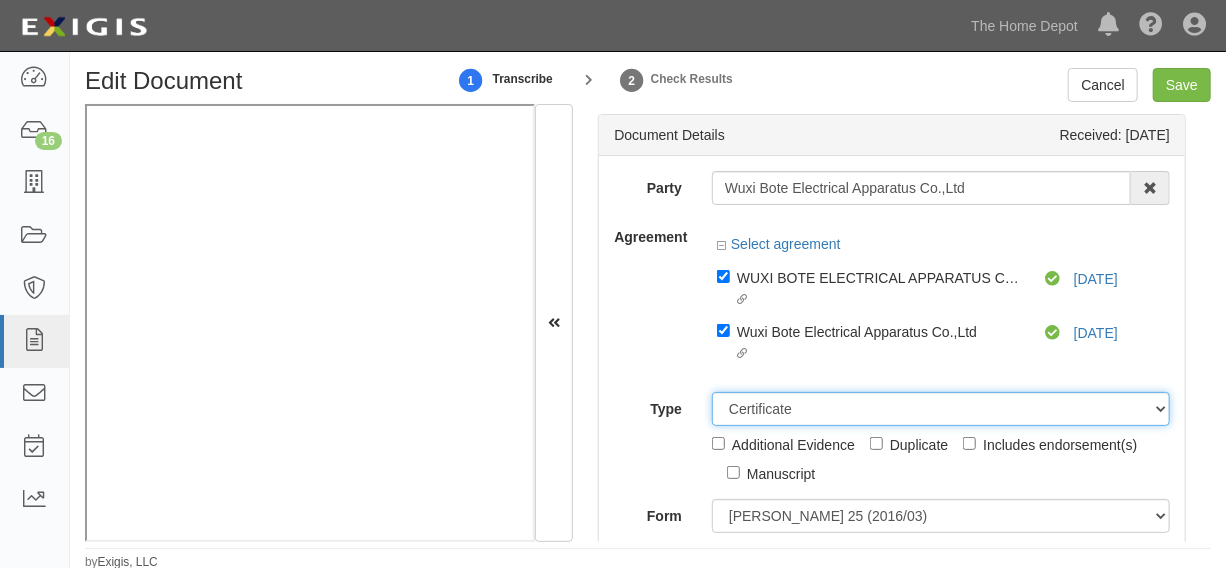 scroll, scrollTop: 10, scrollLeft: 0, axis: vertical 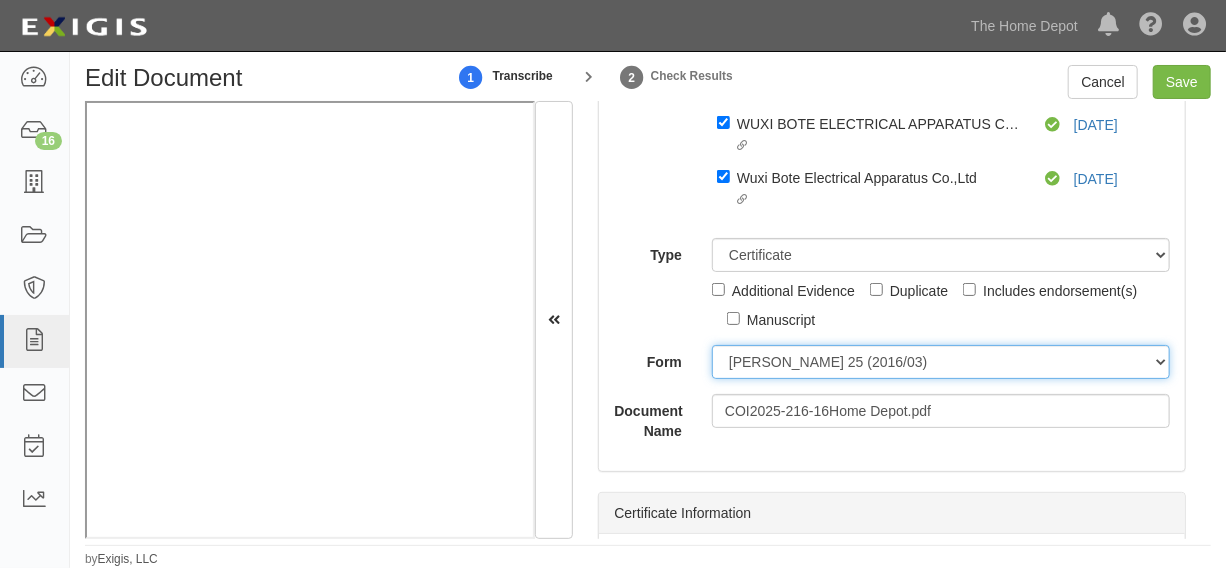 click on "ACORD 25 (2016/03)
ACORD 101
ACORD 855 NY (2014/05)
General" at bounding box center (941, 362) 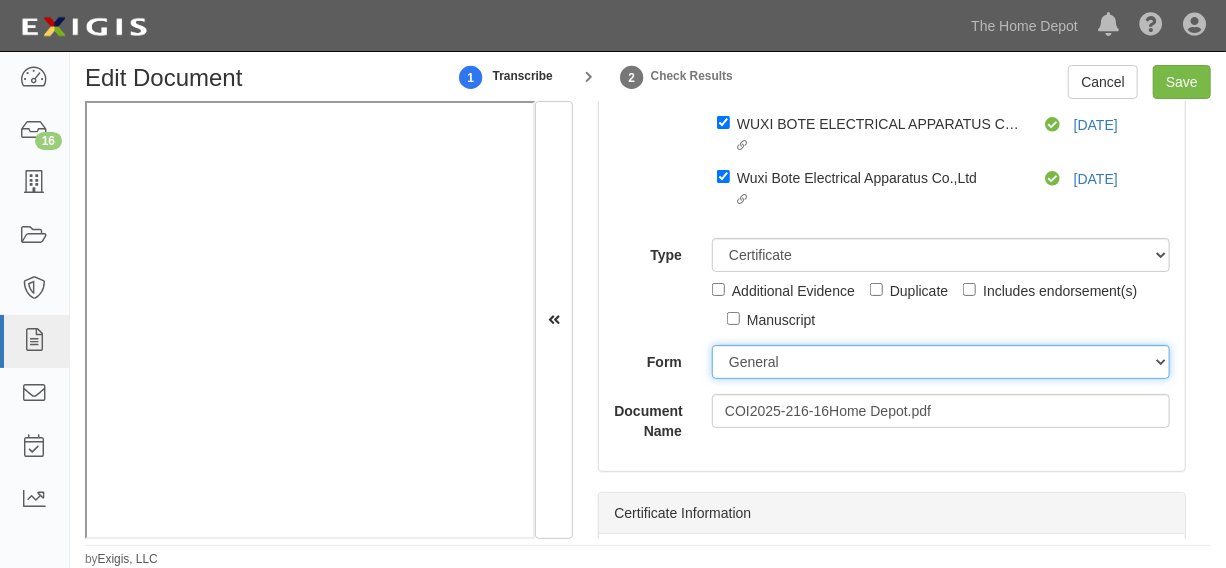 click on "ACORD 25 (2016/03)
ACORD 101
ACORD 855 NY (2014/05)
General" at bounding box center [941, 362] 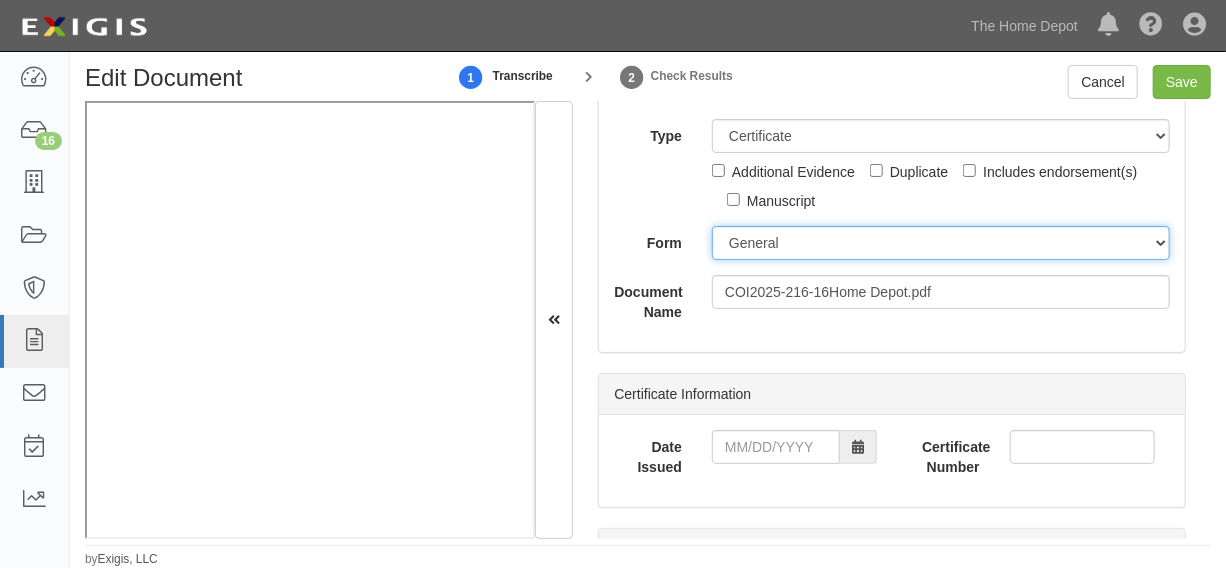 scroll, scrollTop: 302, scrollLeft: 0, axis: vertical 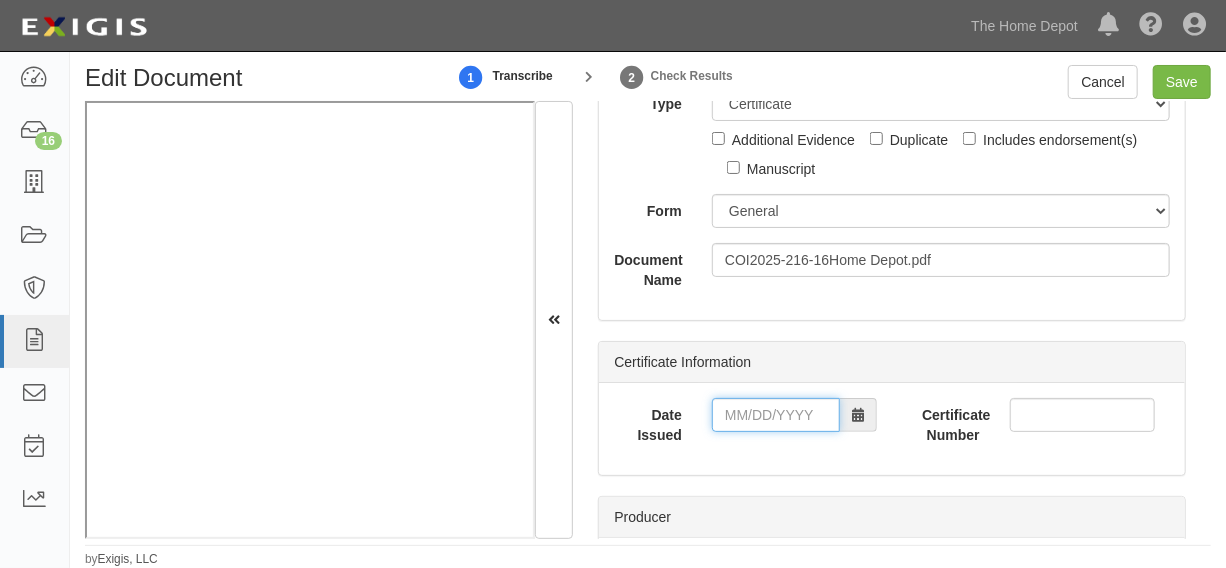 click on "Date Issued" at bounding box center [776, 415] 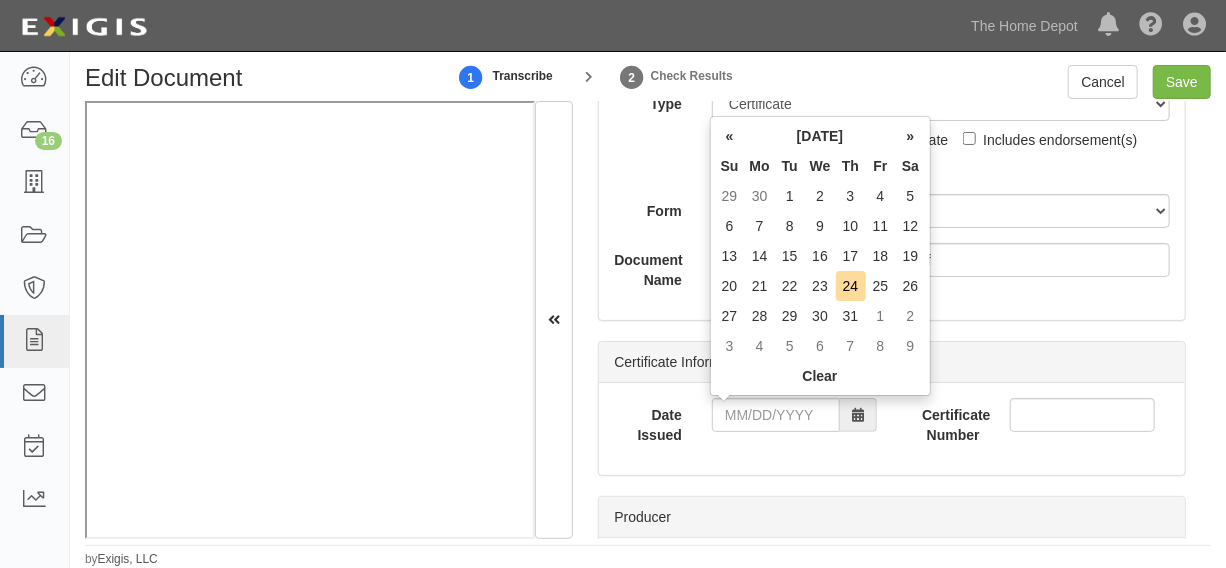 click on "Th" at bounding box center (851, 166) 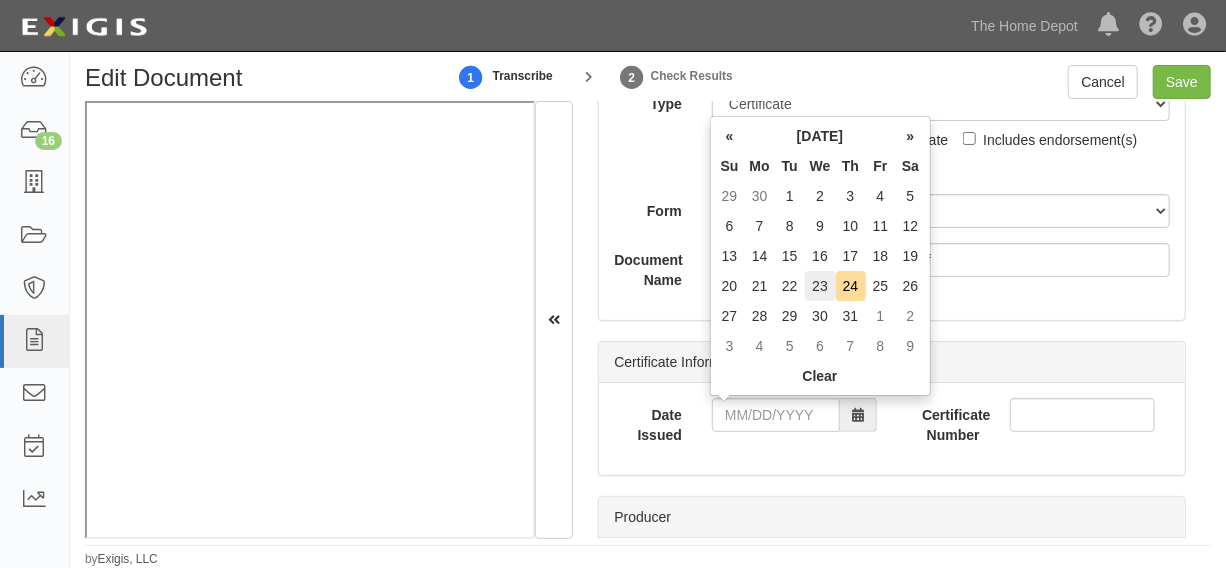 click on "23" at bounding box center (820, 286) 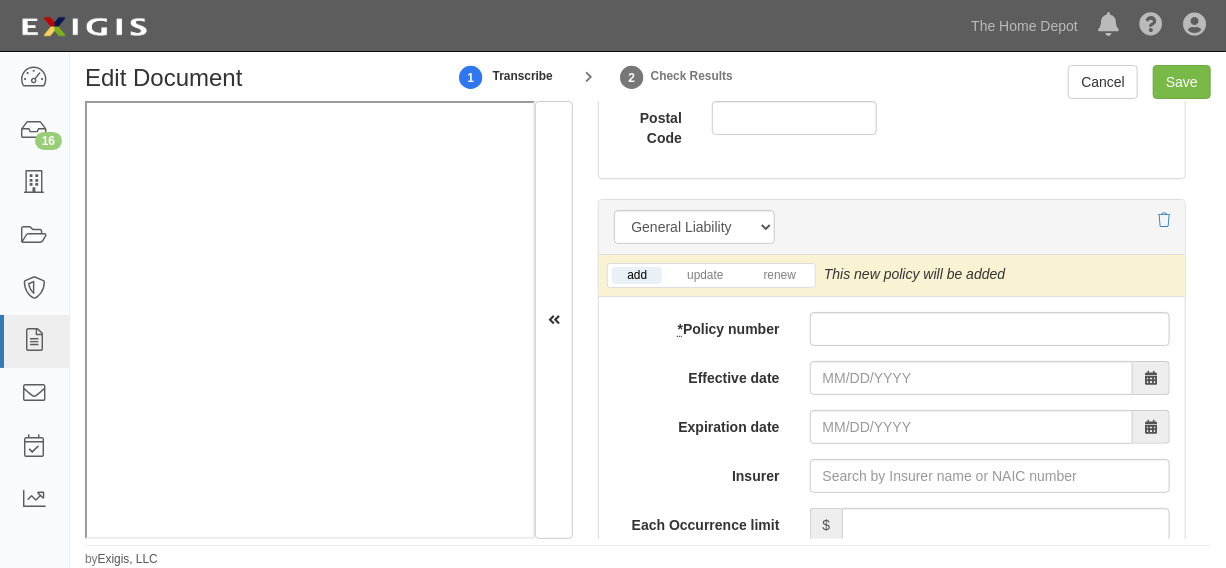 scroll, scrollTop: 1666, scrollLeft: 0, axis: vertical 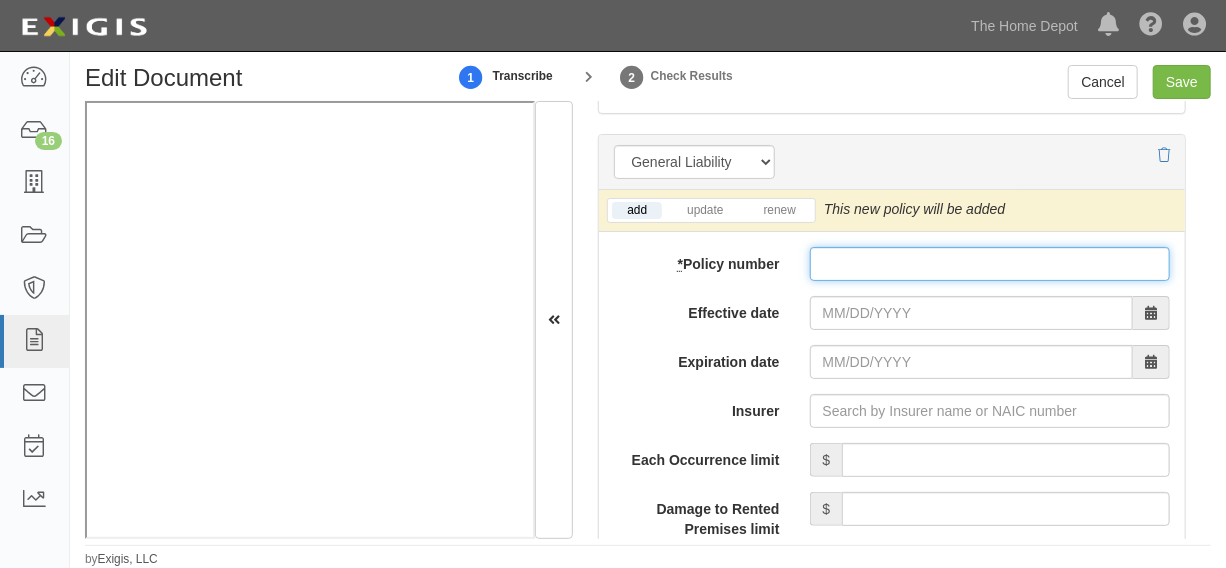 click on "*  Policy number" at bounding box center [990, 264] 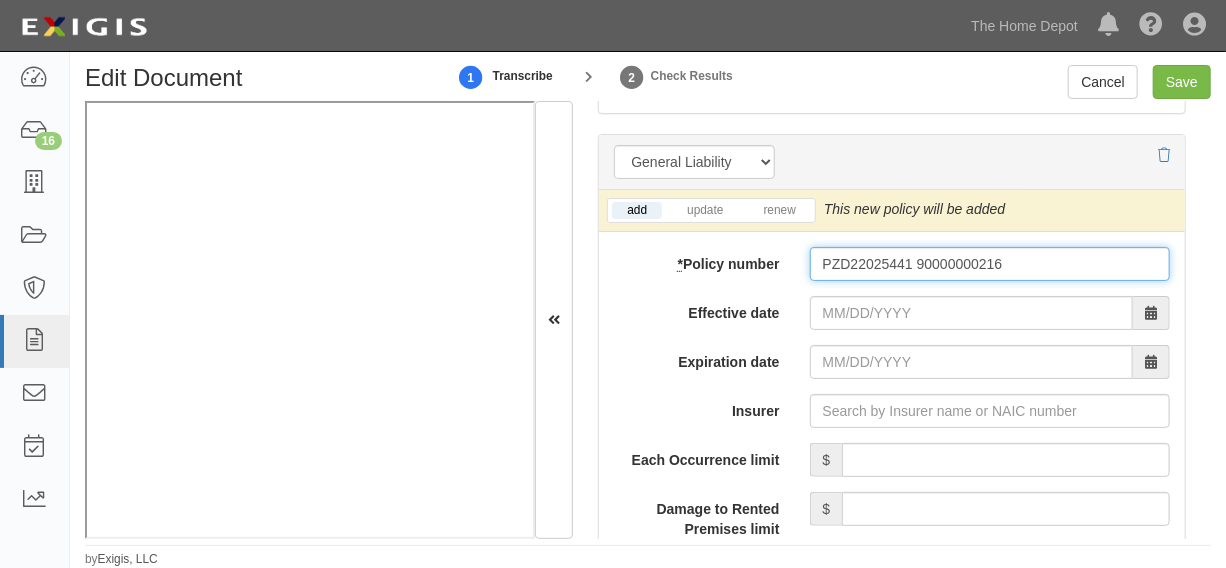type on "PZD22025441 90000000216" 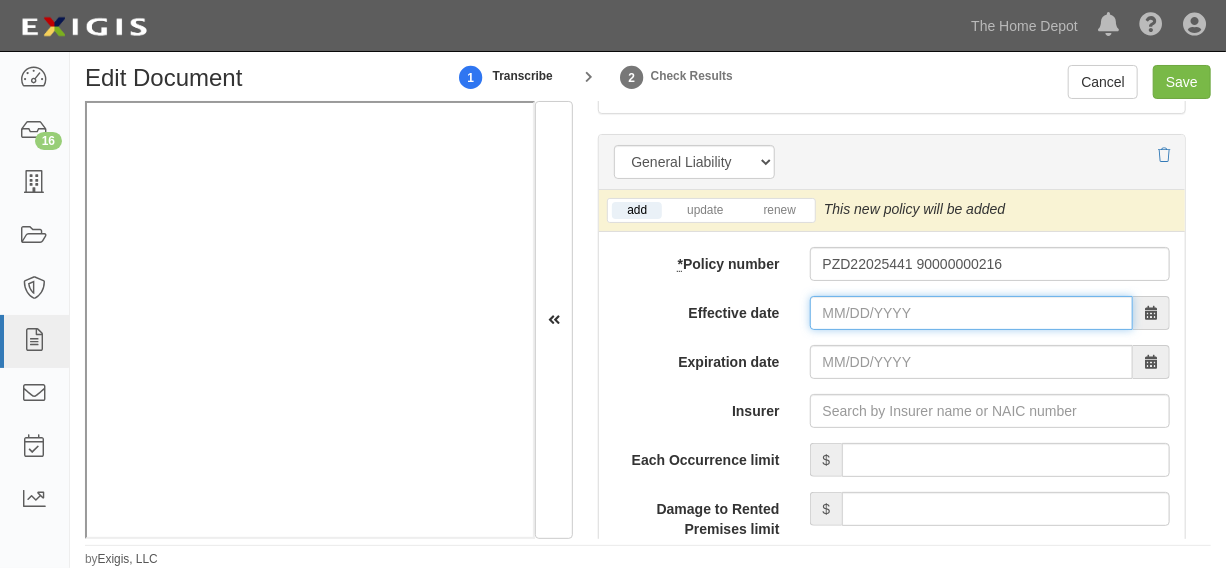 click on "Effective date" at bounding box center [971, 313] 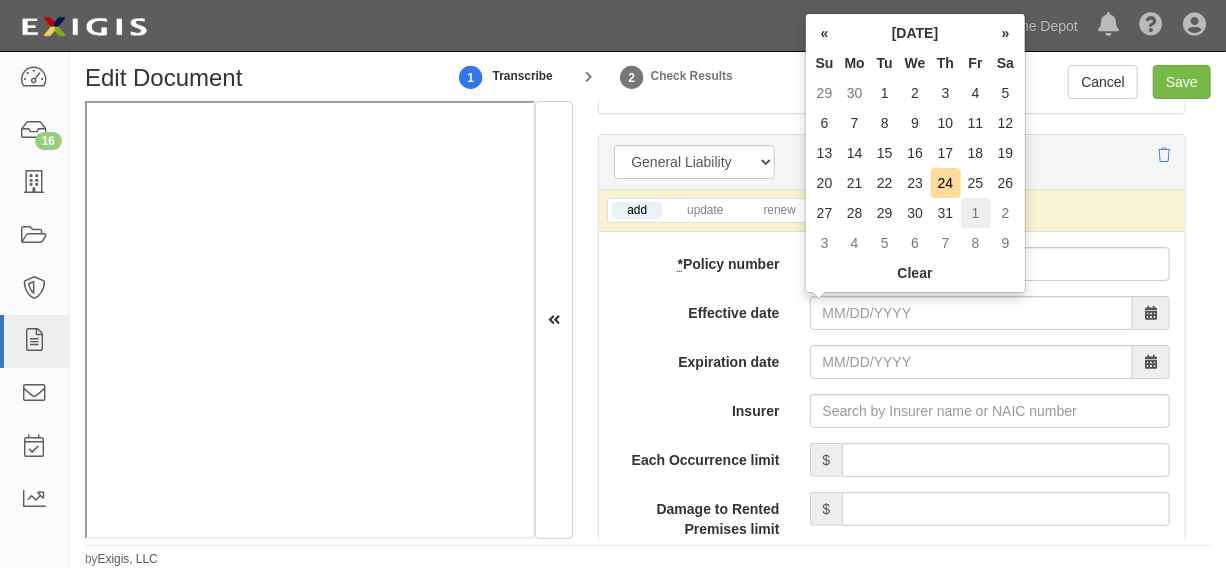 click on "1" at bounding box center [976, 213] 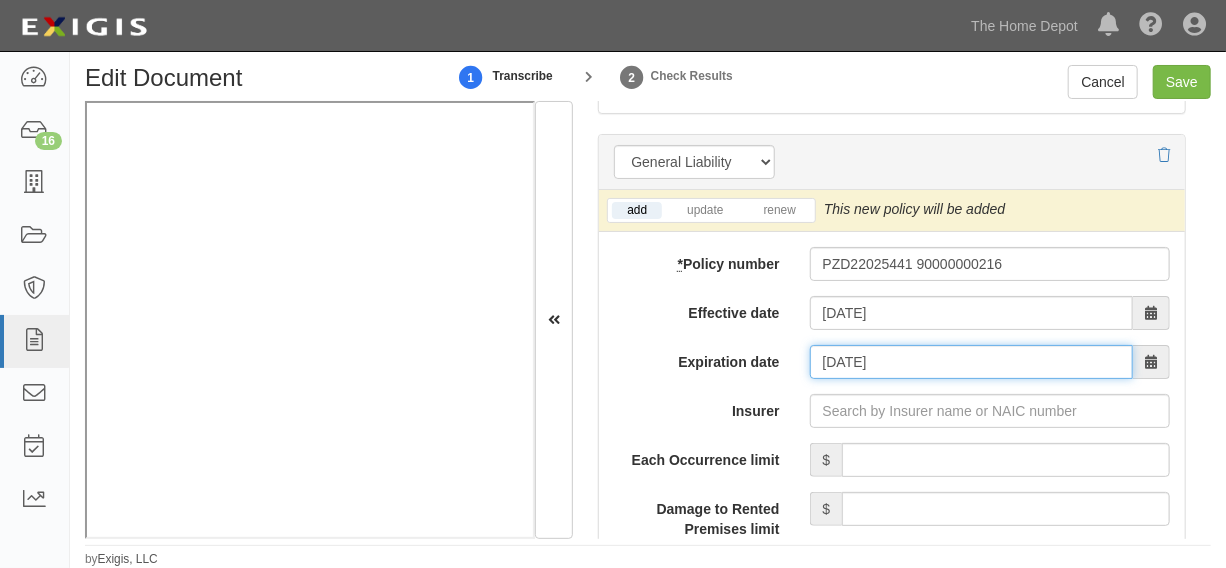 click on "08/01/2026" at bounding box center [971, 362] 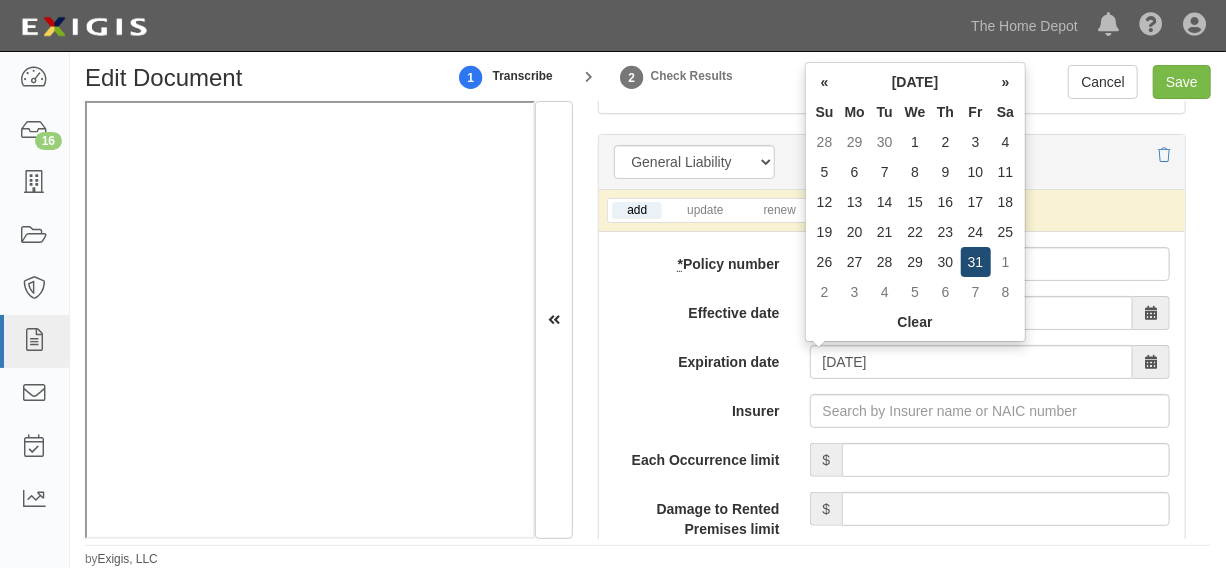 click on "31" at bounding box center [976, 262] 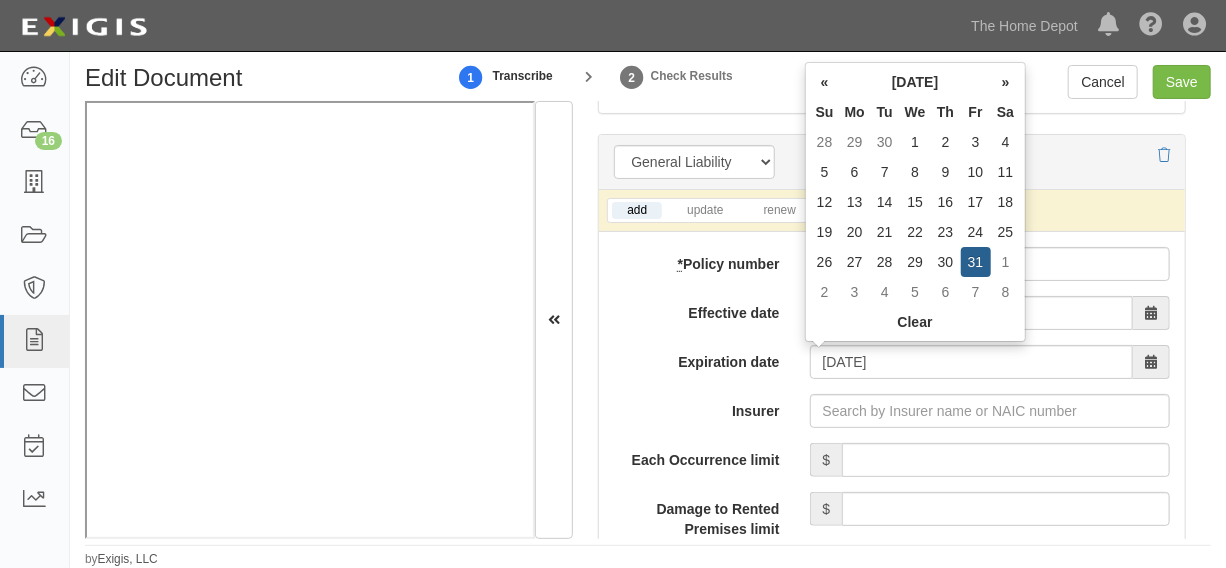type on "07/31/2026" 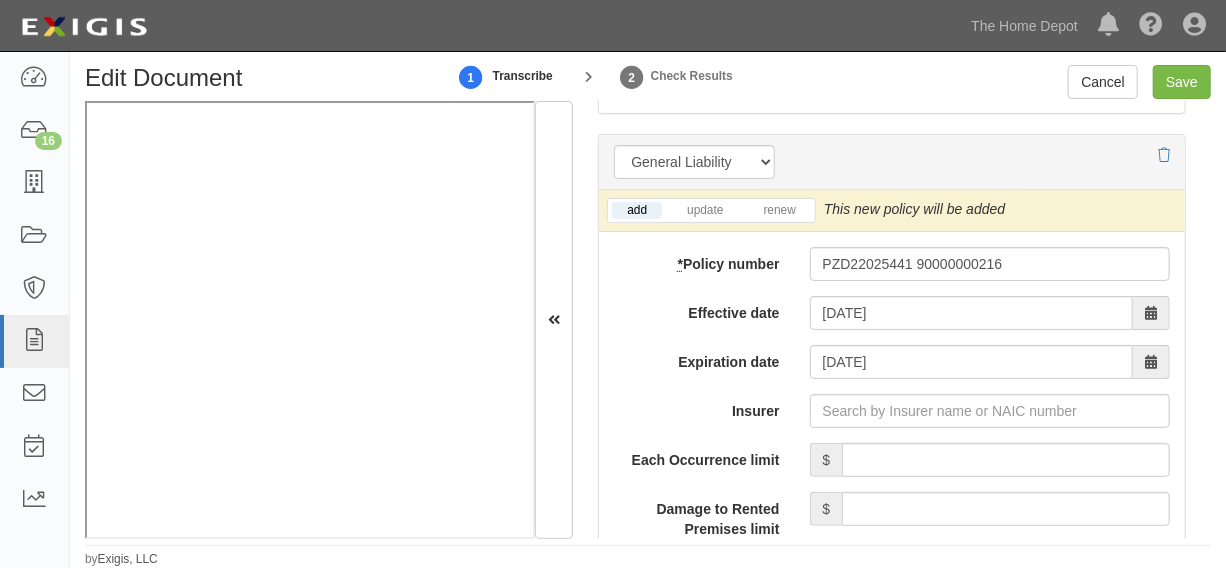 scroll, scrollTop: 1818, scrollLeft: 0, axis: vertical 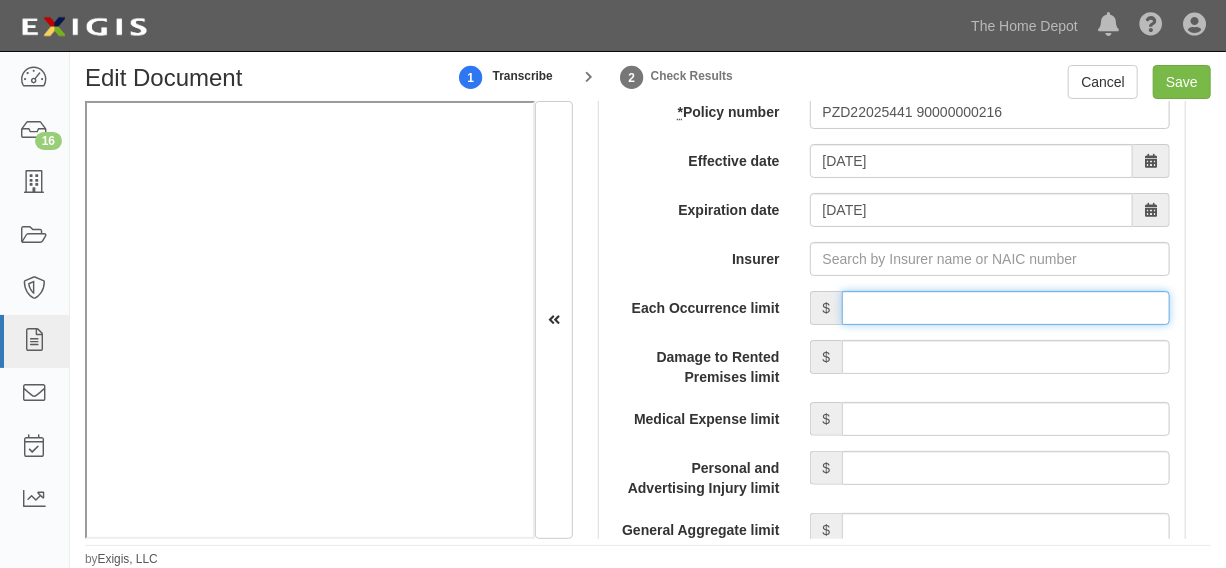 click on "Each Occurrence limit" at bounding box center (1006, 308) 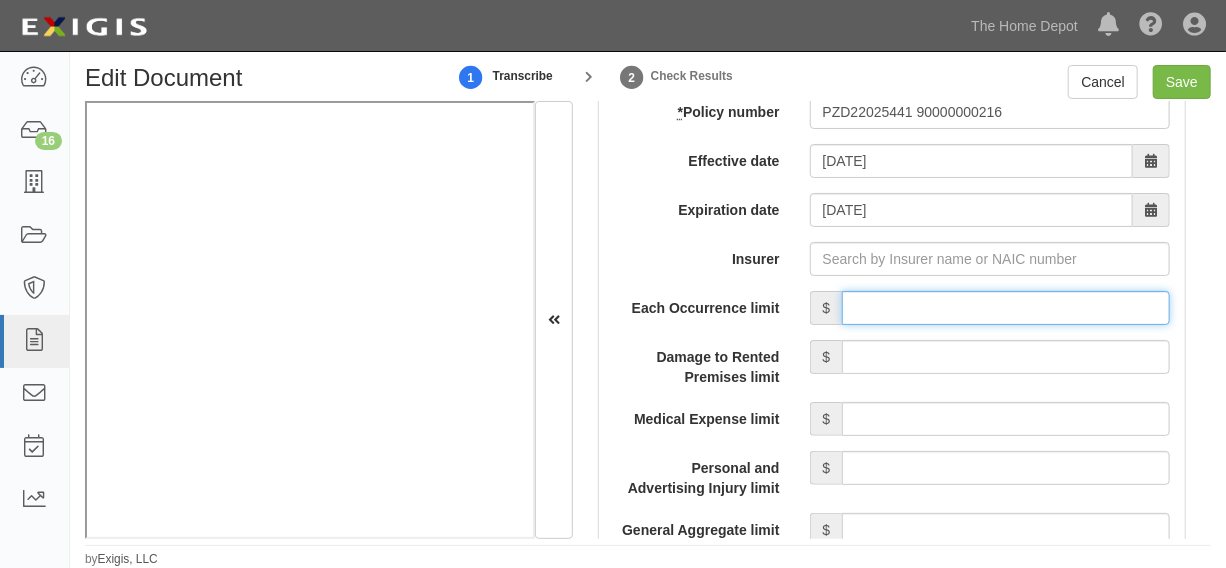 type on "8,000,000" 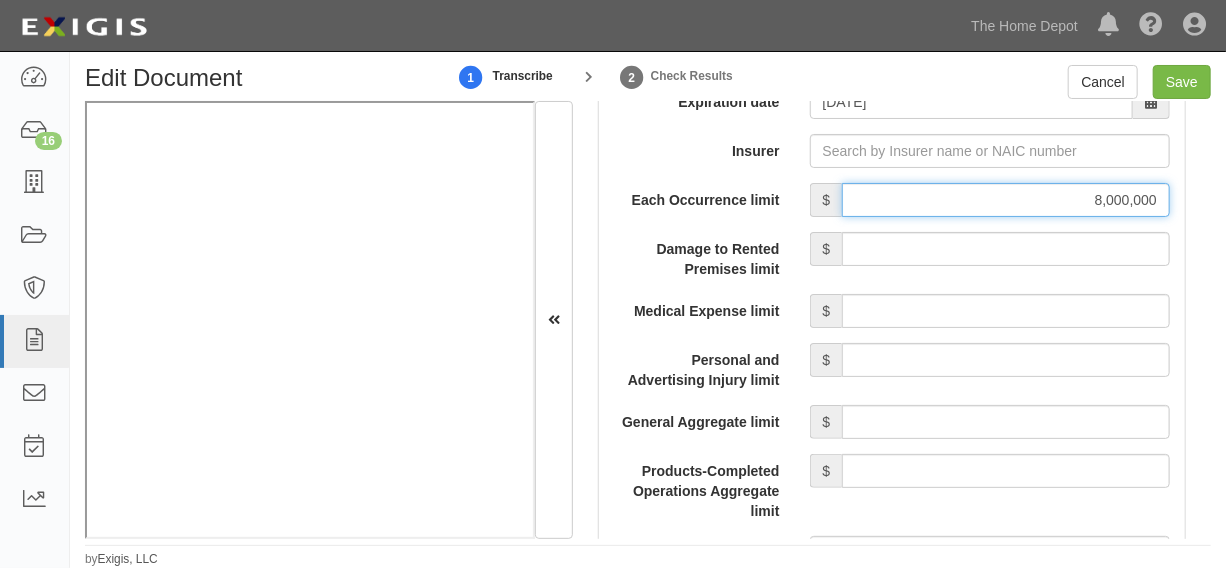 scroll, scrollTop: 1970, scrollLeft: 0, axis: vertical 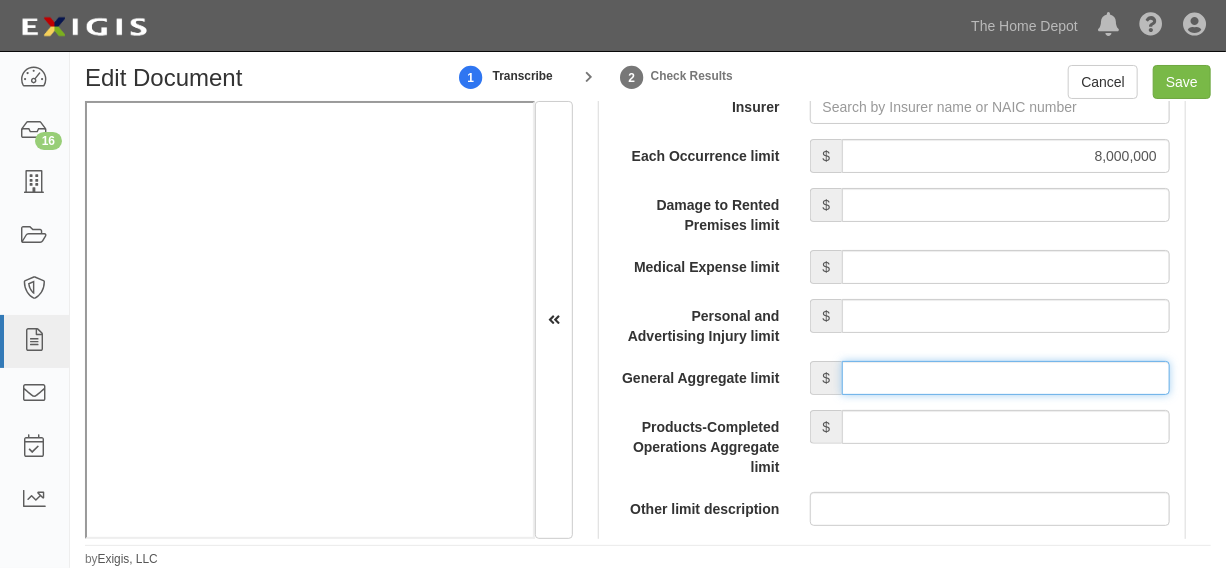 click on "General Aggregate limit" at bounding box center (1006, 378) 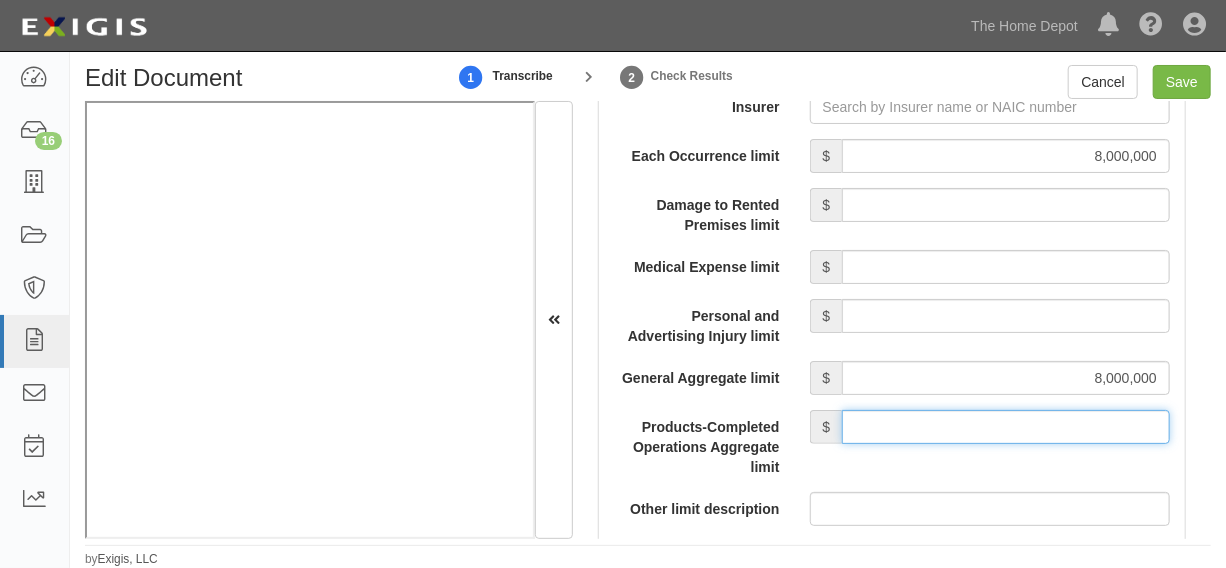 drag, startPoint x: 991, startPoint y: 439, endPoint x: 990, endPoint y: 408, distance: 31.016125 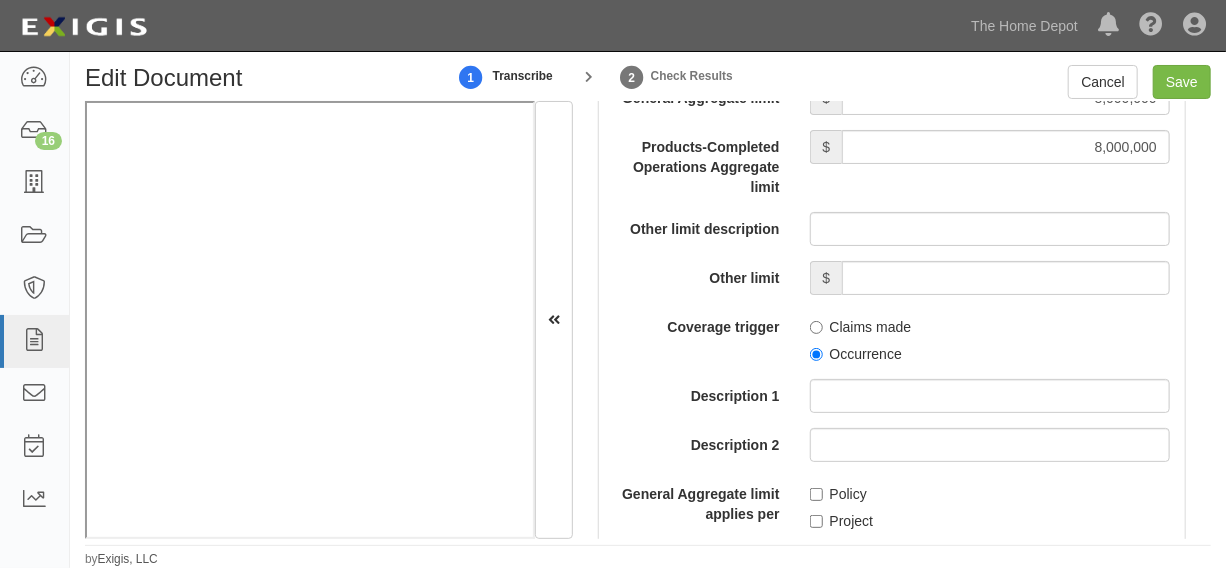 scroll, scrollTop: 2272, scrollLeft: 0, axis: vertical 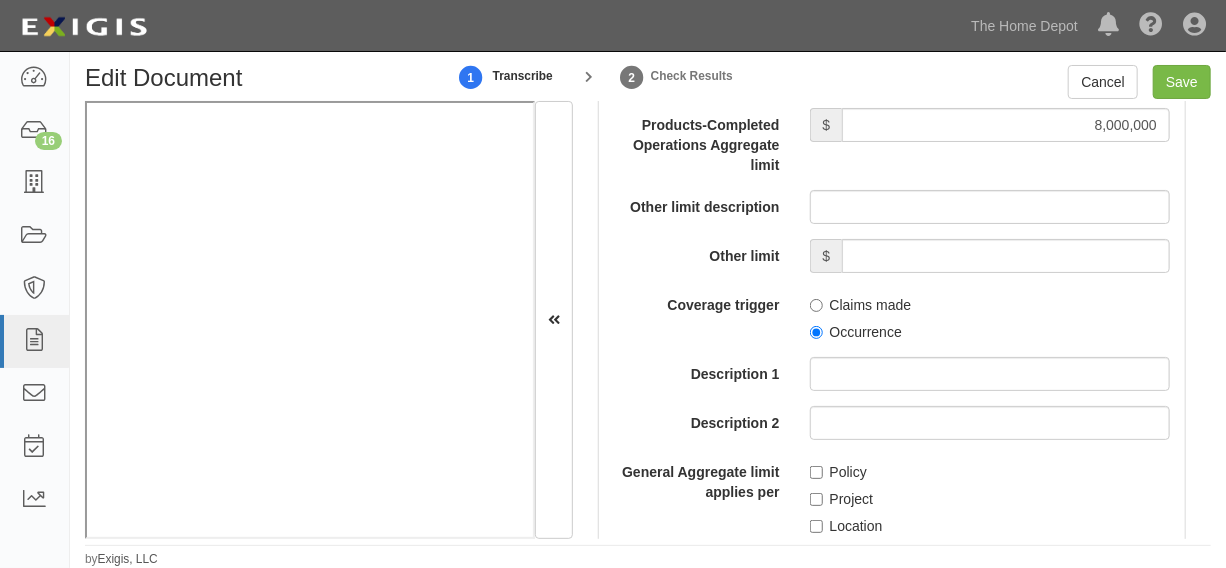 click on "Occurrence" at bounding box center (856, 332) 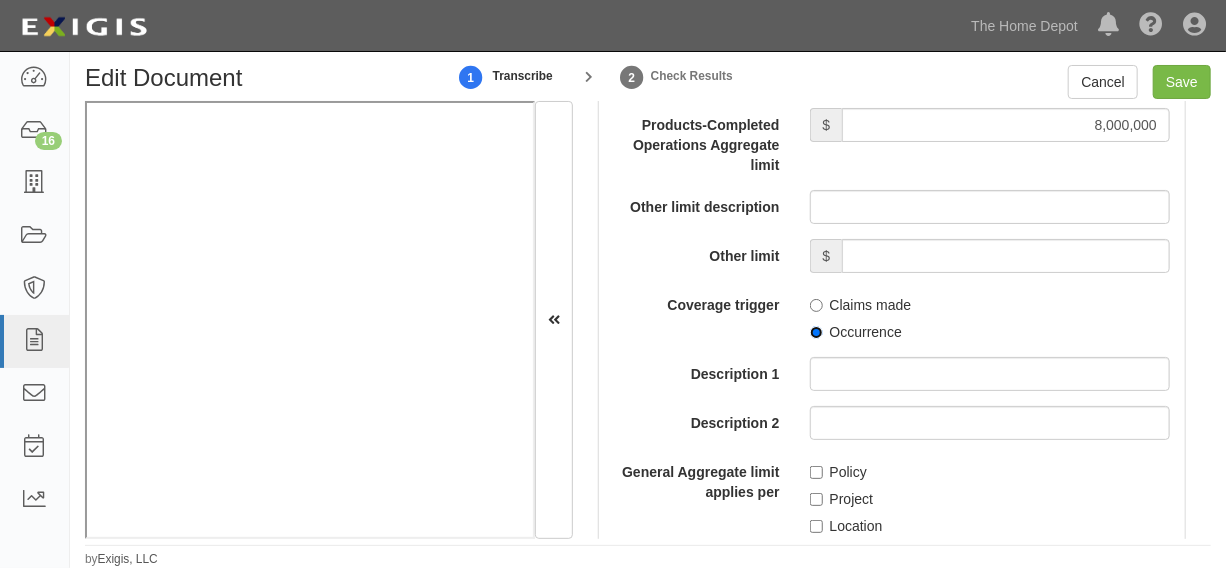 click on "Occurrence" at bounding box center (816, 332) 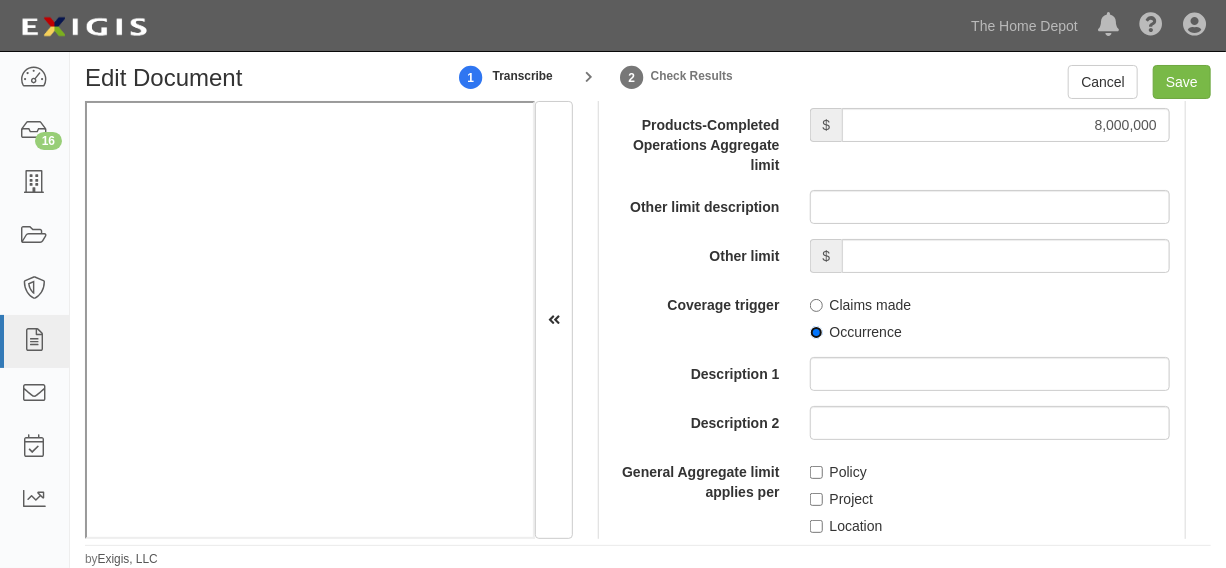 radio on "true" 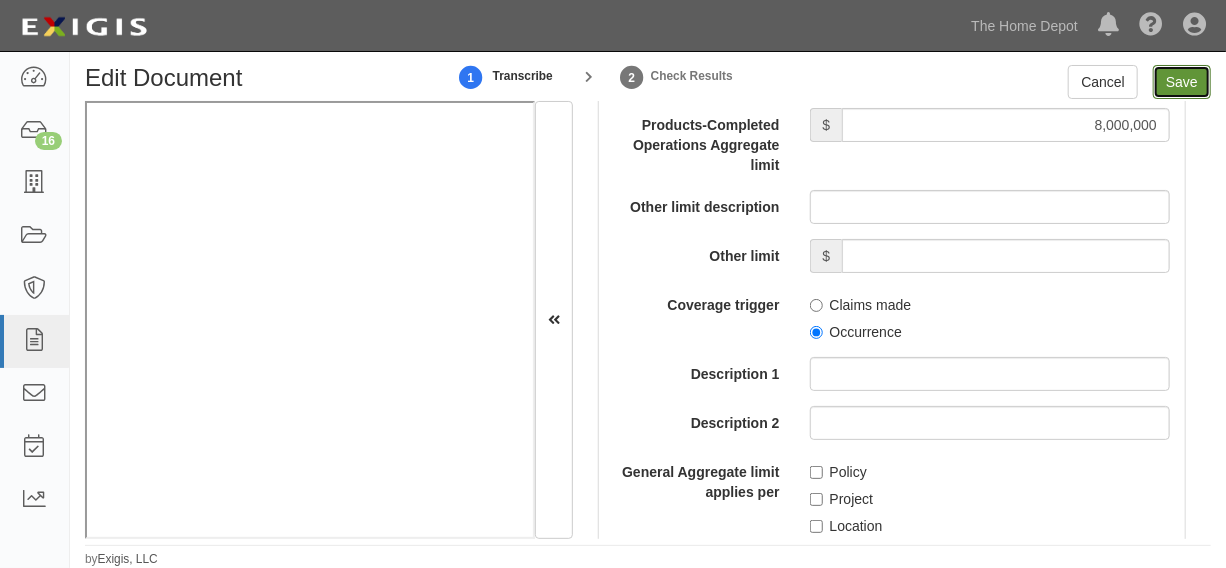 click on "Save" at bounding box center (1182, 82) 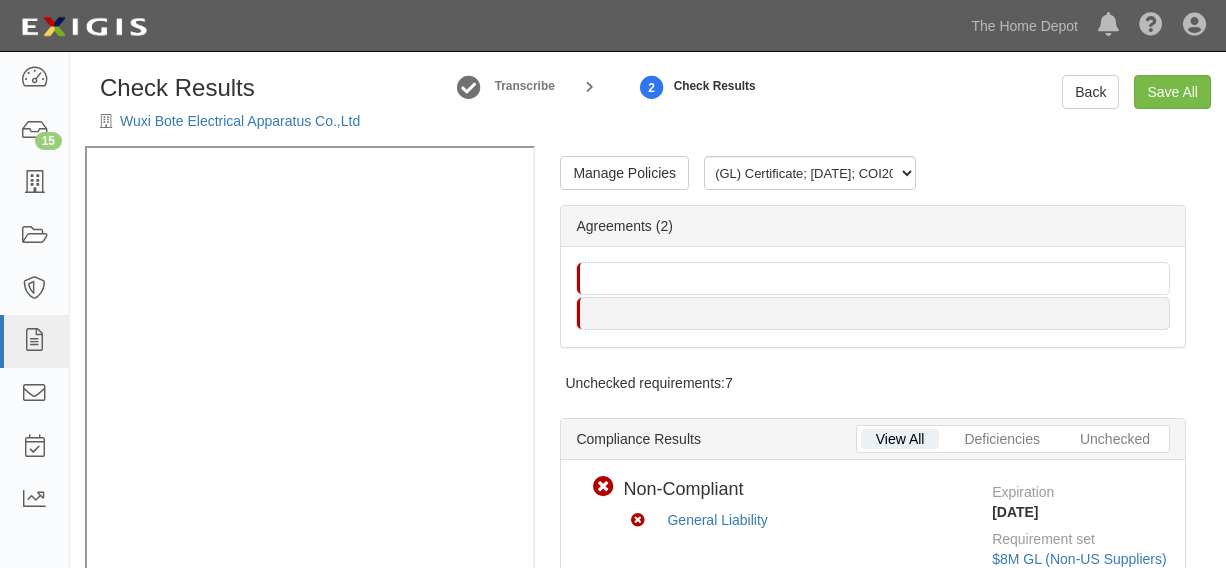 scroll, scrollTop: 0, scrollLeft: 0, axis: both 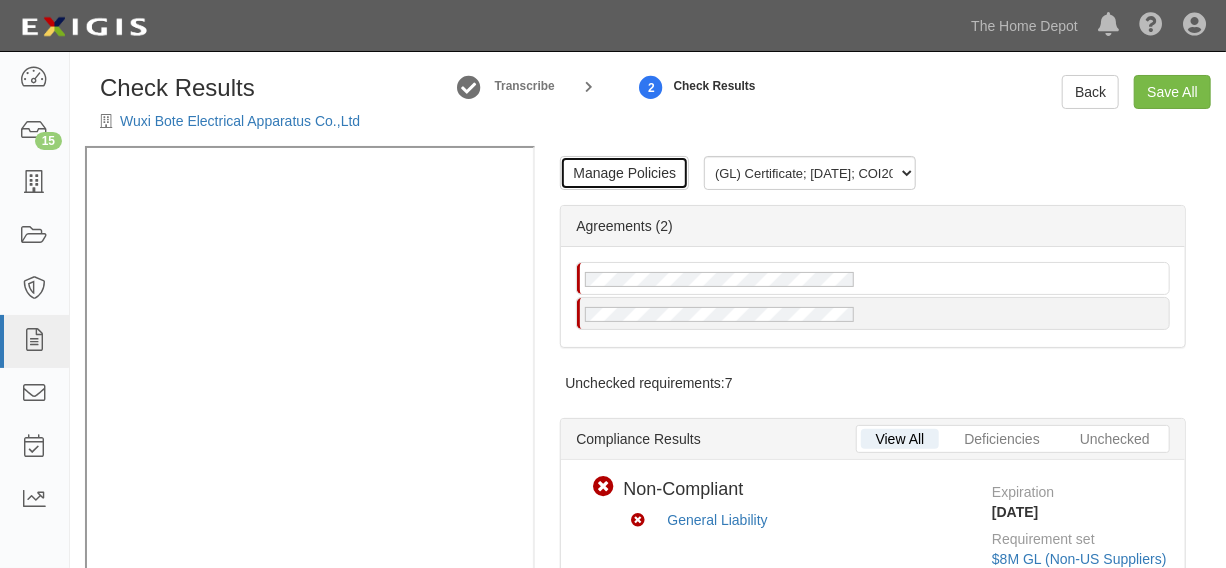 click on "Manage Policies" at bounding box center (624, 173) 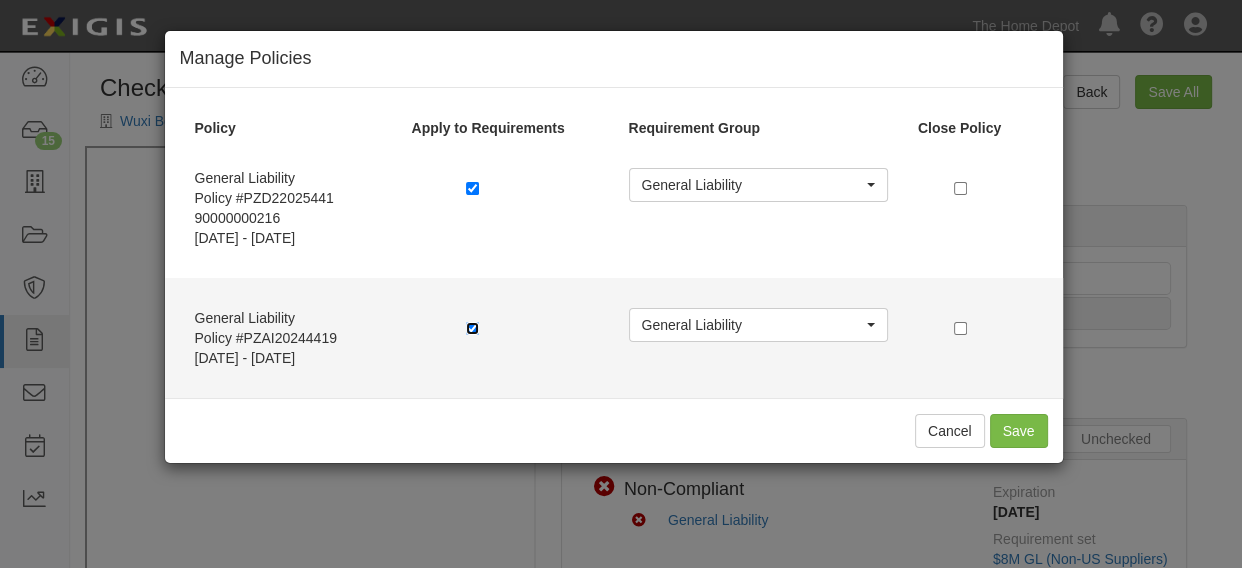 click at bounding box center [472, 328] 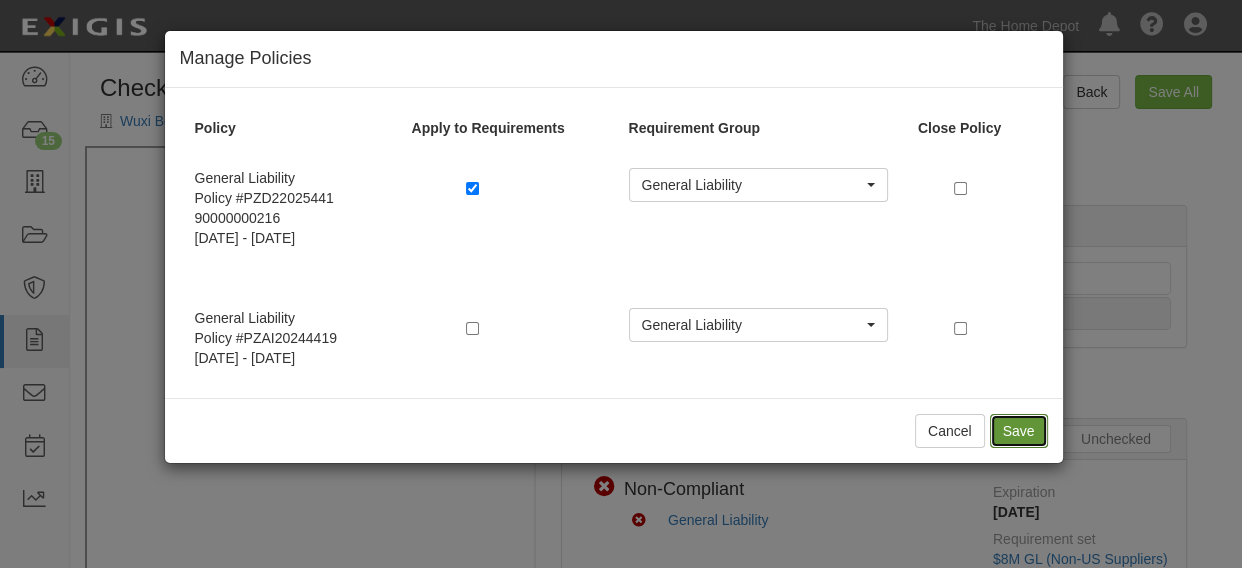 click on "Save" at bounding box center [1019, 431] 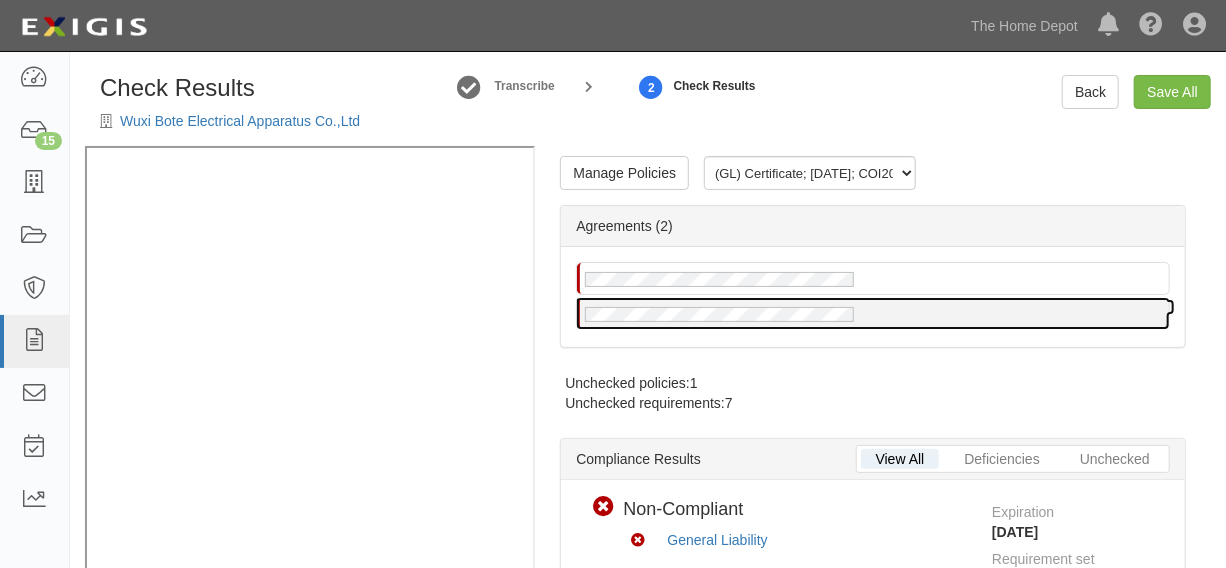 click at bounding box center (873, 313) 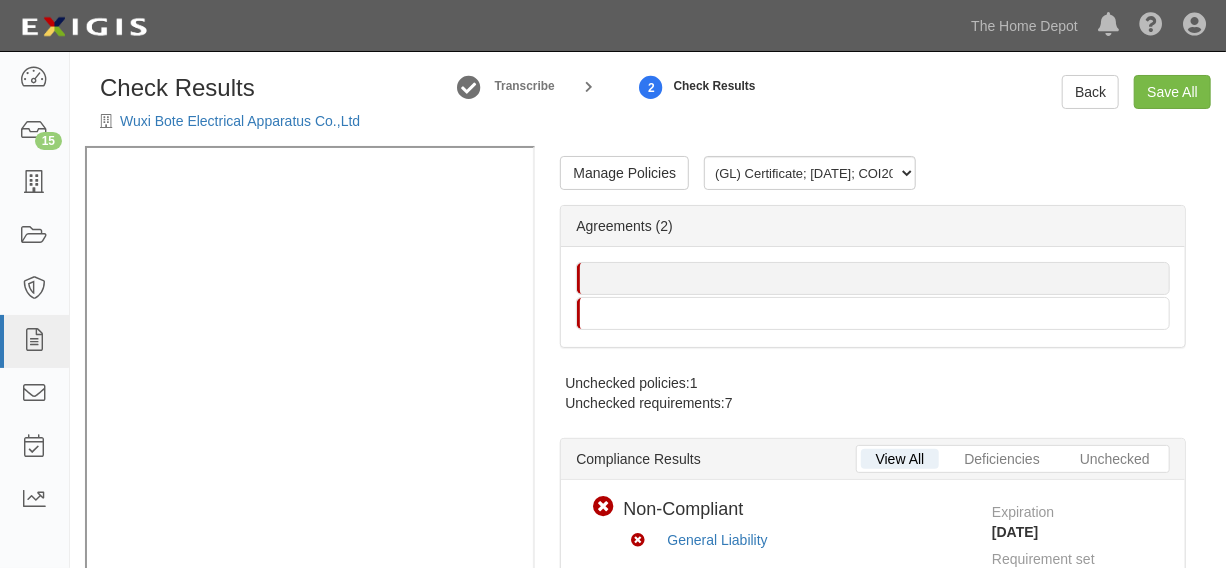 scroll, scrollTop: 33, scrollLeft: 0, axis: vertical 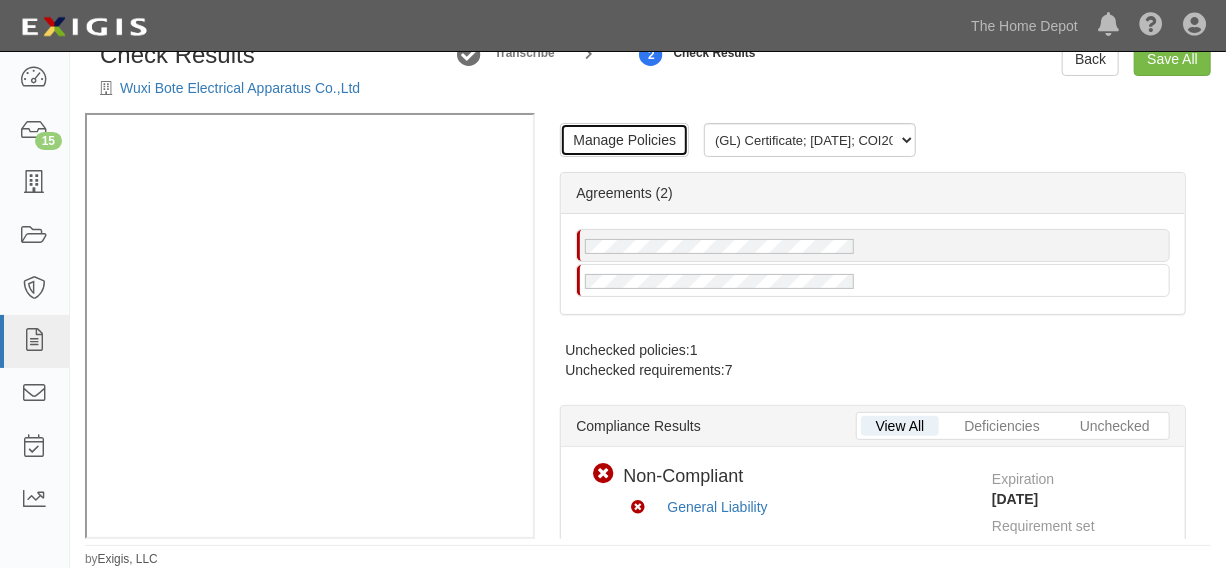 click on "Manage Policies" at bounding box center [624, 140] 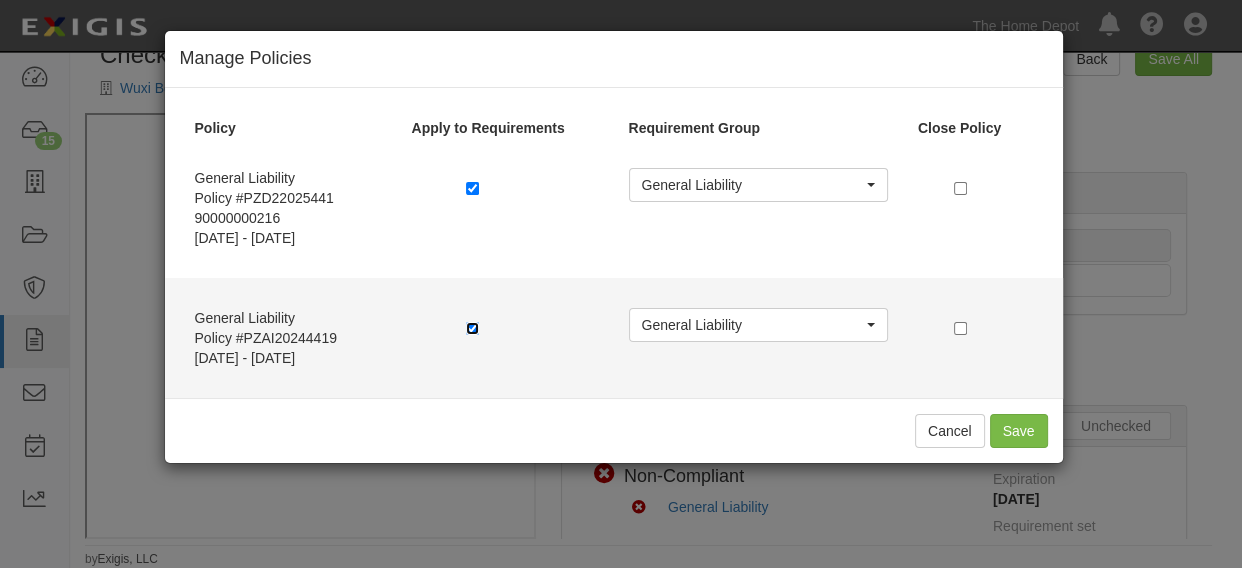 click at bounding box center (472, 328) 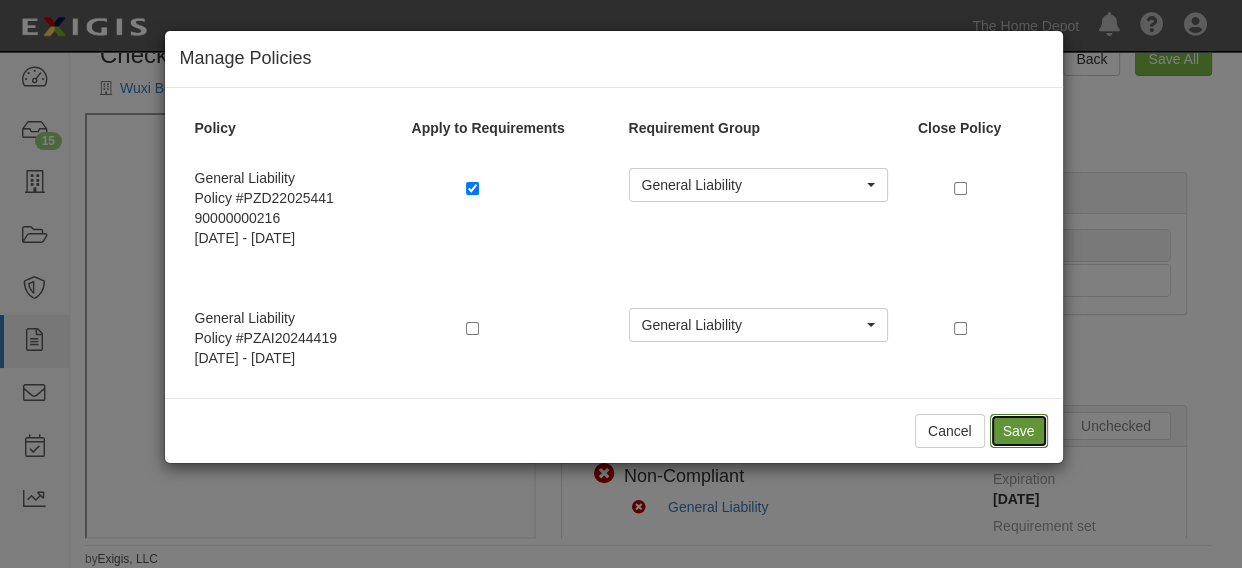click on "Save" at bounding box center (1019, 431) 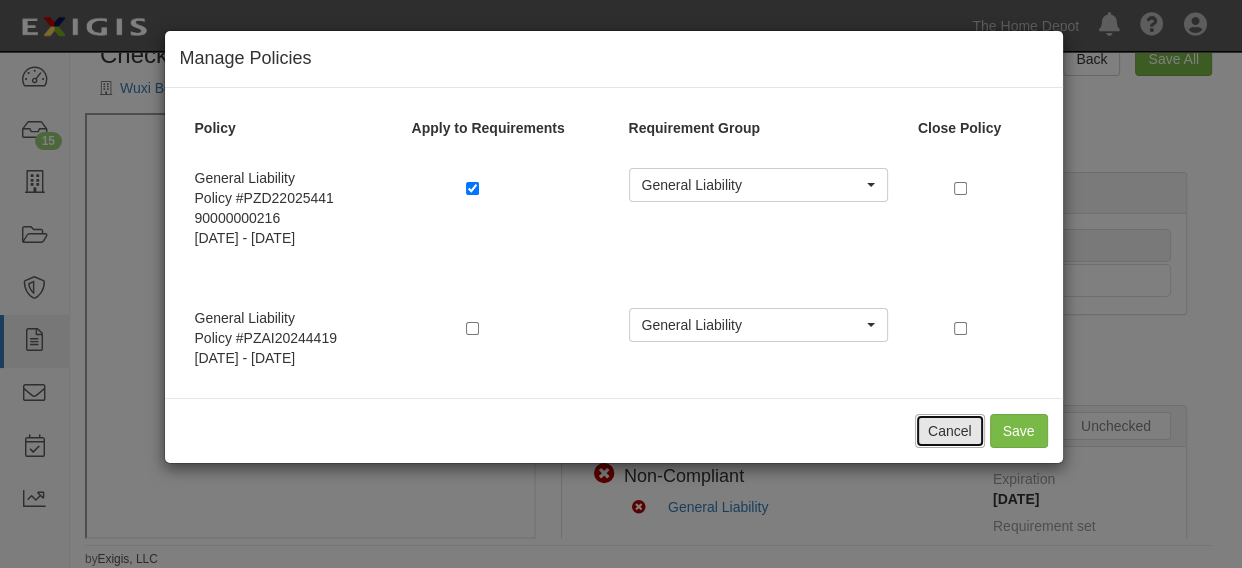 click on "Cancel" at bounding box center (950, 431) 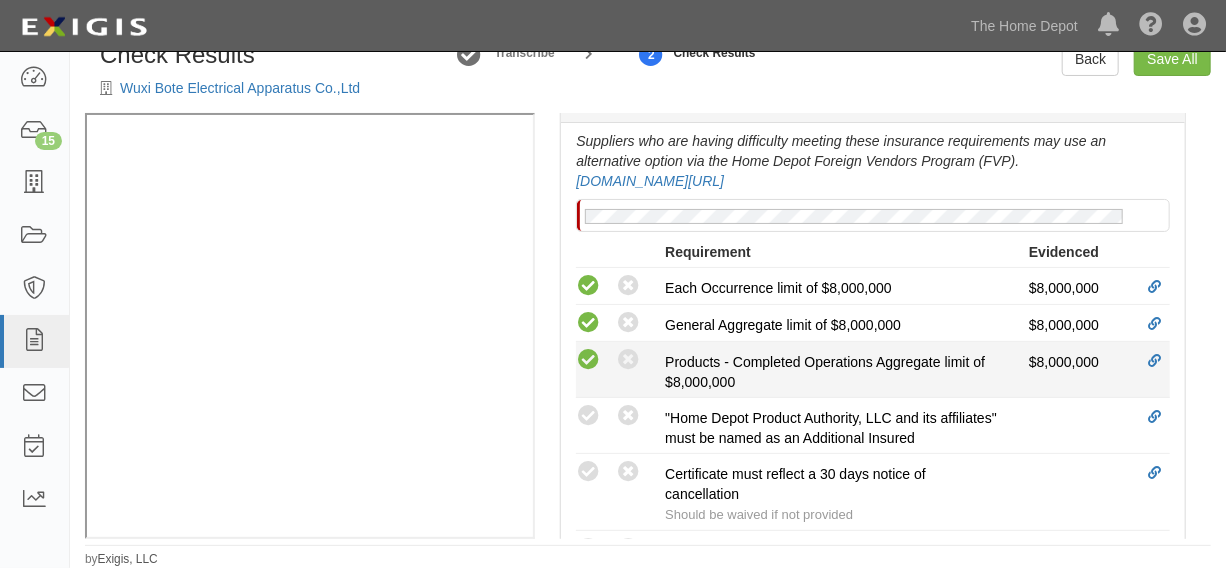 scroll, scrollTop: 757, scrollLeft: 0, axis: vertical 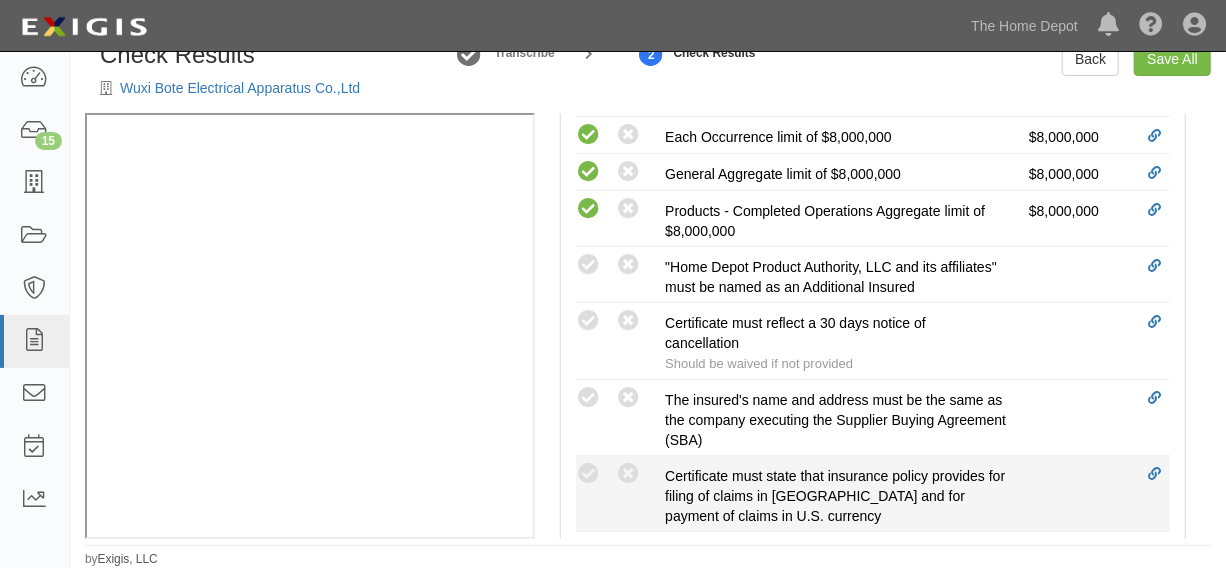 click on "Compliant Waived:  Non-Compliant Certificate must state that insurance policy provides for filing of claims in [GEOGRAPHIC_DATA] and for payment of claims in U.S. currency" at bounding box center (873, 494) 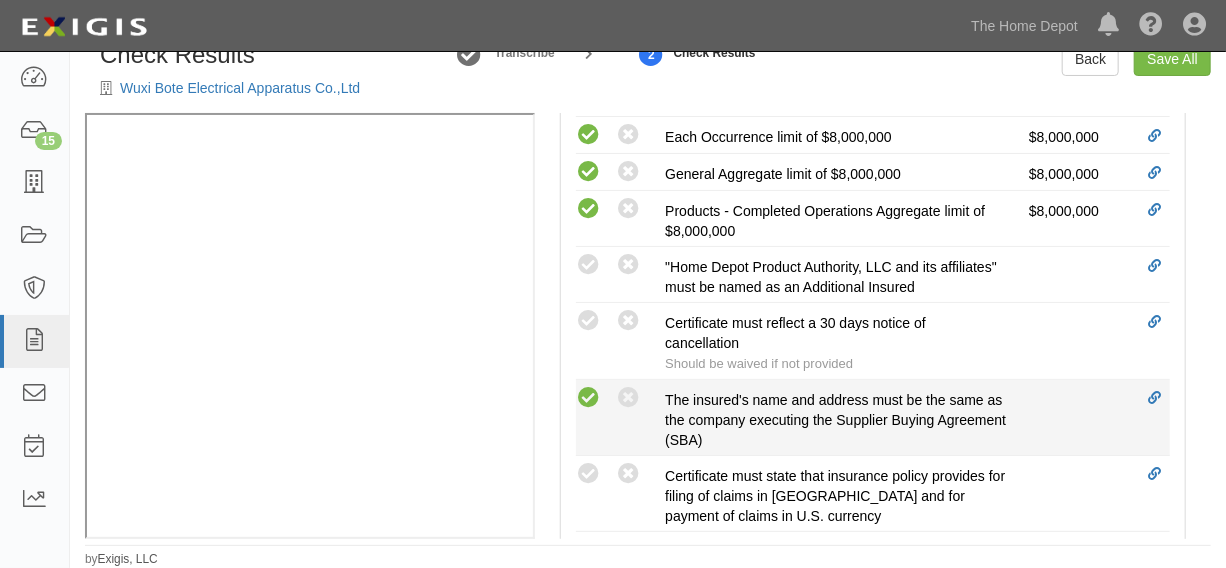 click at bounding box center (588, 398) 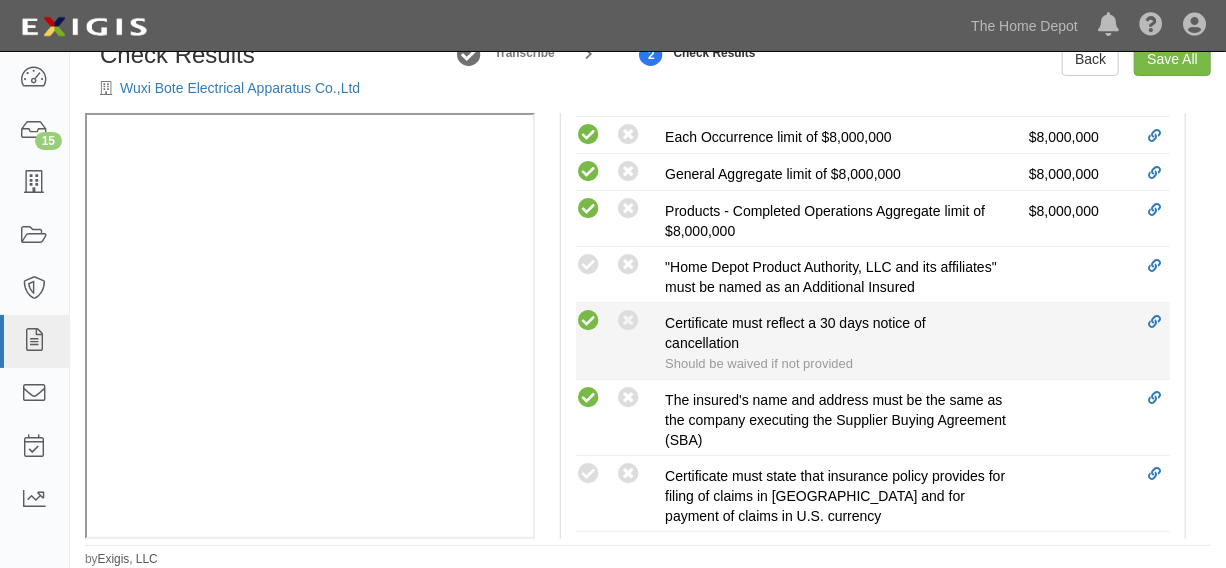 click at bounding box center [588, 321] 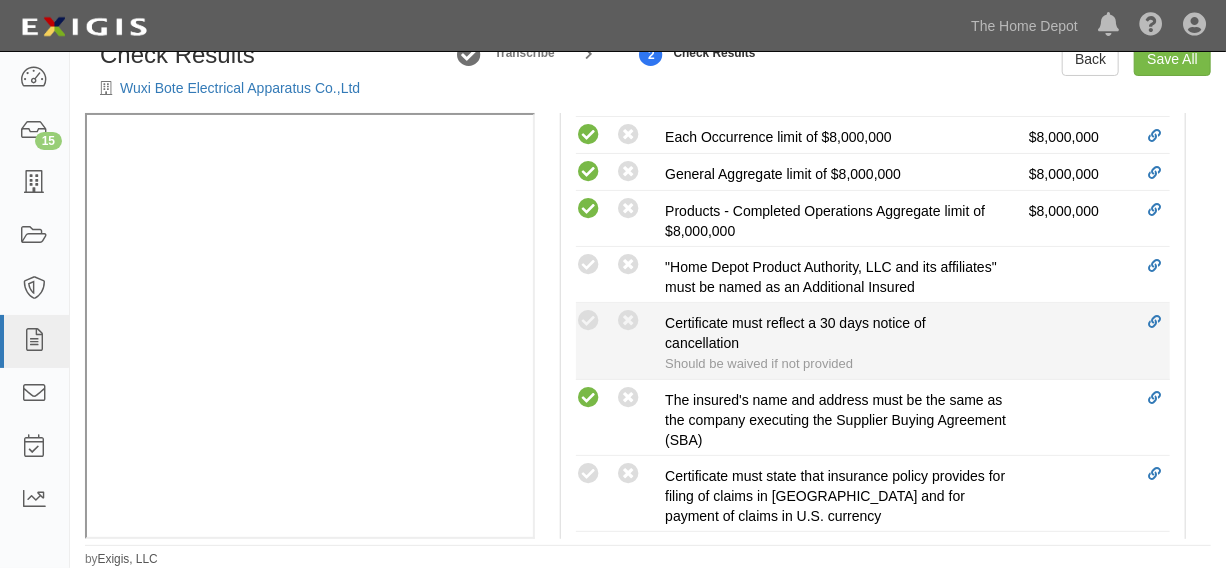 radio on "true" 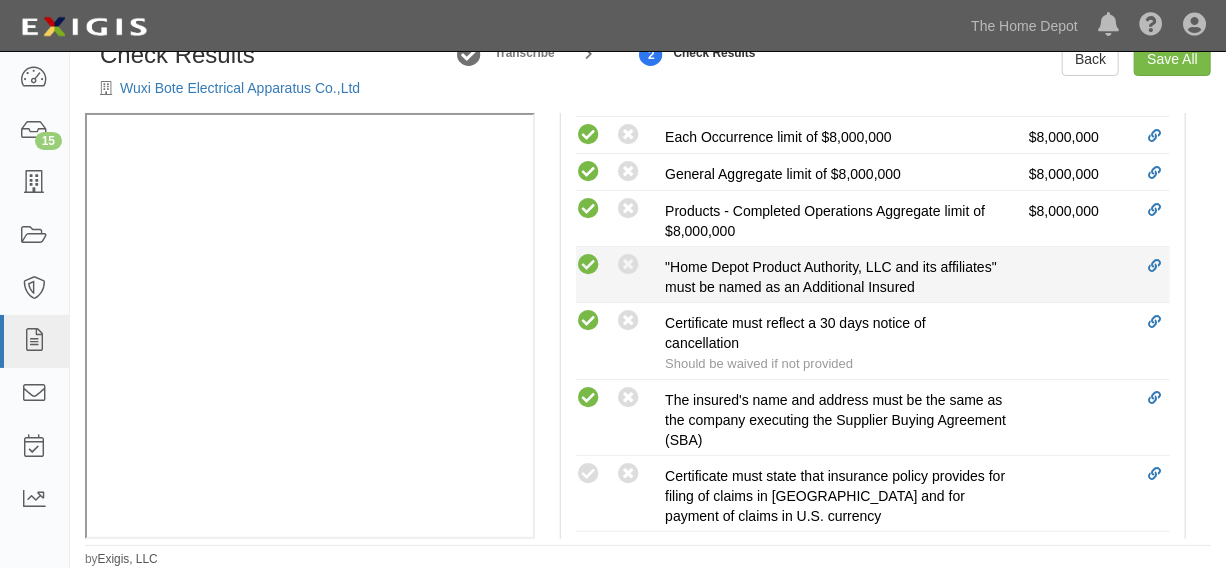 click at bounding box center (588, 265) 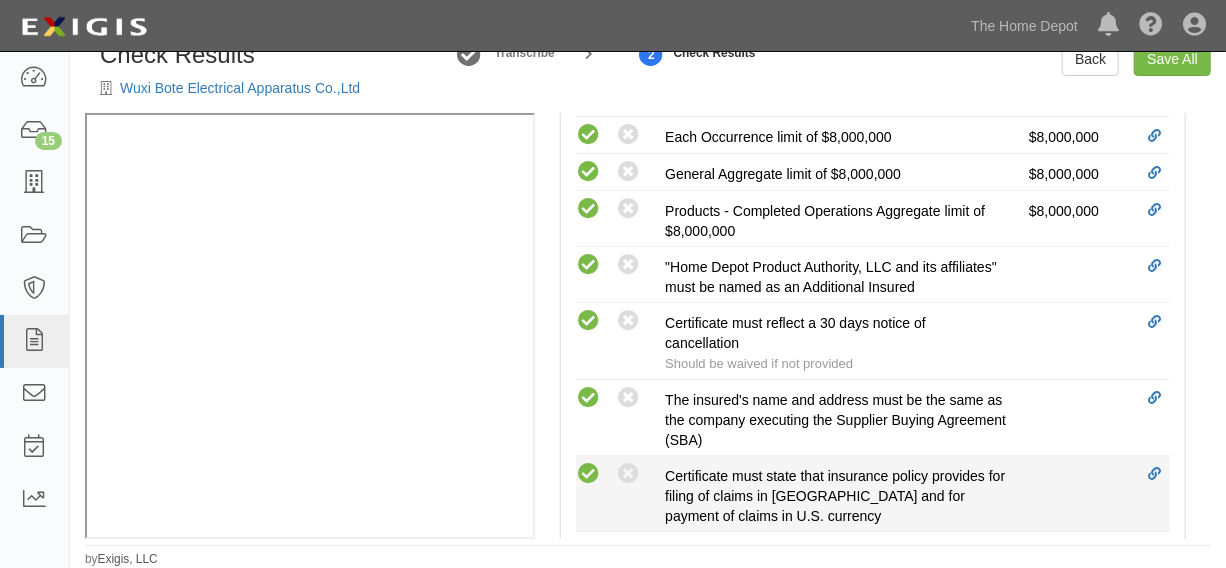 click at bounding box center (588, 474) 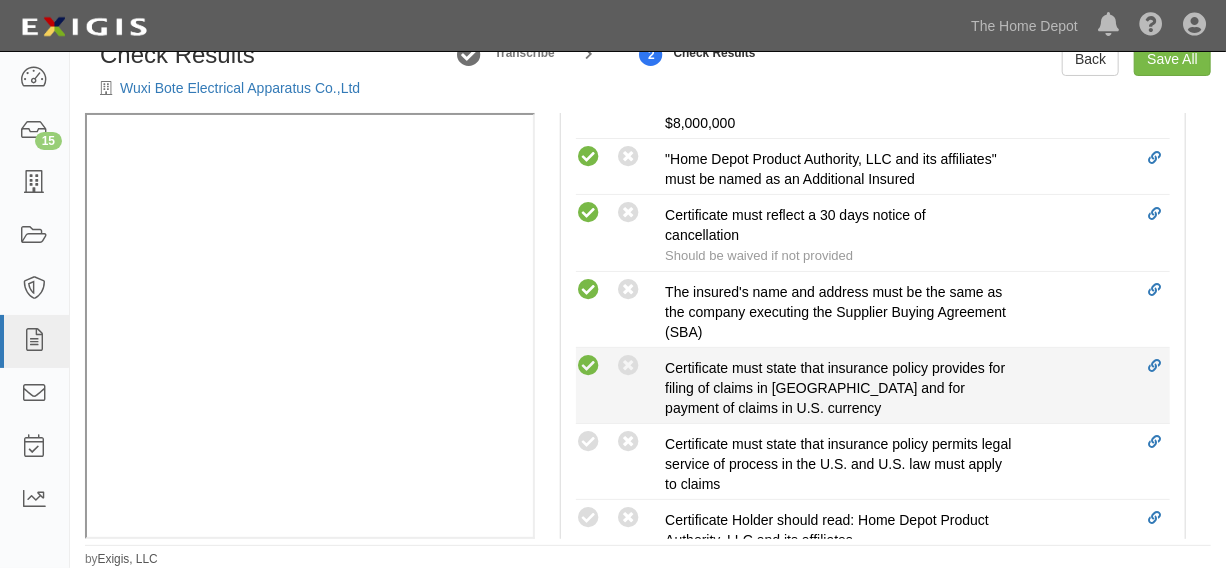 scroll, scrollTop: 909, scrollLeft: 0, axis: vertical 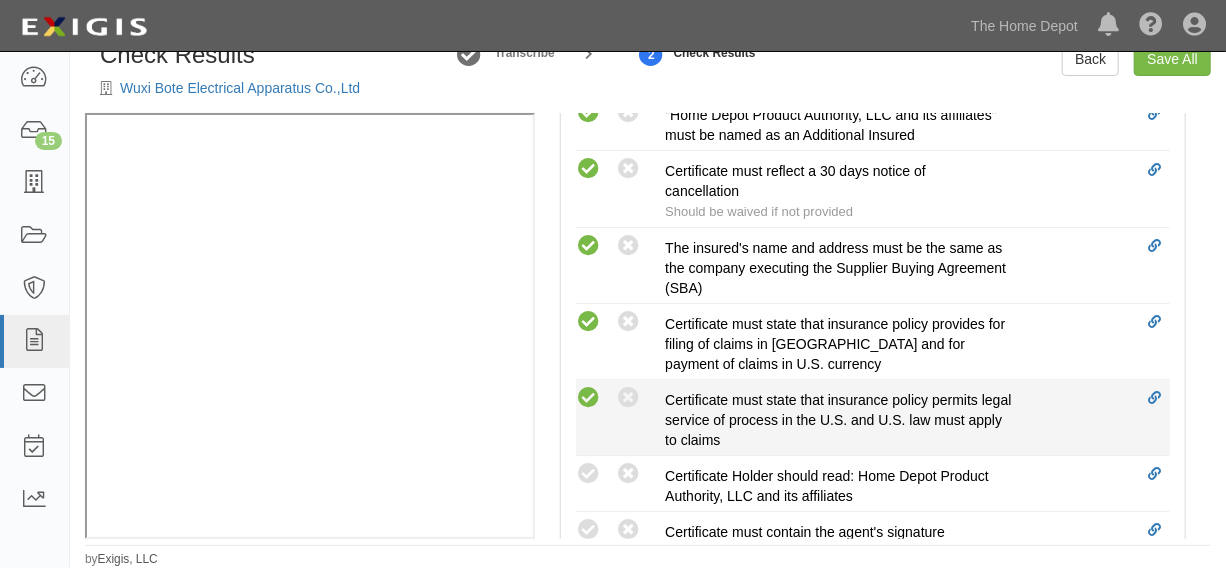 click at bounding box center (588, 398) 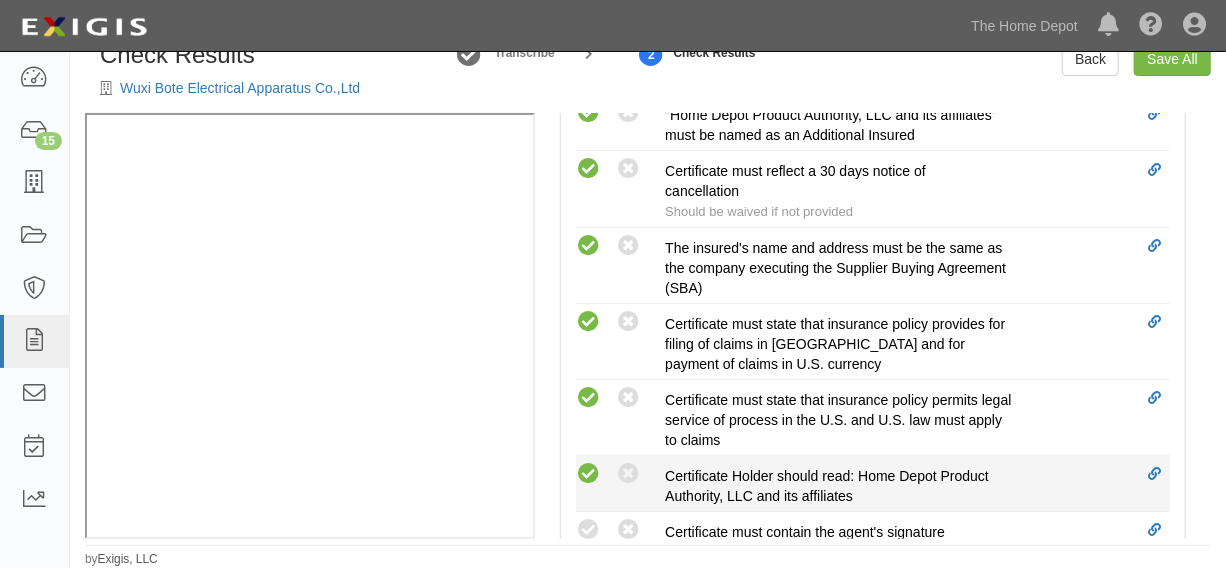 click at bounding box center (588, 474) 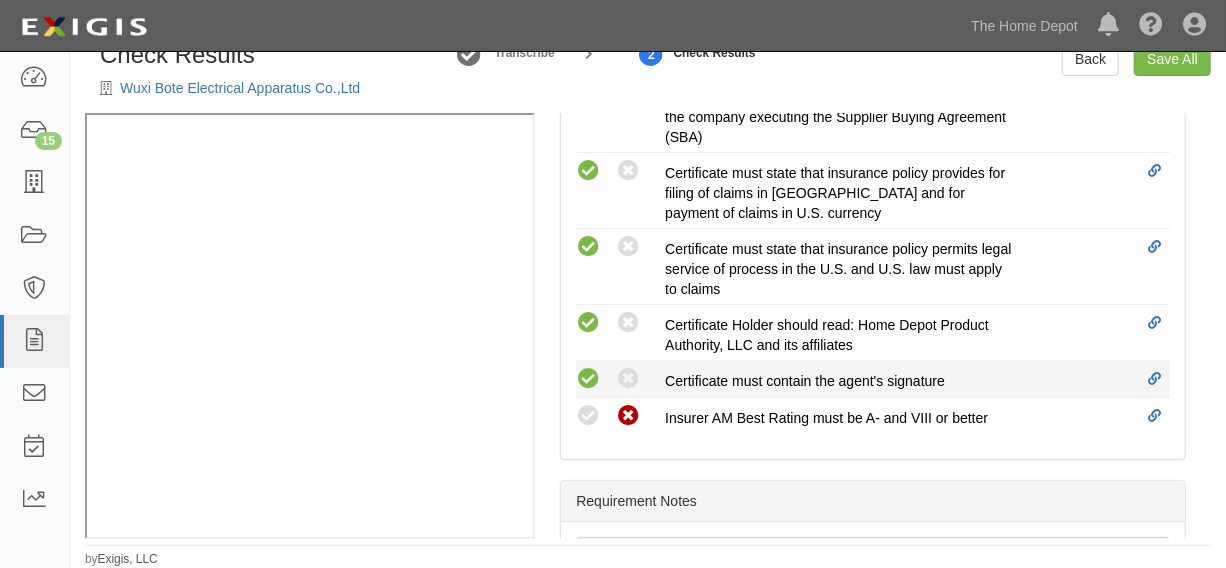 click at bounding box center (588, 379) 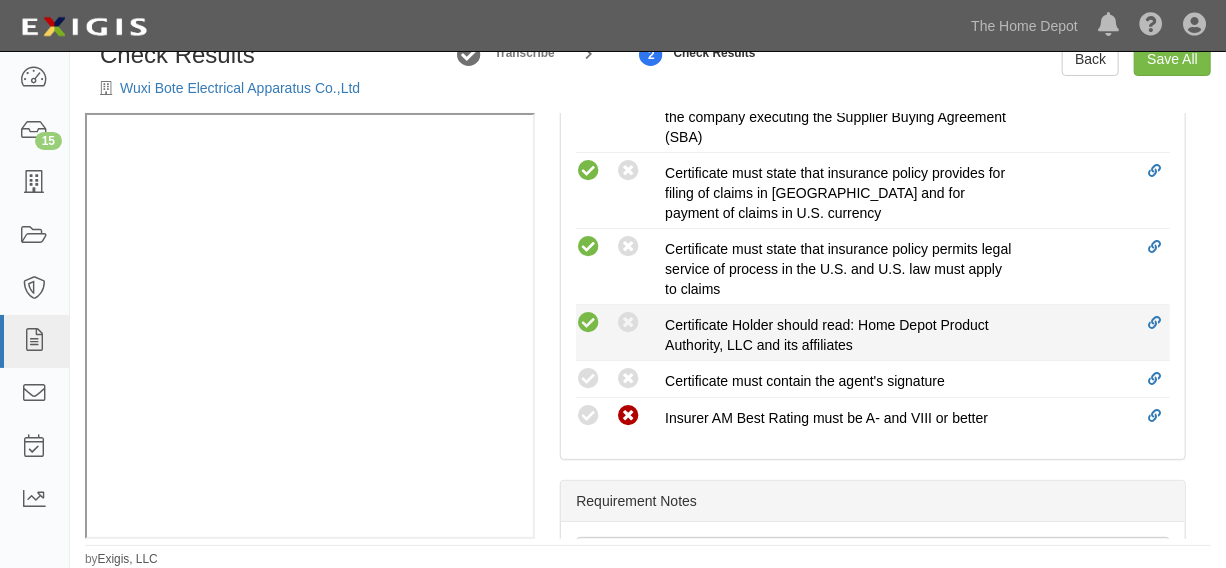 radio on "true" 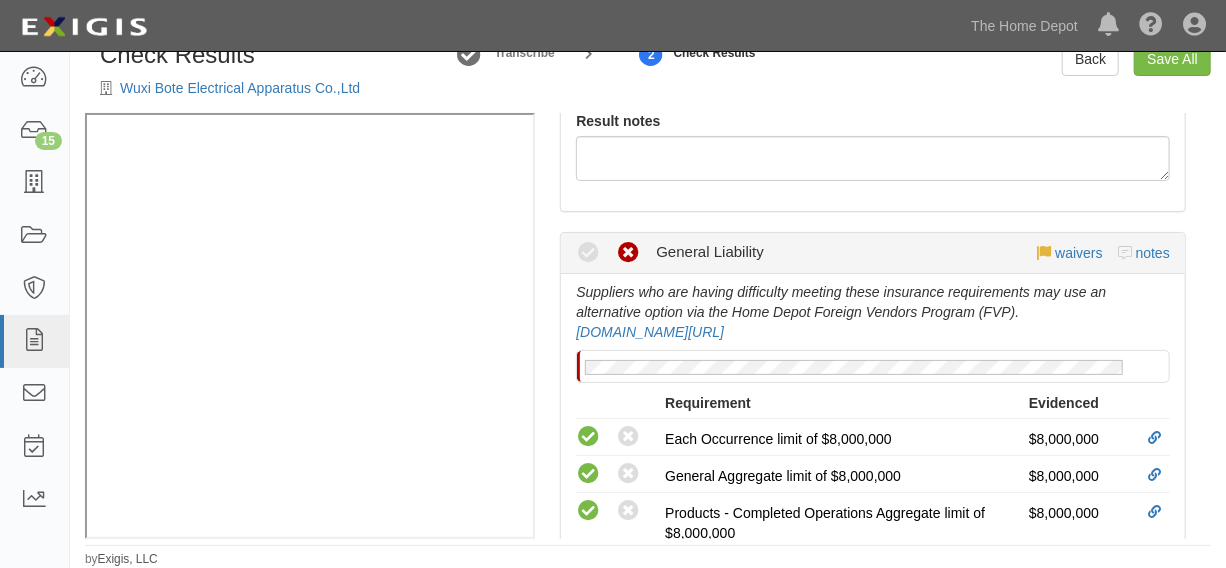scroll, scrollTop: 434, scrollLeft: 0, axis: vertical 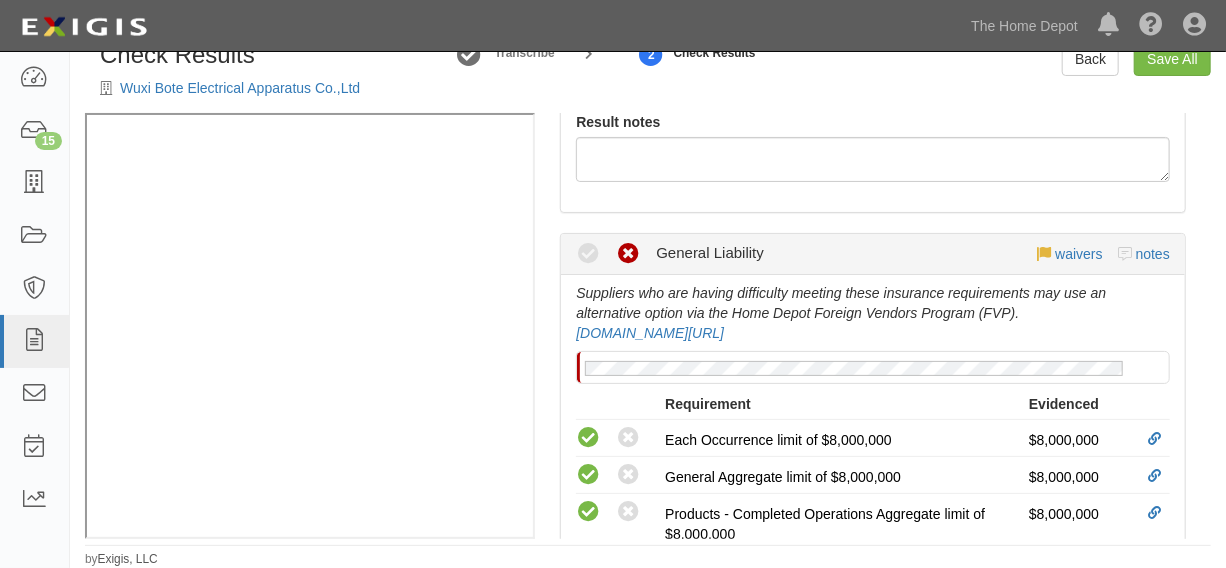 click on "Compliant Waived Non-Compliant General Liability   waivers   notes" at bounding box center [873, 254] 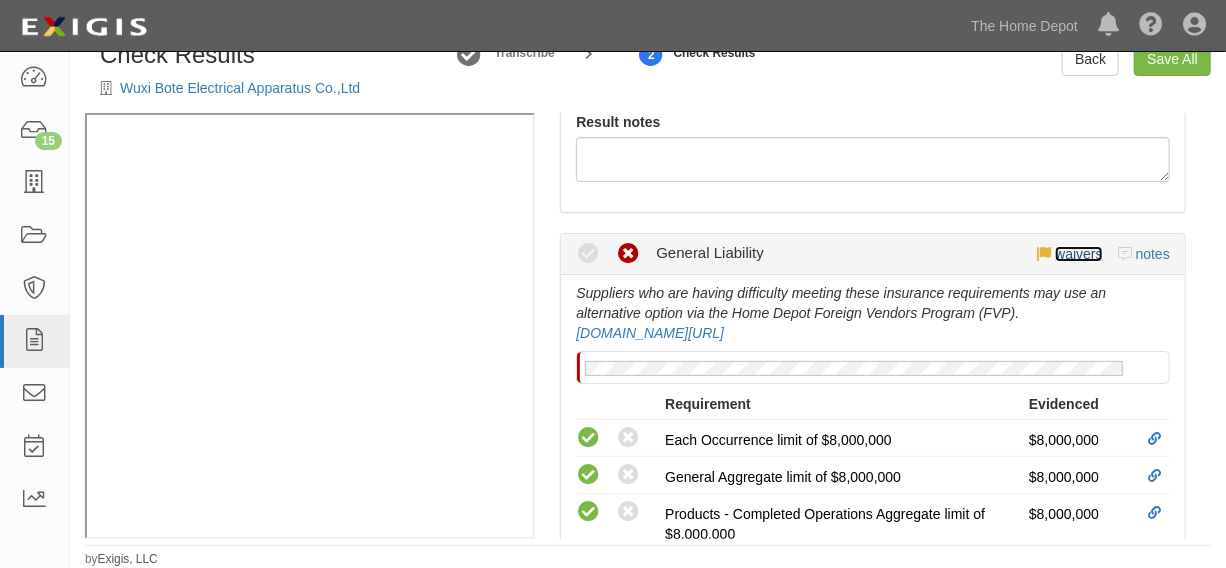 click on "waivers" at bounding box center [1078, 254] 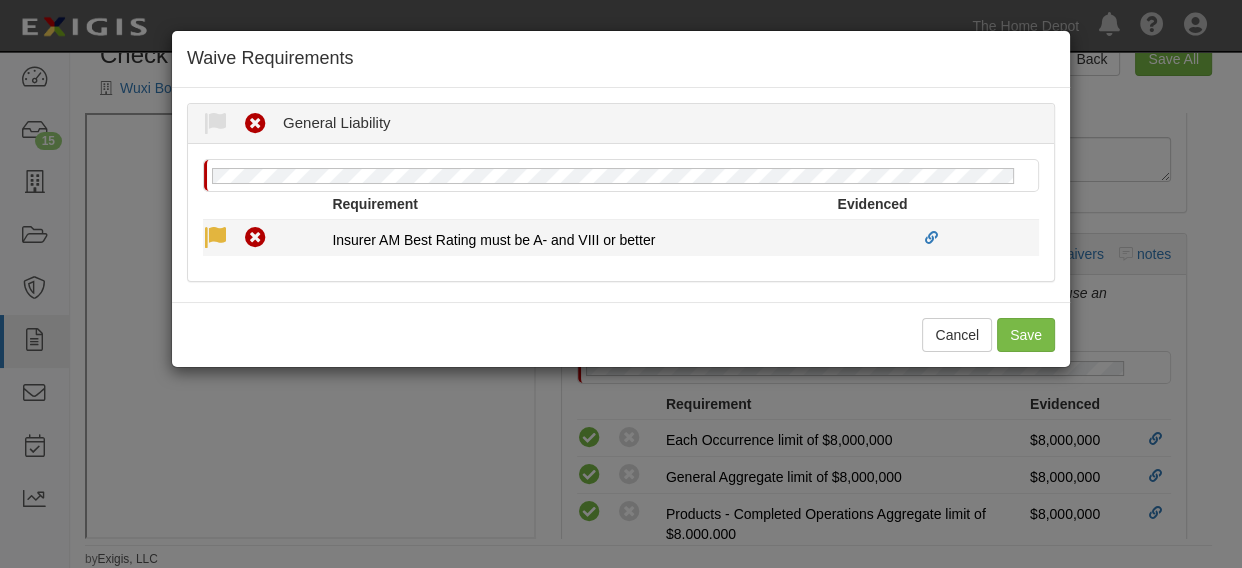 click at bounding box center [215, 238] 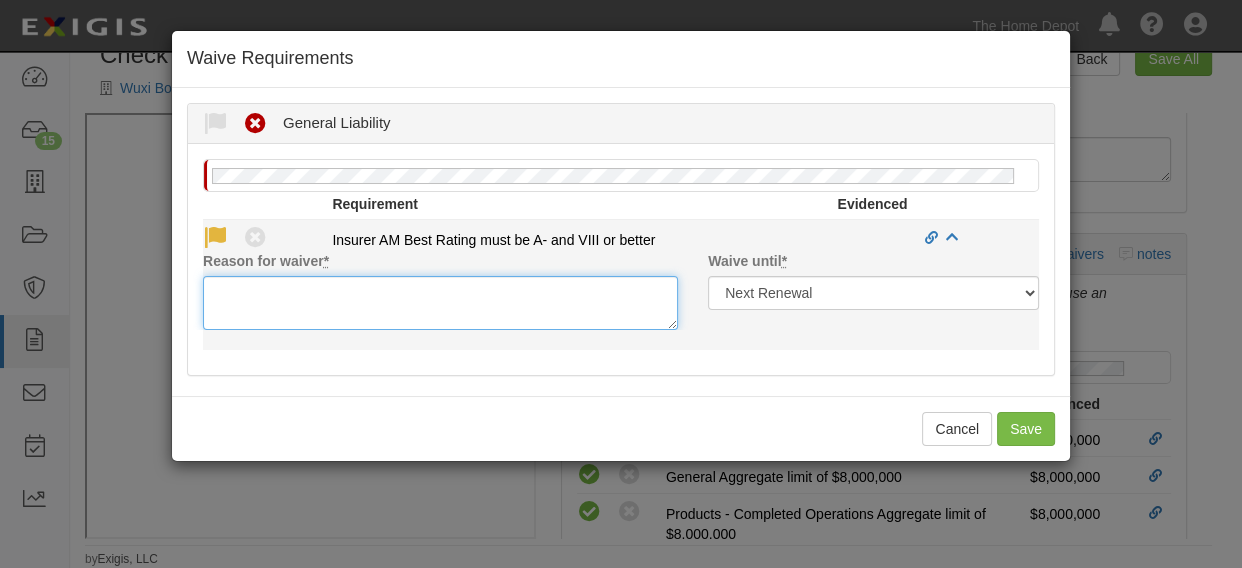 click on "Reason for waiver  *" at bounding box center [440, 303] 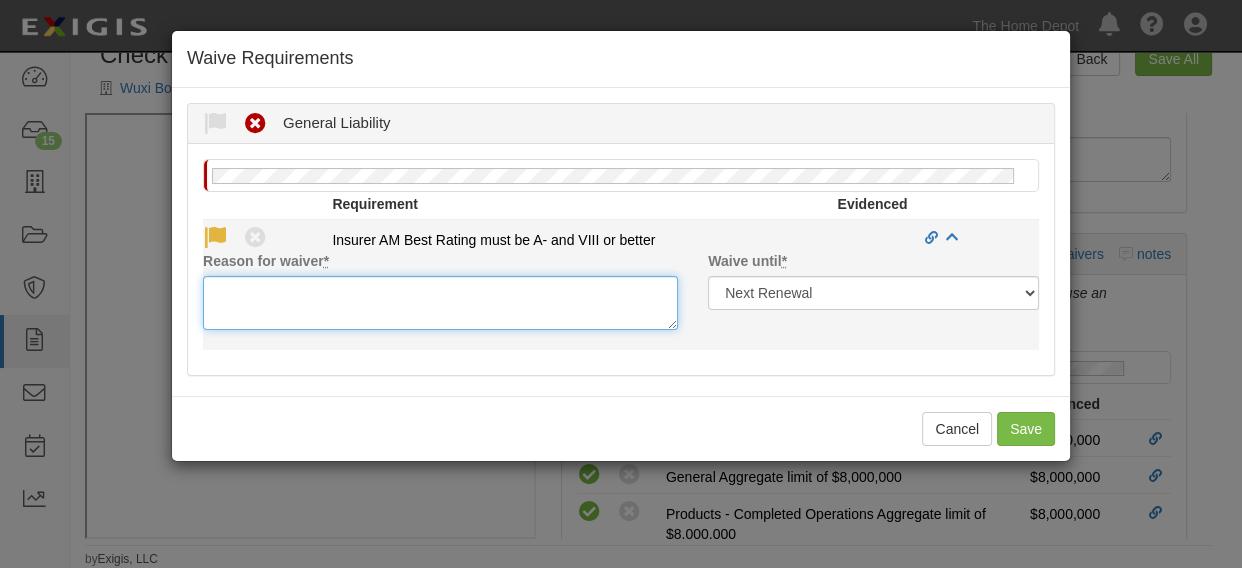 paste on "PICC Property and Casualty Company Limited is acceptable" 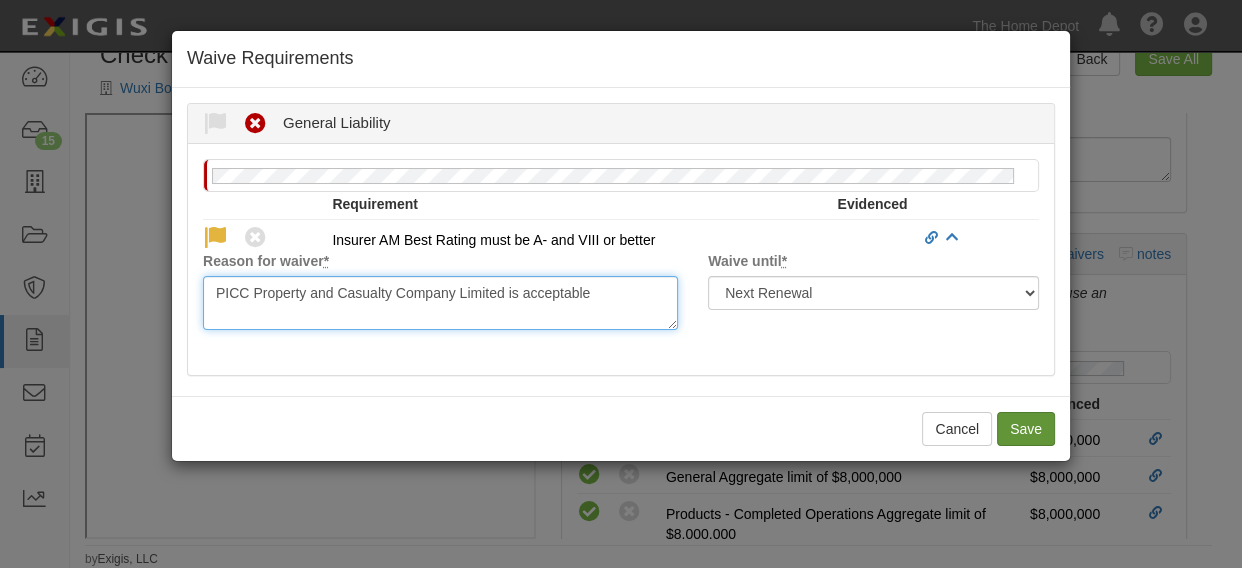 type on "PICC Property and Casualty Company Limited is acceptable" 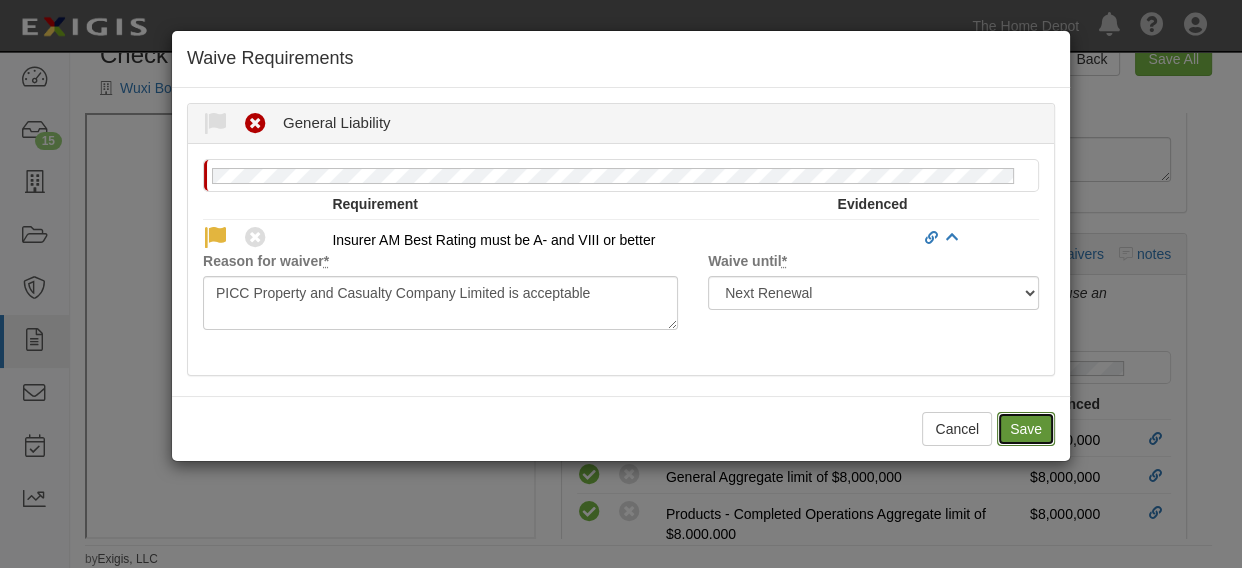 click on "Save" at bounding box center [1026, 429] 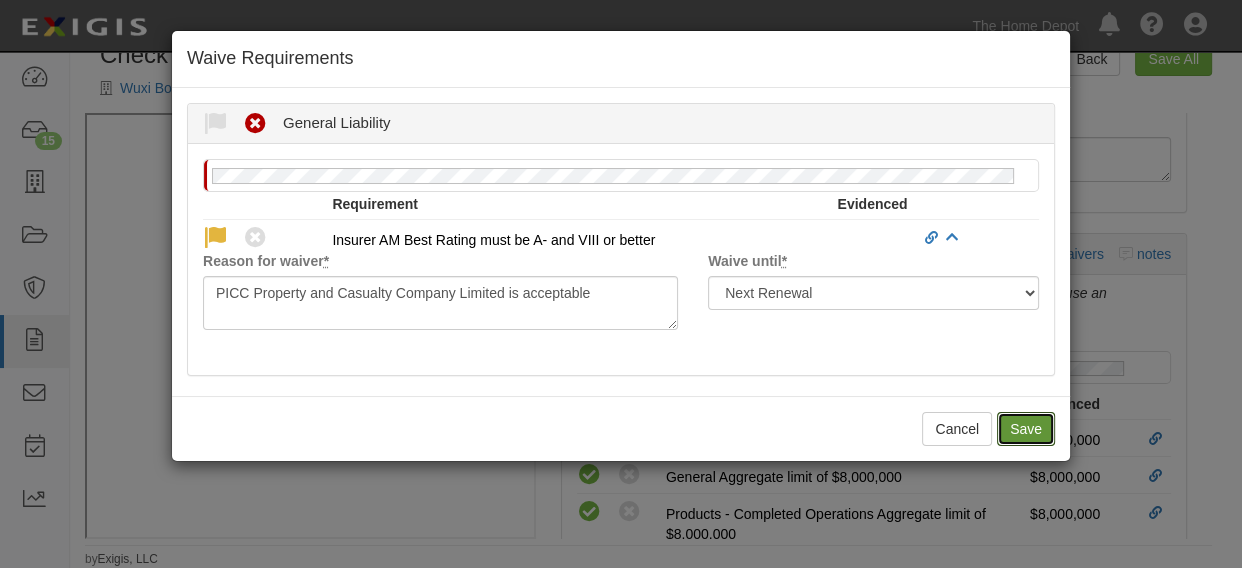 radio on "true" 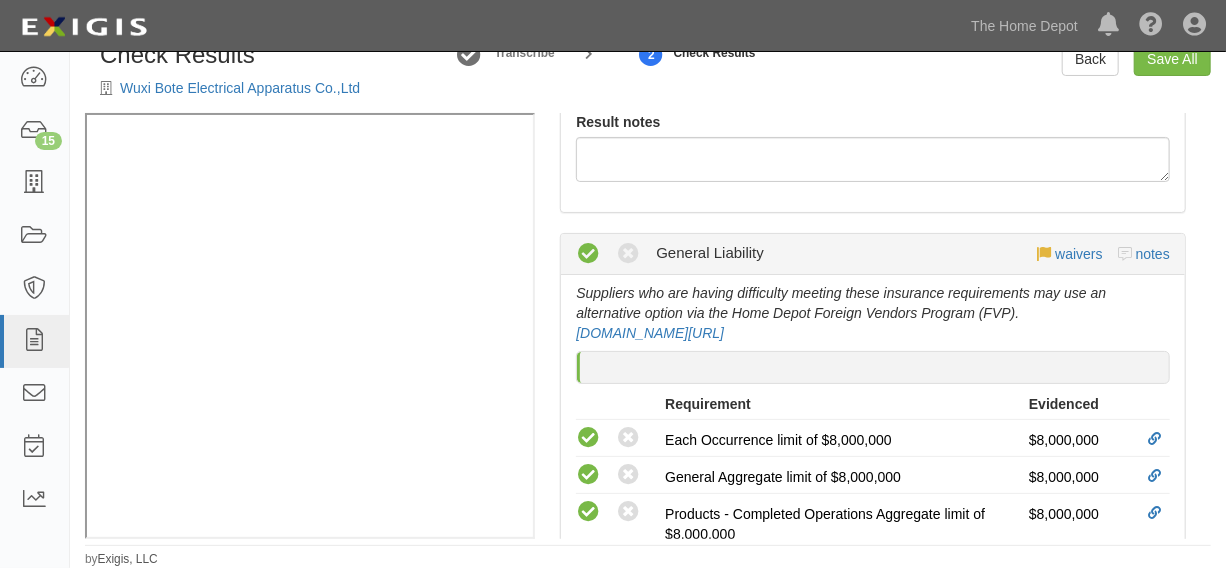 scroll, scrollTop: 0, scrollLeft: 0, axis: both 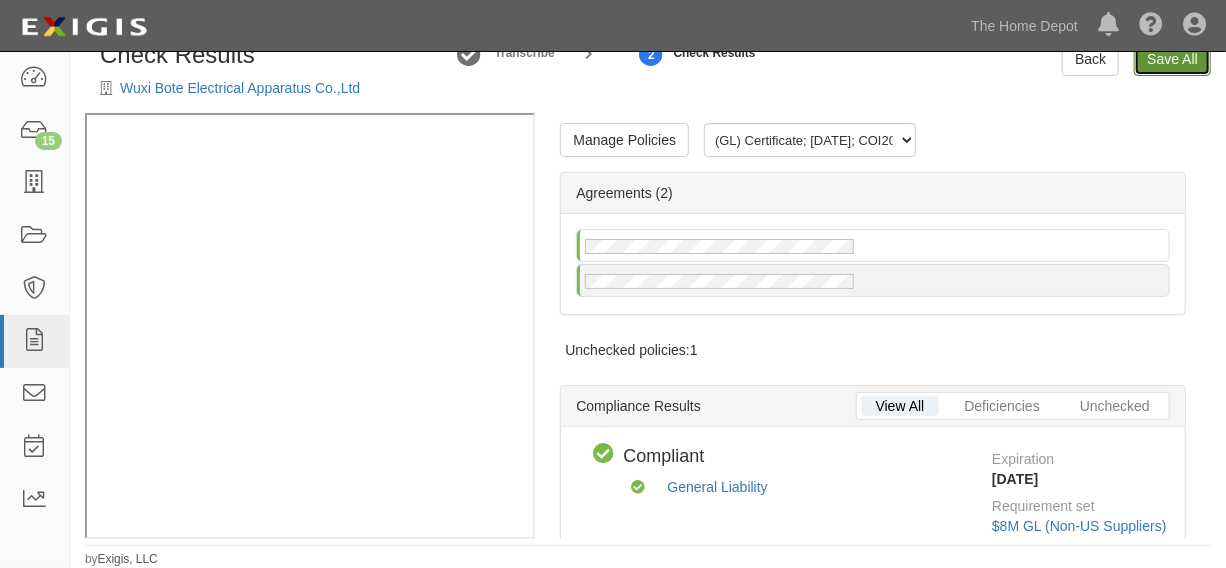 click on "Save All" at bounding box center [1172, 59] 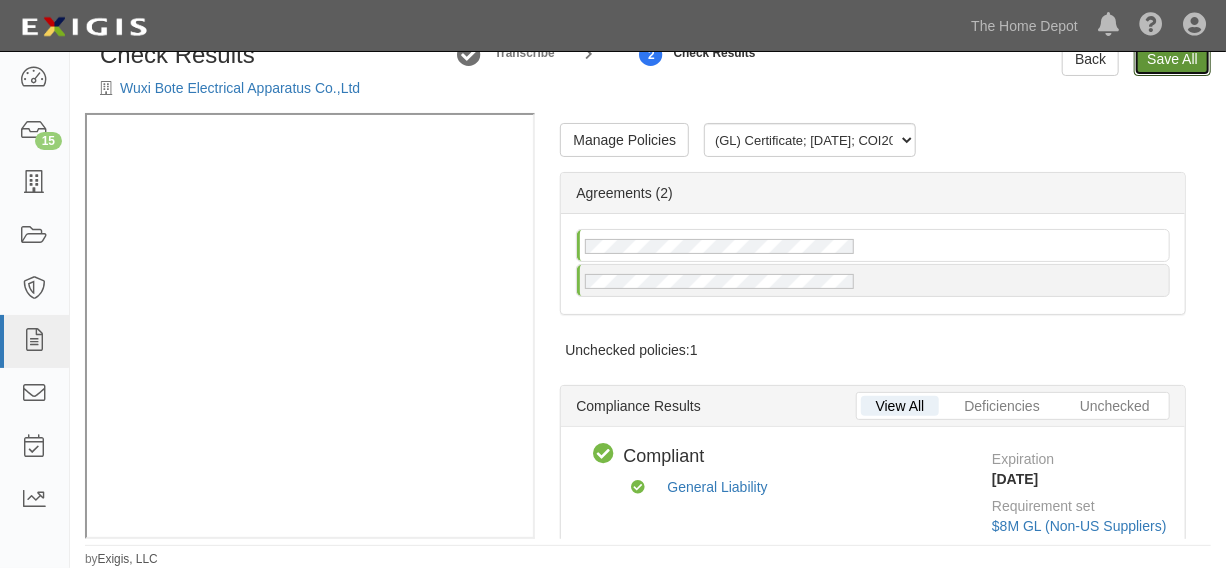 radio on "false" 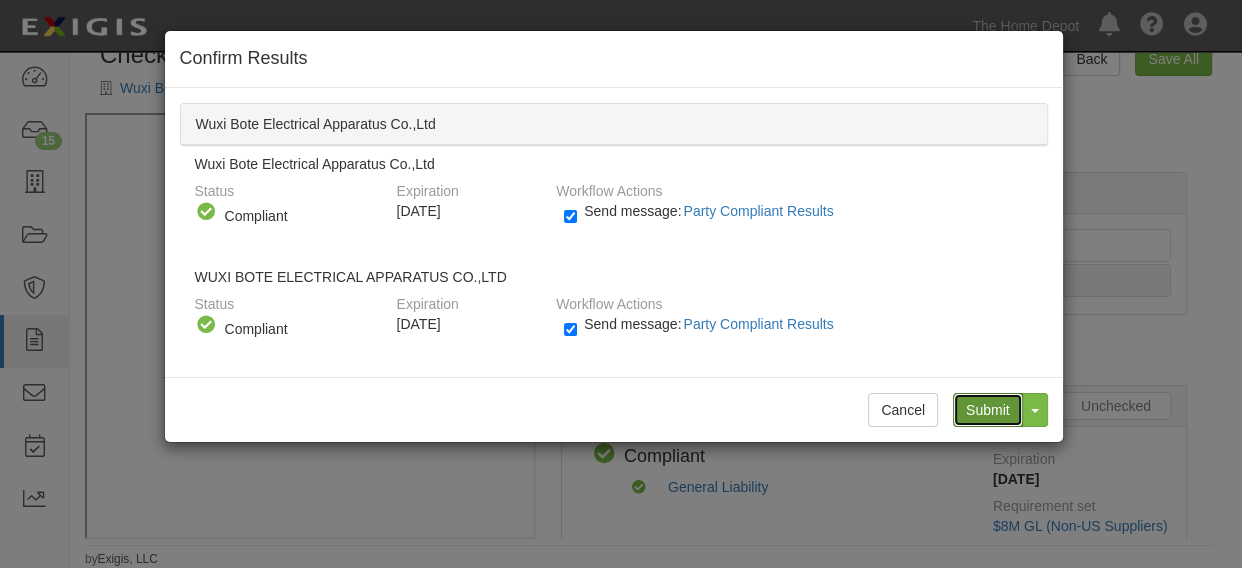 click on "Submit" at bounding box center [988, 410] 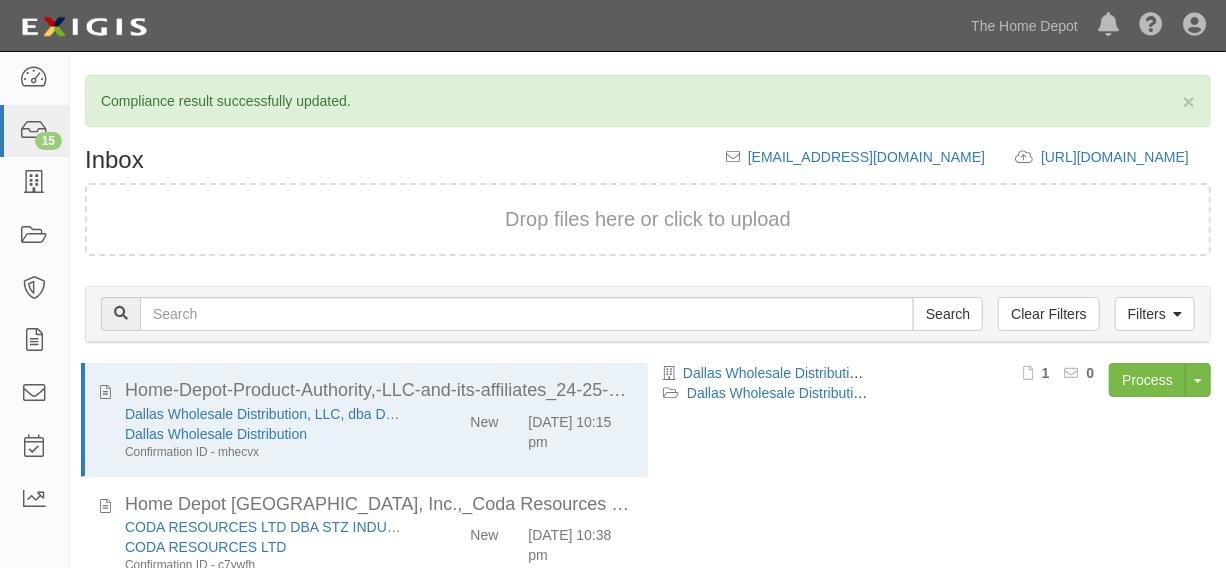 scroll, scrollTop: 156, scrollLeft: 0, axis: vertical 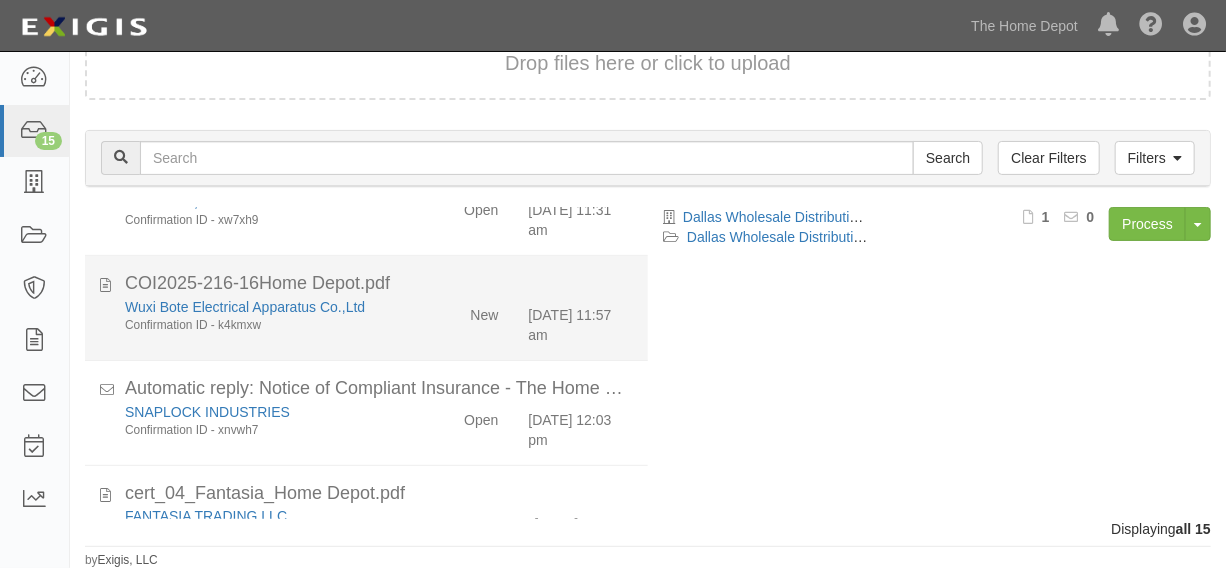 click on "Wuxi Bote Electrical Apparatus Co.,Ltd
Confirmation ID - k4kmxw
New
[DATE] 11:57 am" 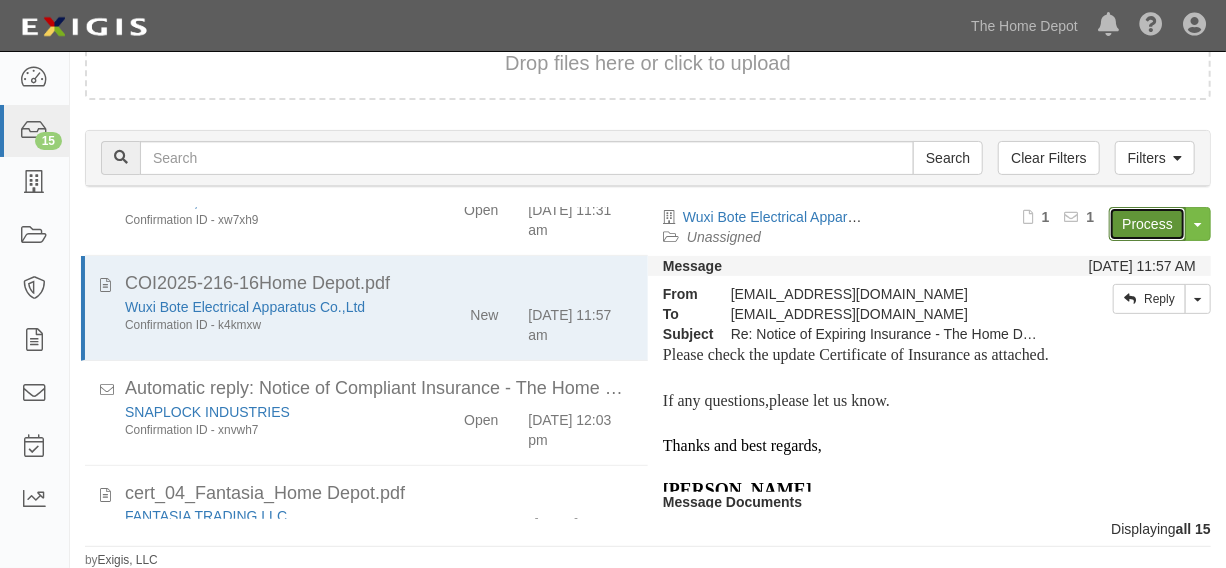 click on "Process" at bounding box center (1147, 224) 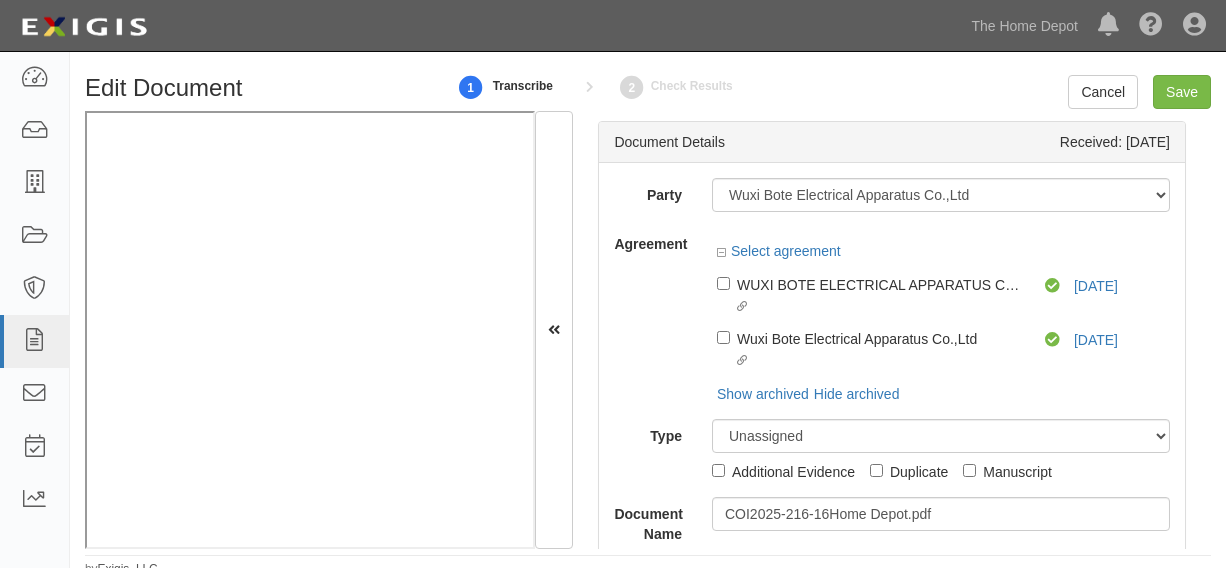 scroll, scrollTop: 0, scrollLeft: 0, axis: both 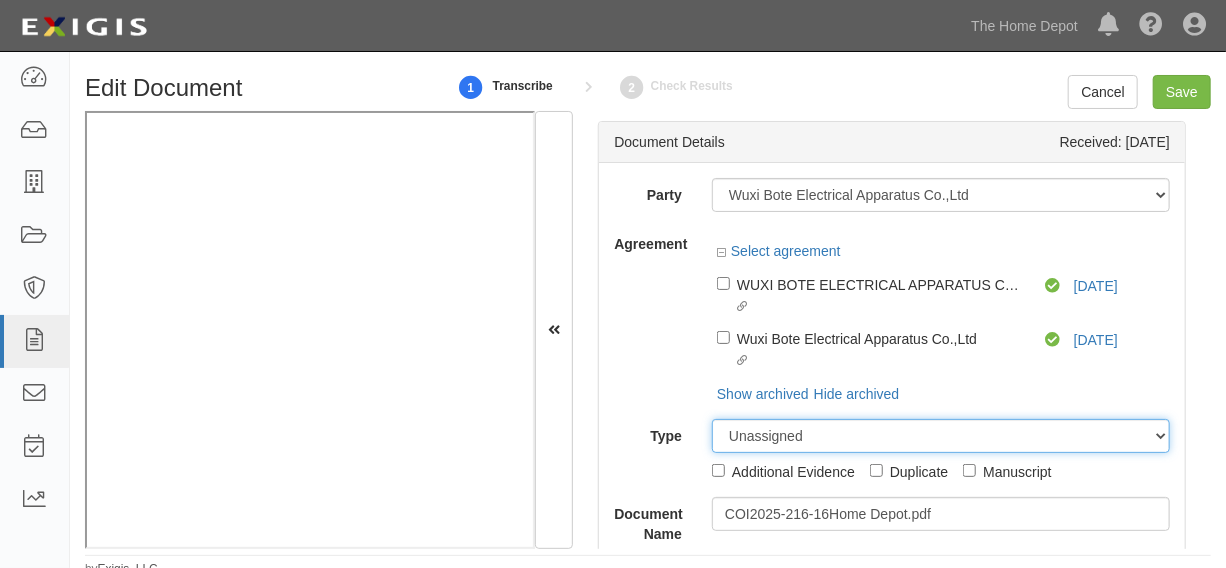 click on "Unassigned
Binder
Cancellation Notice
Certificate
Contract
Endorsement
Insurance Policy
Junk
Other Document
Policy Declarations
Reinstatement Notice
Requirements
Waiver Request" at bounding box center (941, 436) 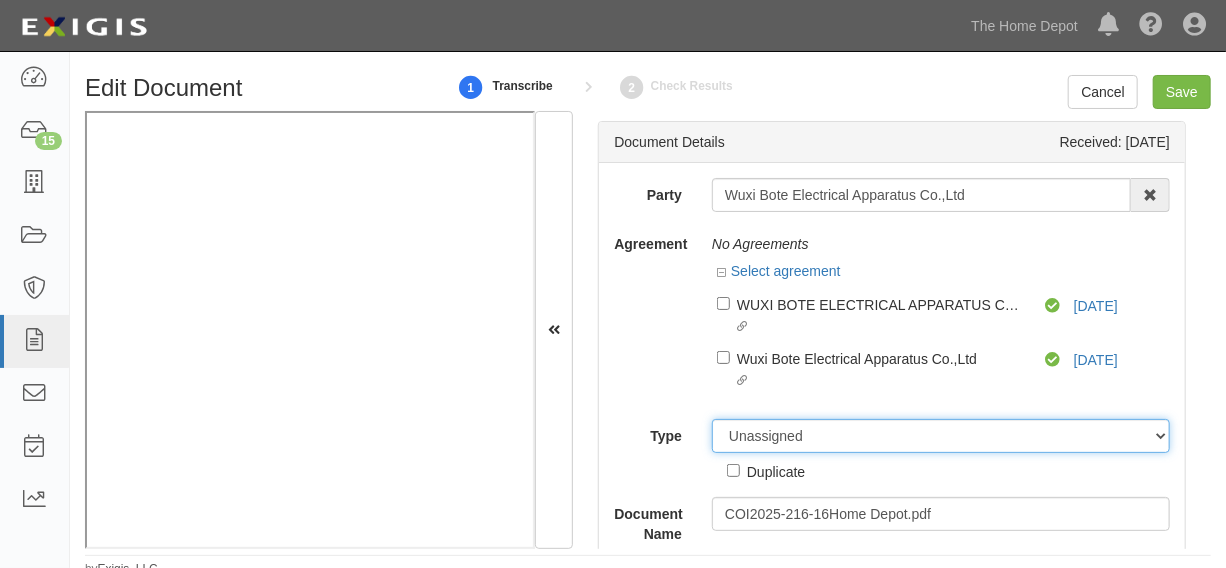 select on "OtherDetail" 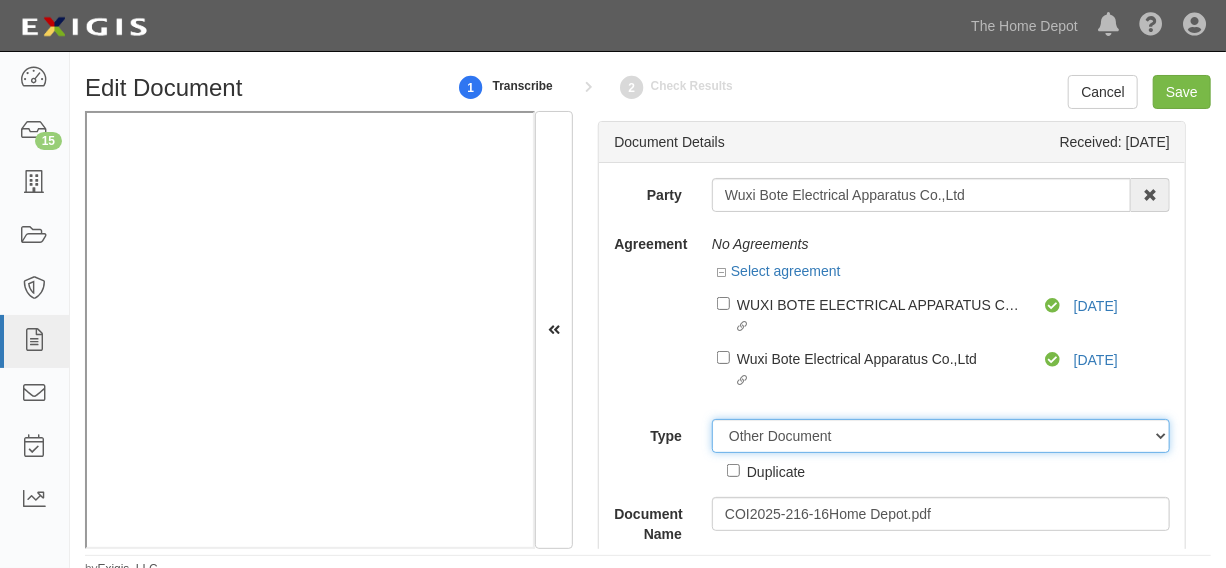 click on "Unassigned
Binder
Cancellation Notice
Certificate
Contract
Endorsement
Insurance Policy
Junk
Other Document
Policy Declarations
Reinstatement Notice
Requirements
Waiver Request" at bounding box center [941, 436] 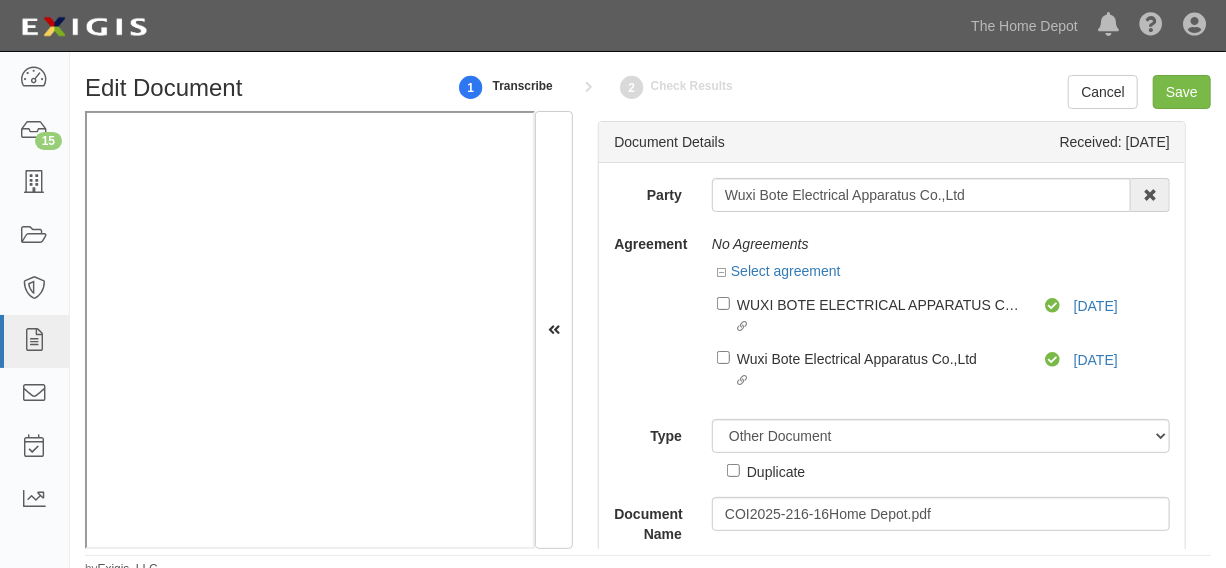click on "Duplicate" at bounding box center (776, 471) 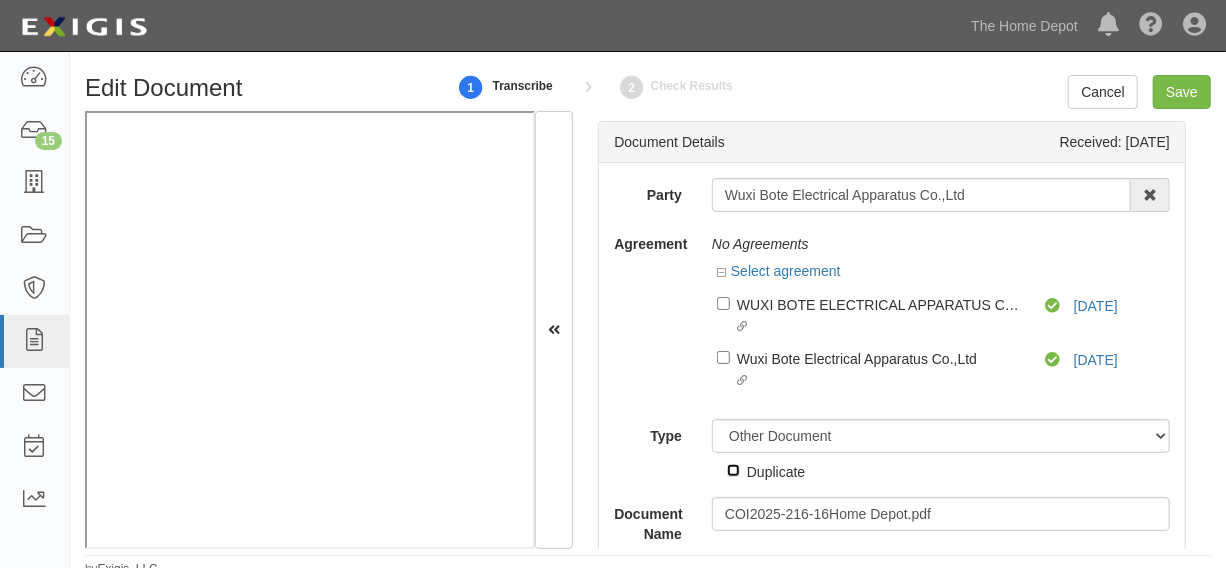 click on "Duplicate" at bounding box center (733, 470) 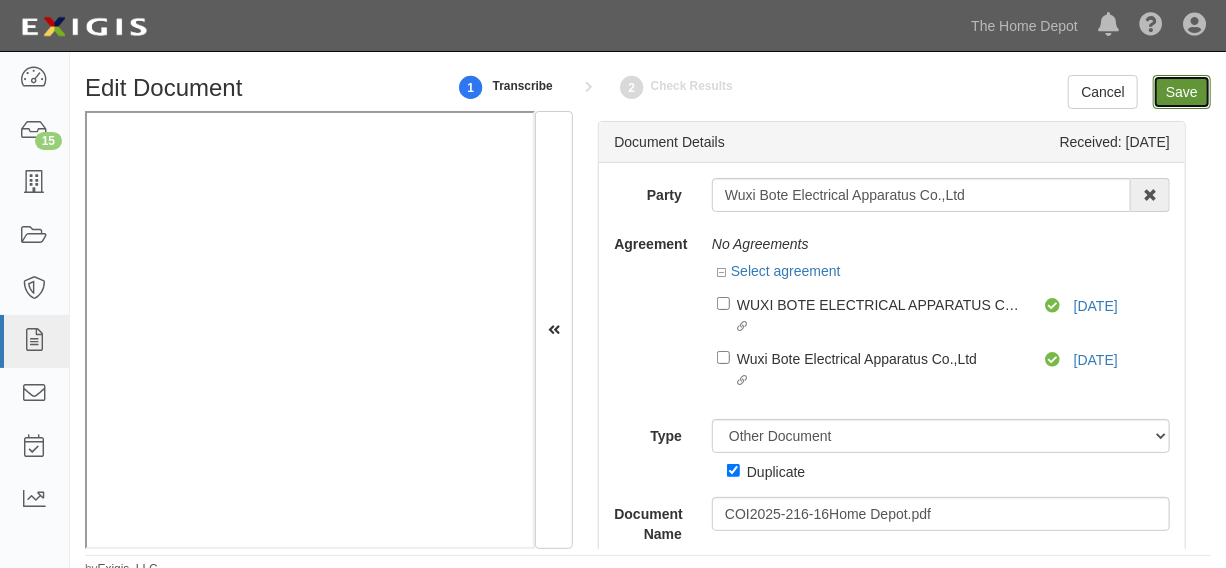 click on "Save" at bounding box center (1182, 92) 